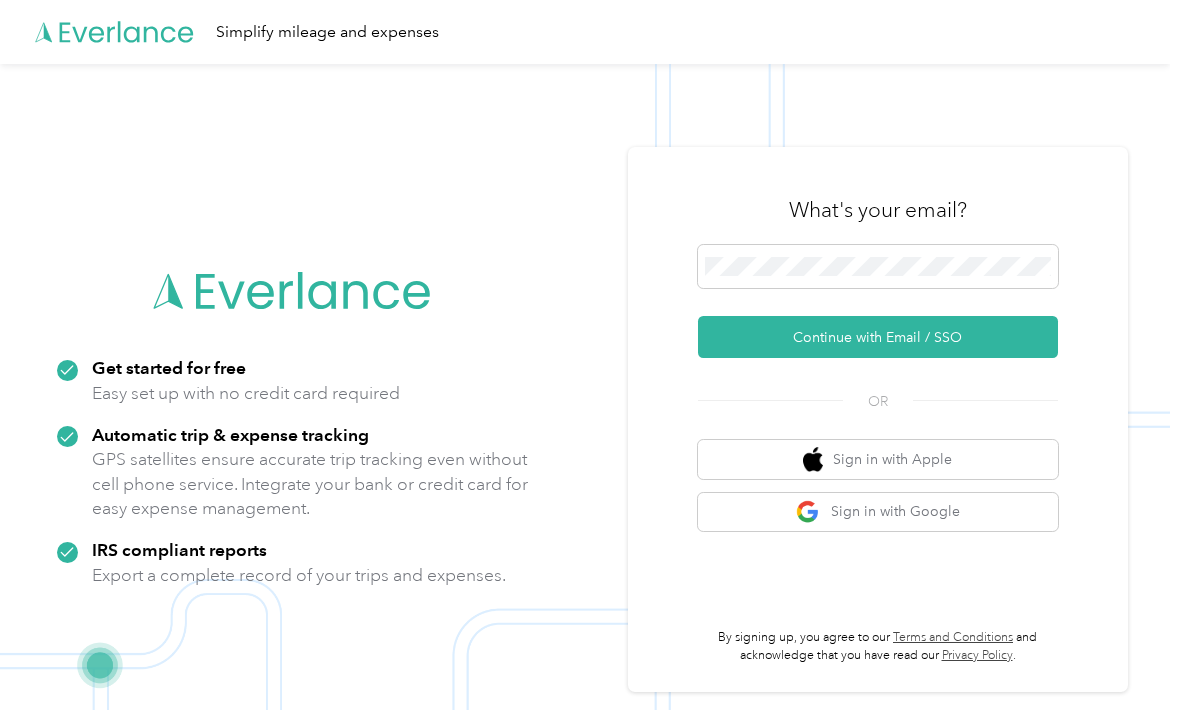 scroll, scrollTop: 0, scrollLeft: 0, axis: both 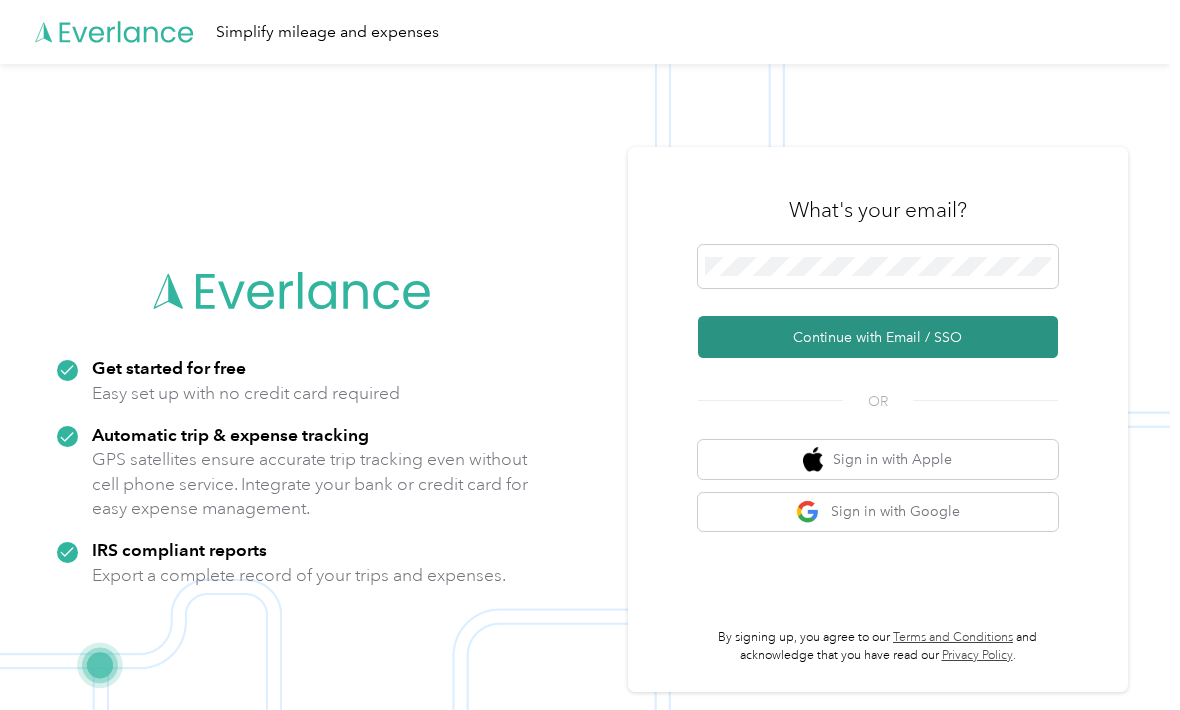 click on "Continue with Email / SSO" at bounding box center (878, 337) 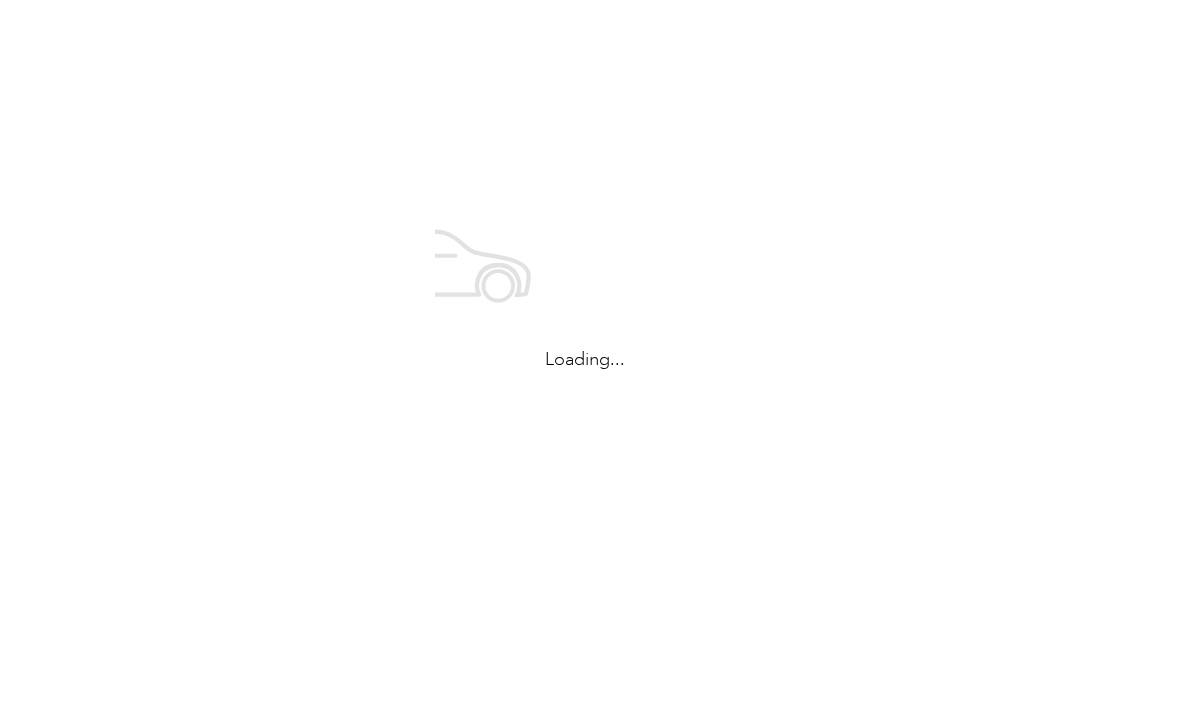 scroll, scrollTop: 0, scrollLeft: 0, axis: both 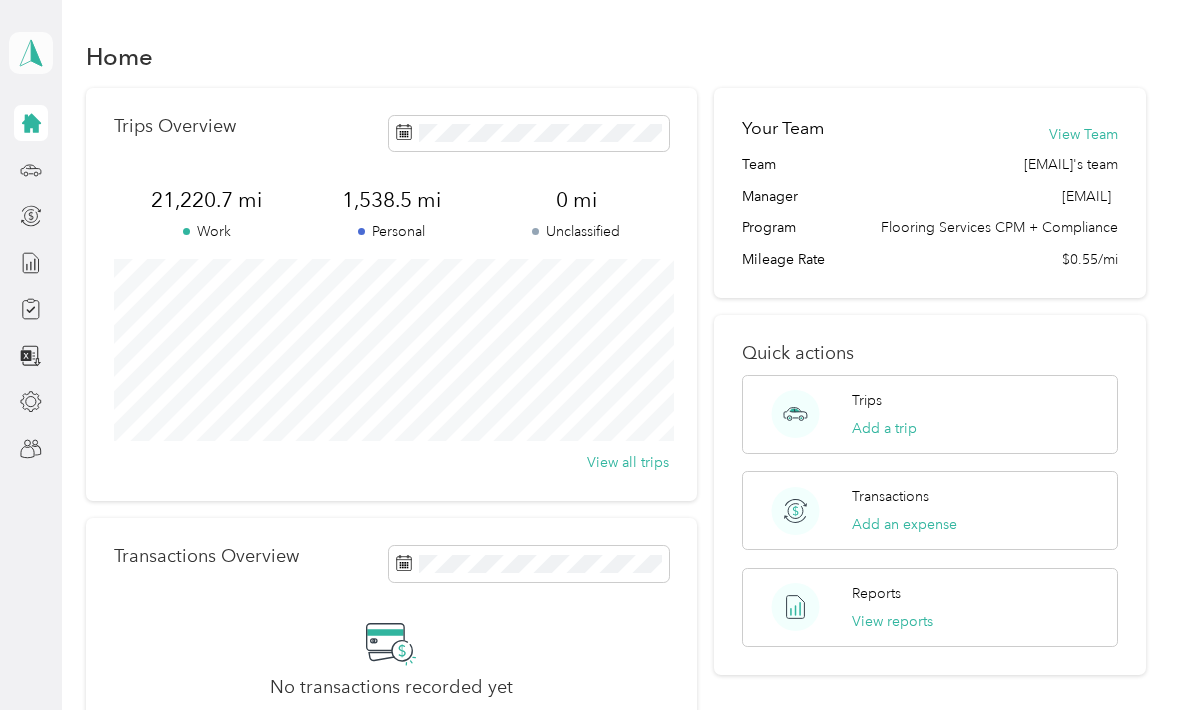 click 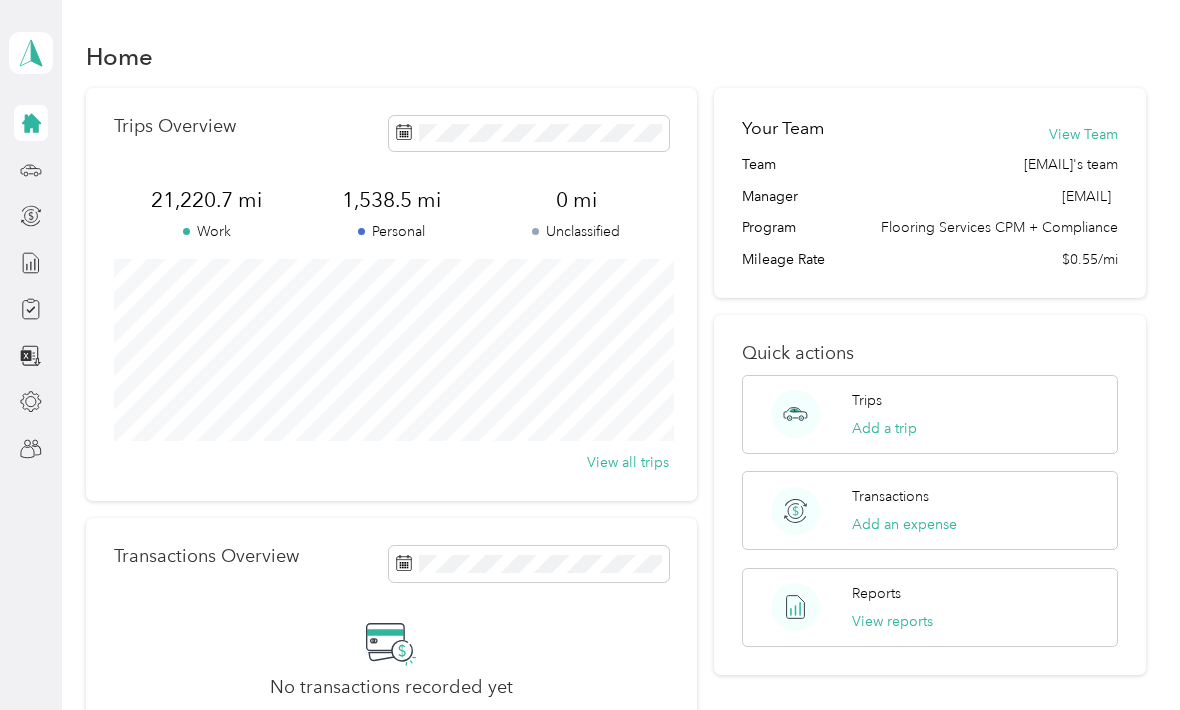 click on "Team dashboard" at bounding box center (79, 164) 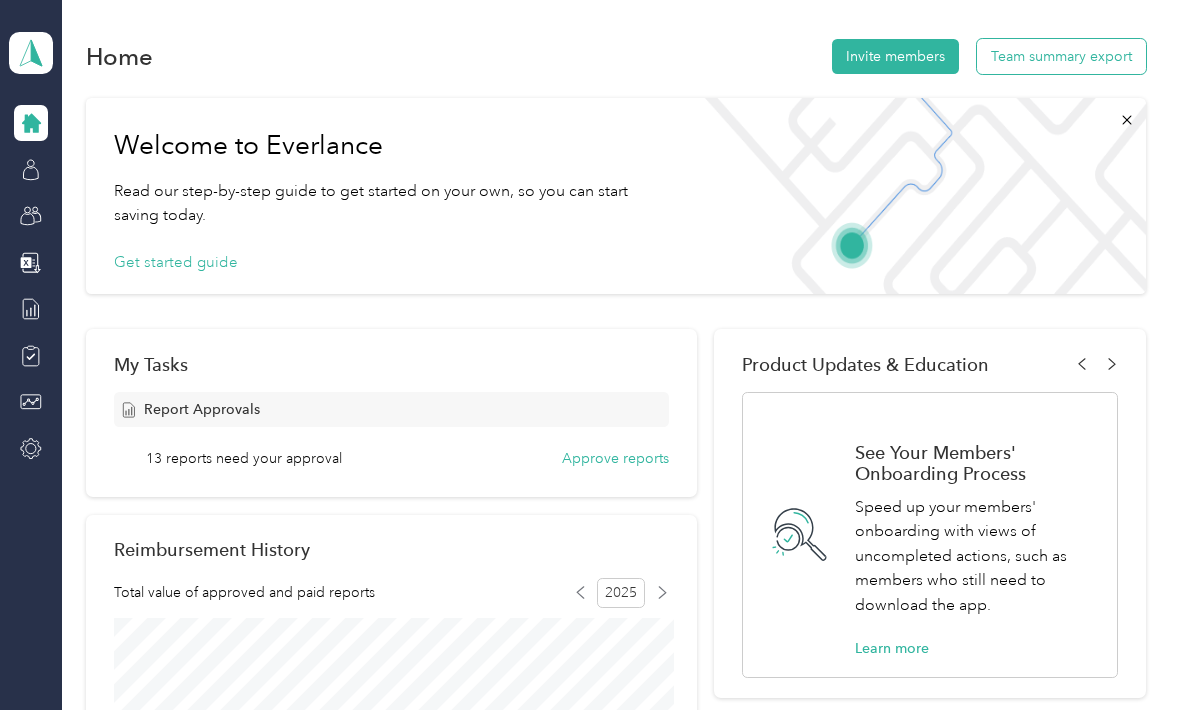 click on "Team summary export" at bounding box center (1061, 56) 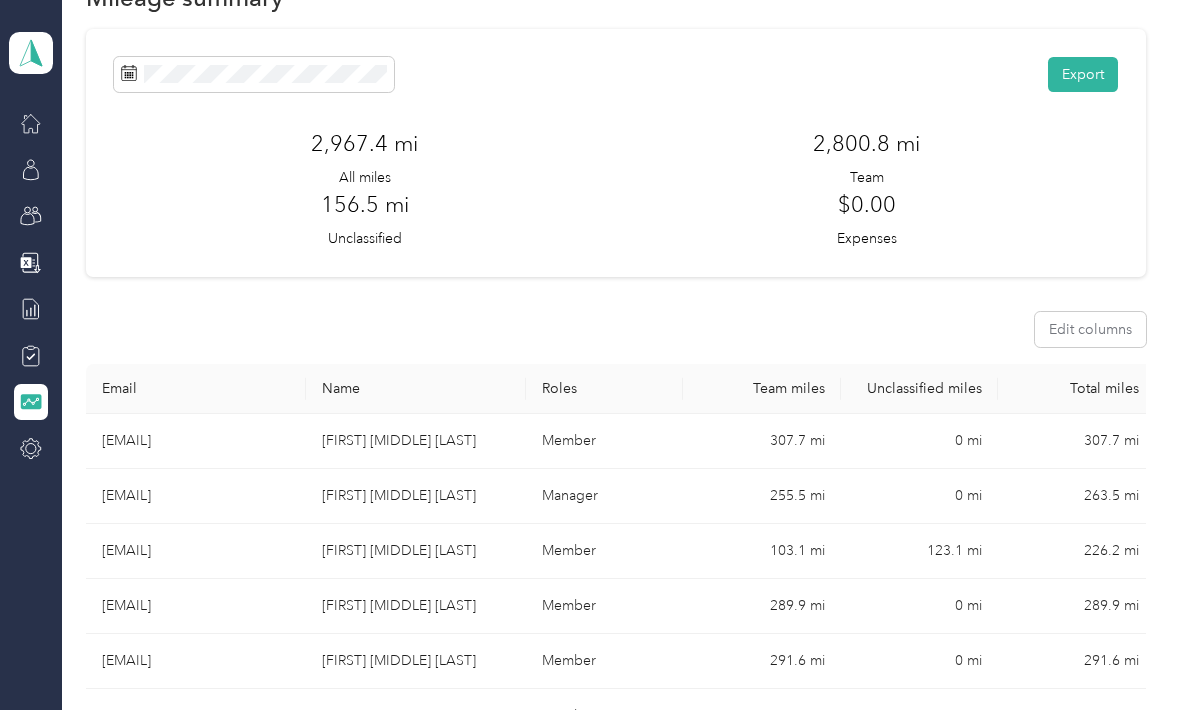 scroll, scrollTop: 57, scrollLeft: 0, axis: vertical 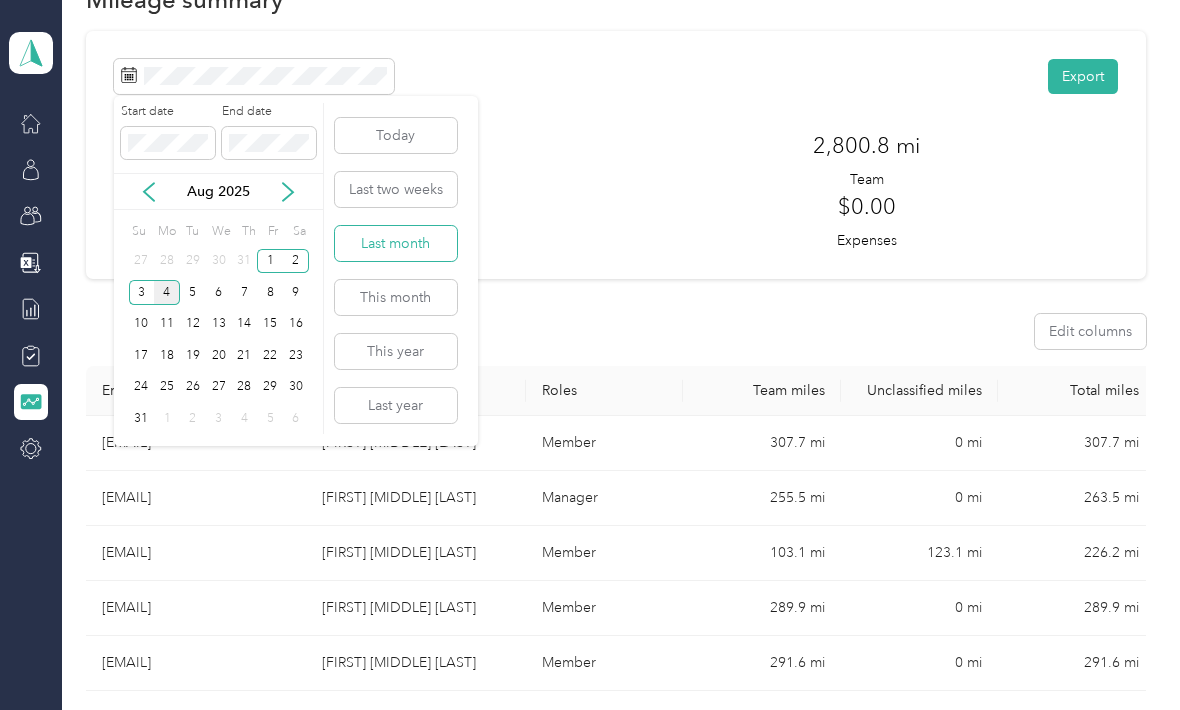 click on "Last month" at bounding box center (396, 243) 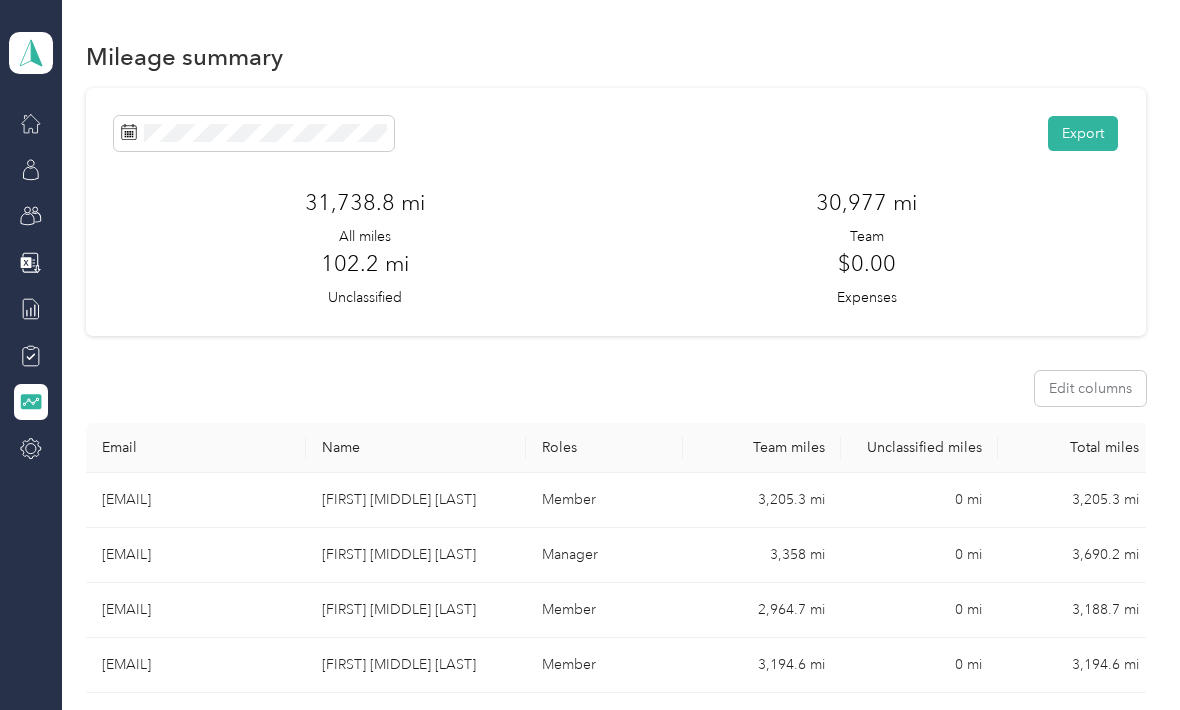 scroll, scrollTop: 0, scrollLeft: 0, axis: both 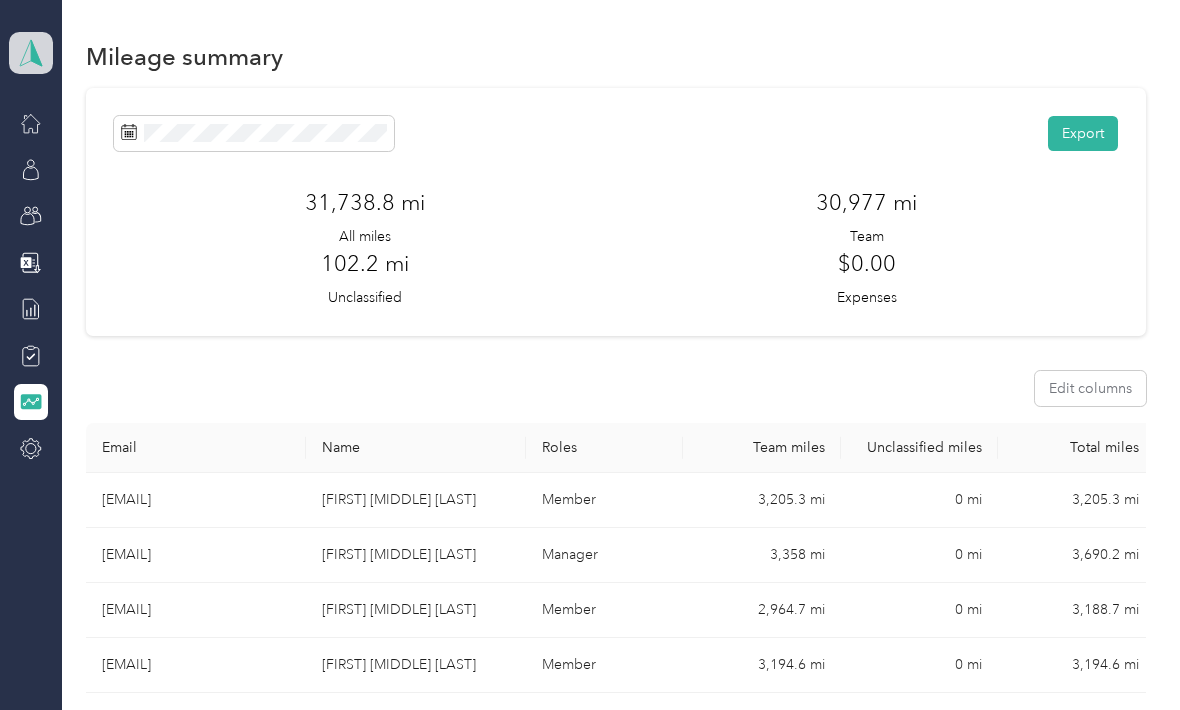 click 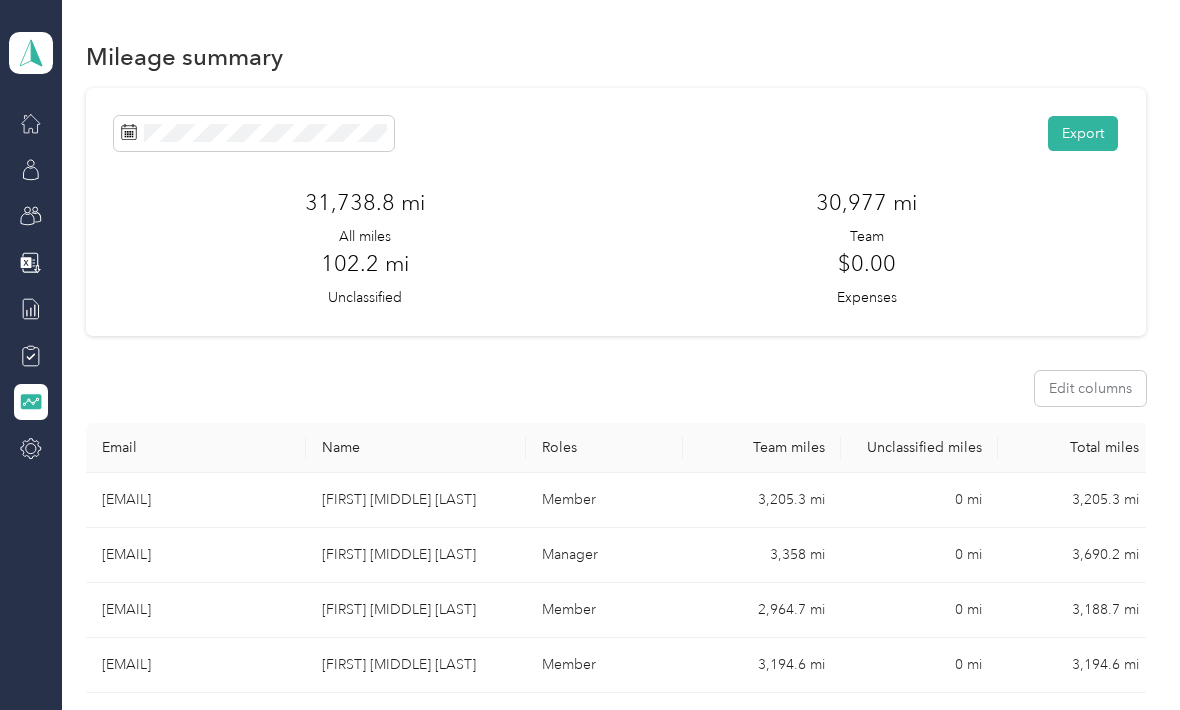 click on "Team dashboard" at bounding box center (161, 164) 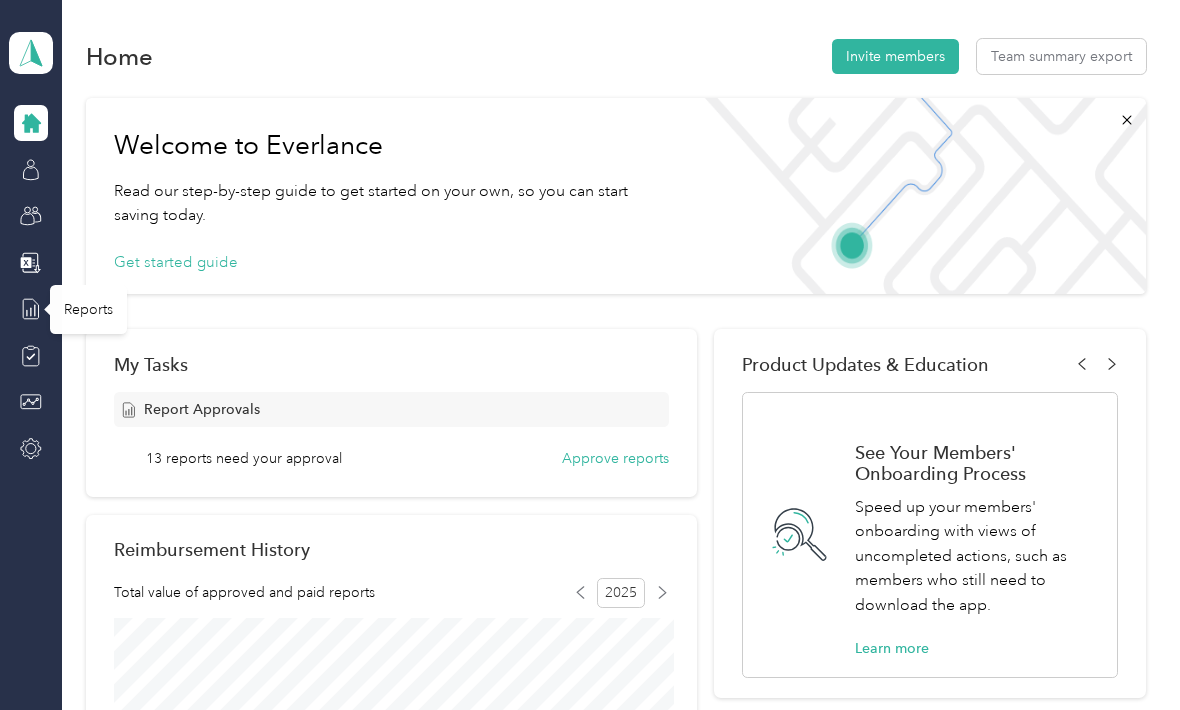 click on "Reports" at bounding box center [88, 309] 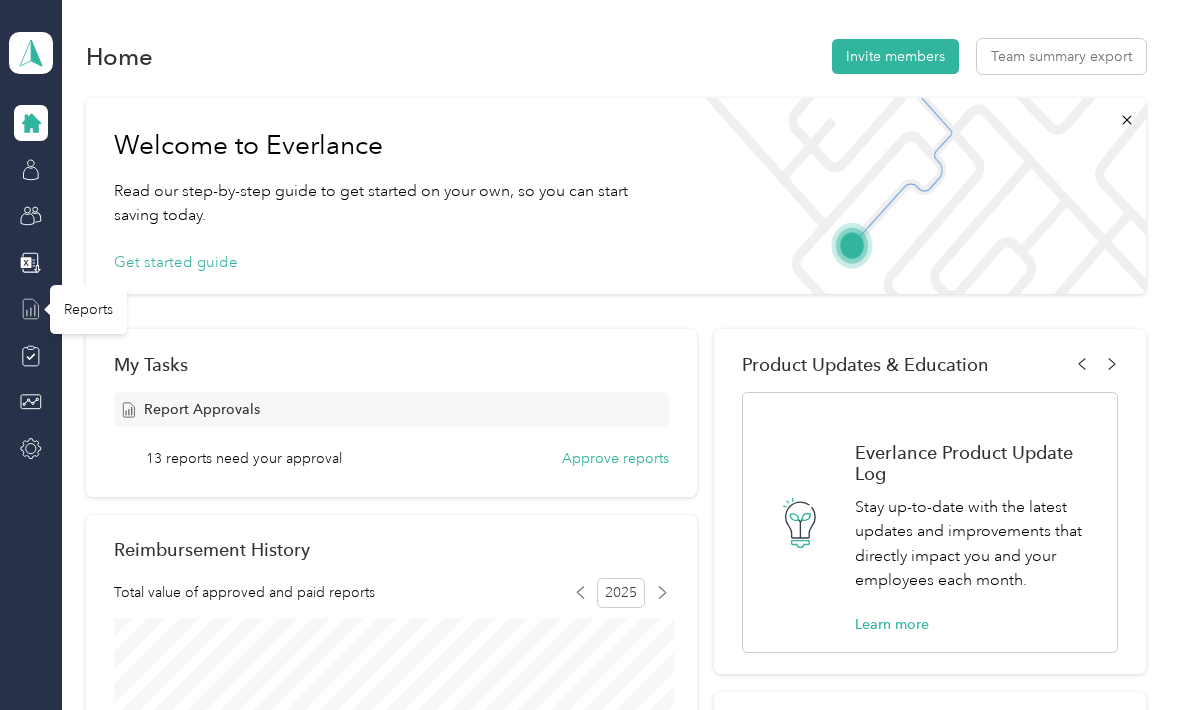 click 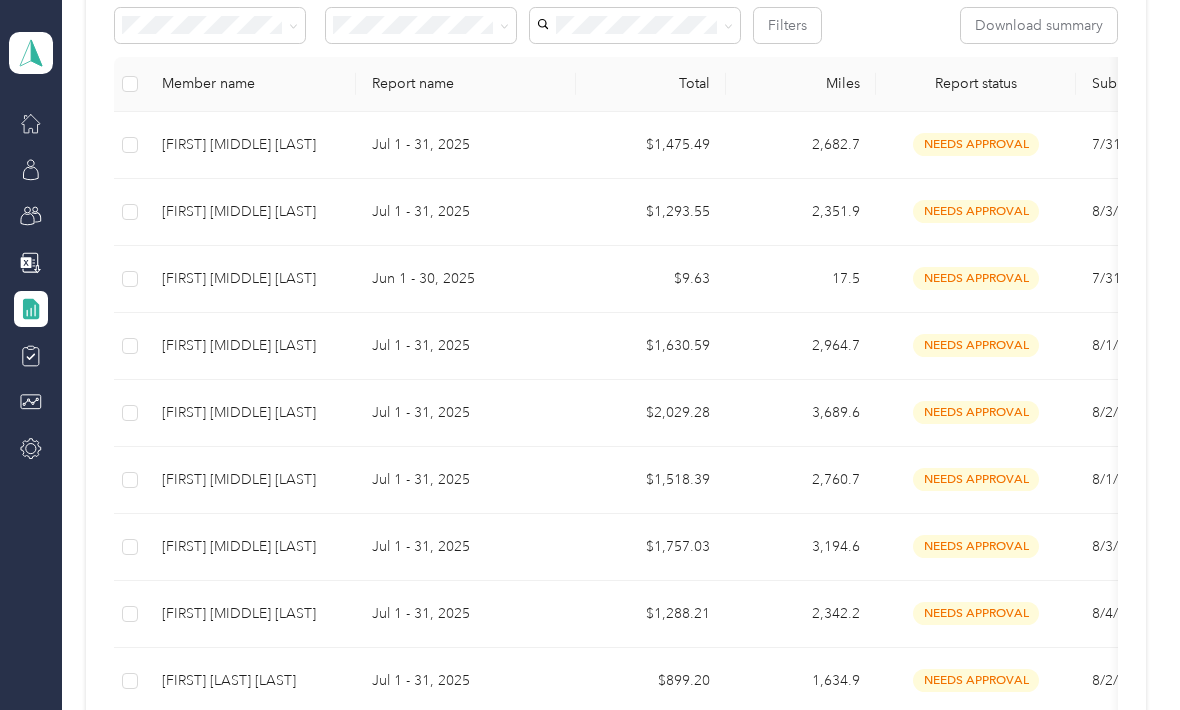 scroll, scrollTop: 380, scrollLeft: 0, axis: vertical 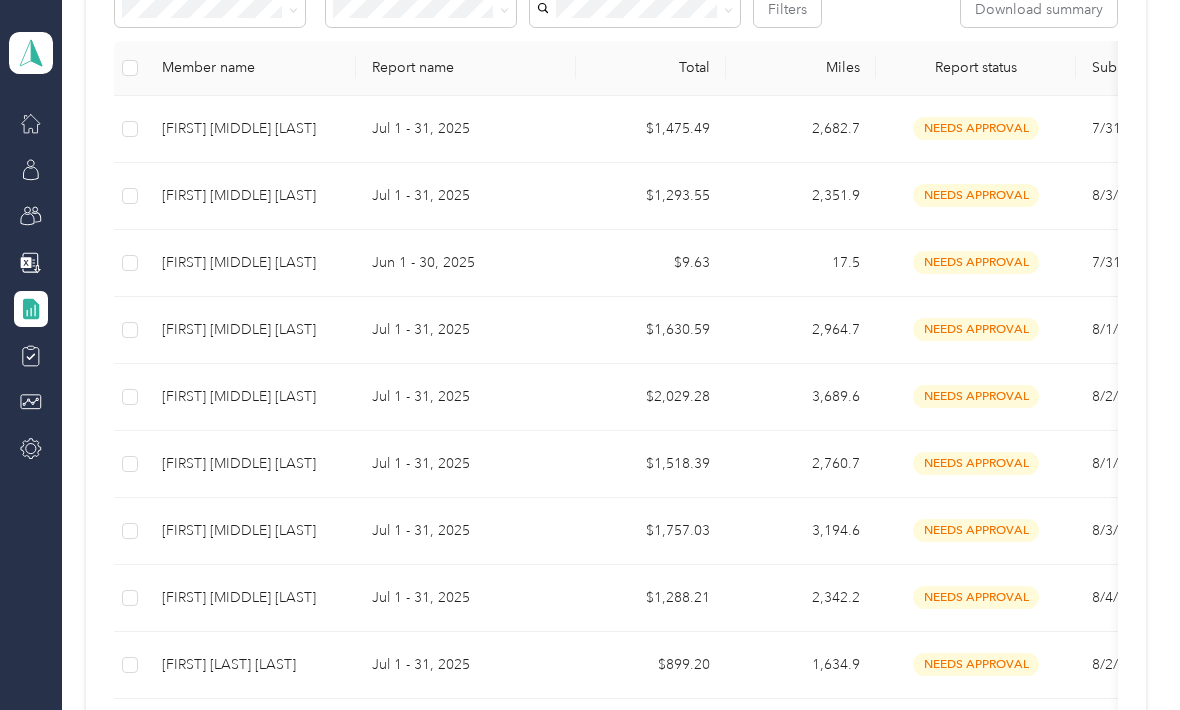 click on "needs approval" at bounding box center (976, 531) 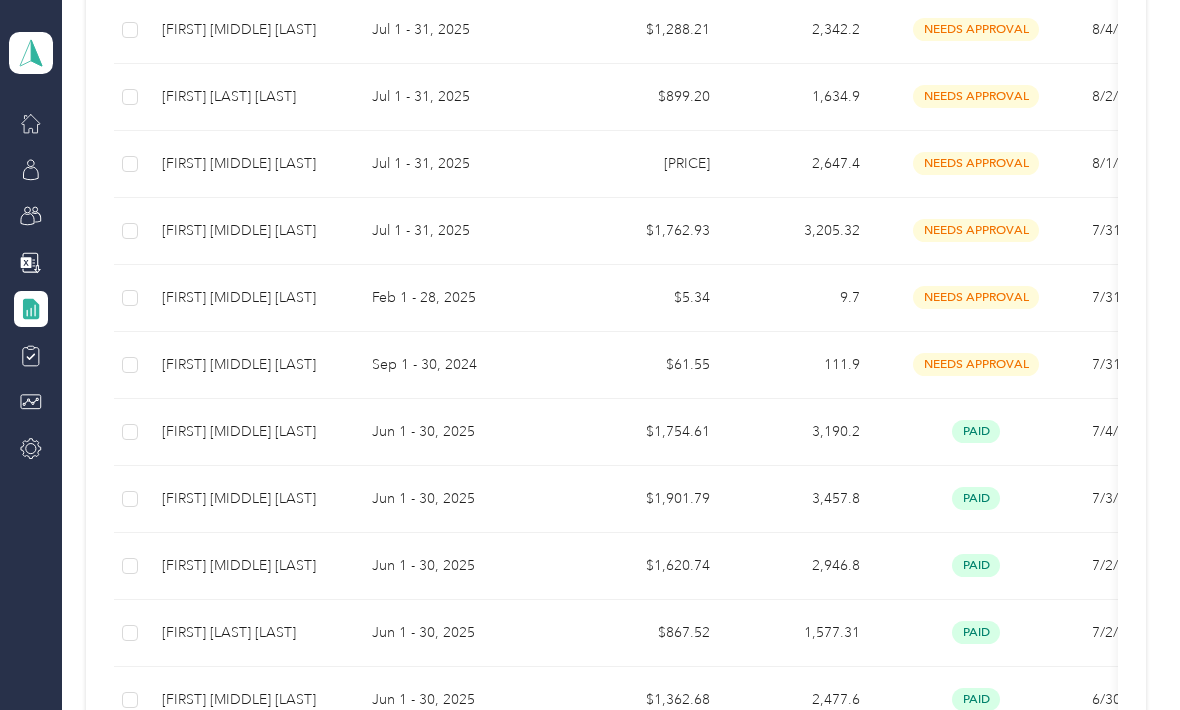 scroll, scrollTop: 941, scrollLeft: 0, axis: vertical 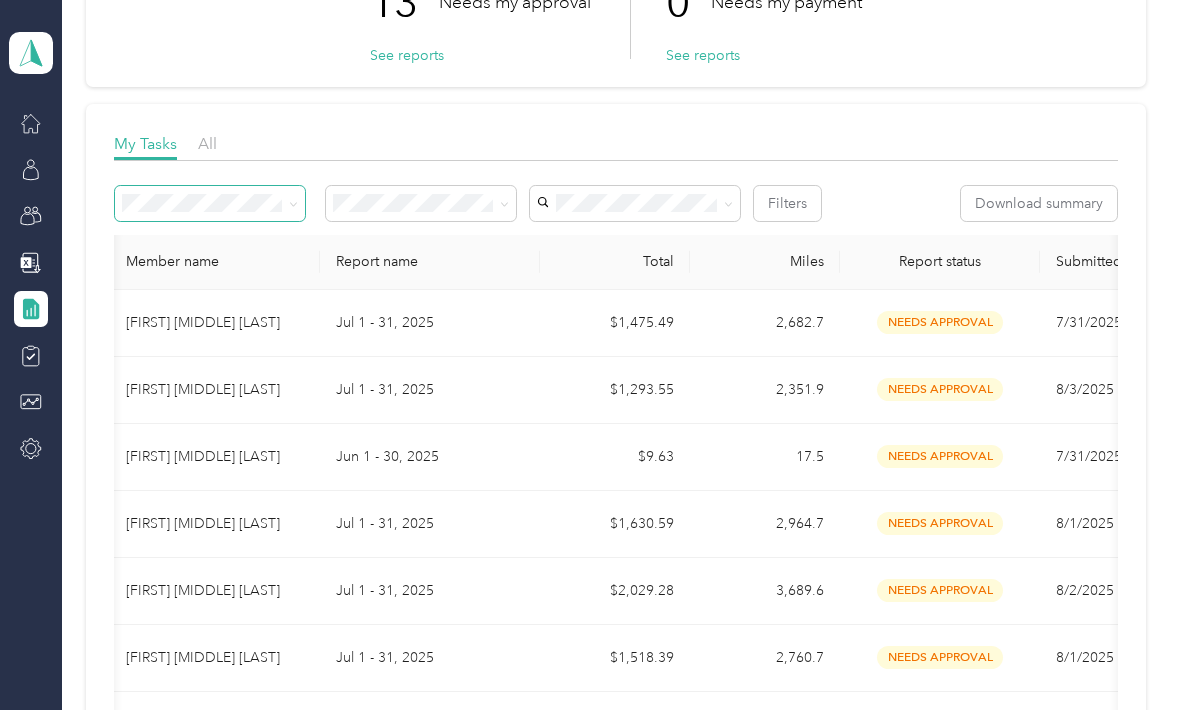 click 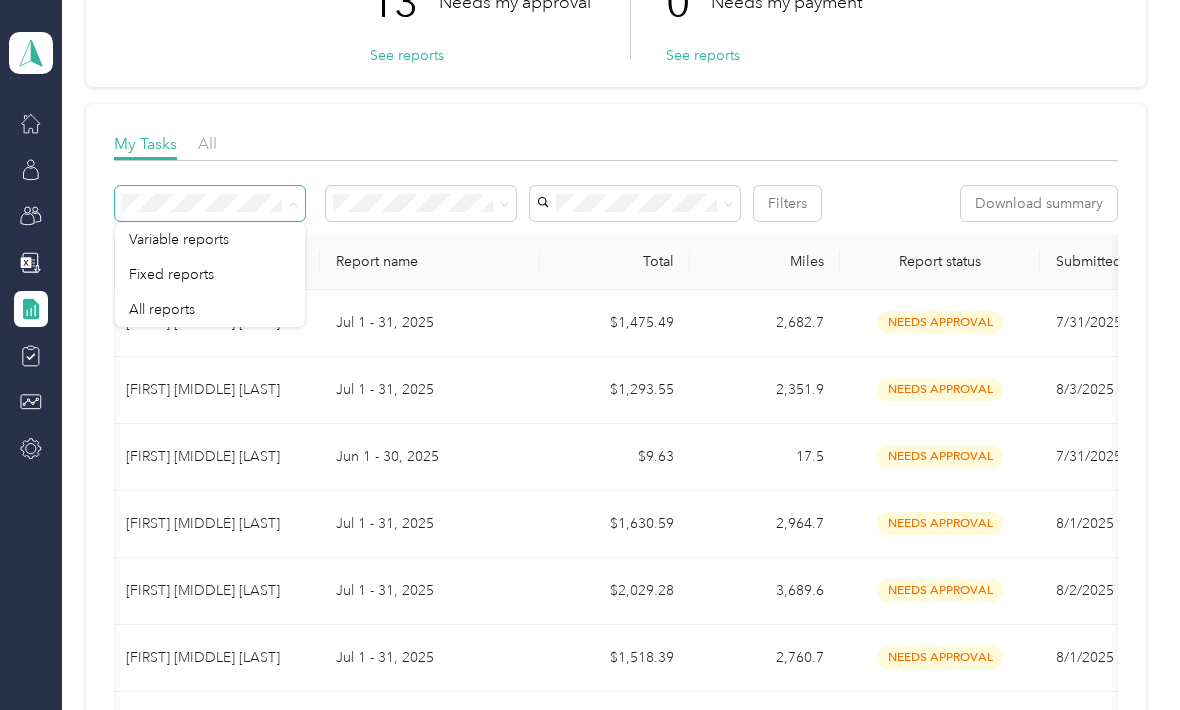 click 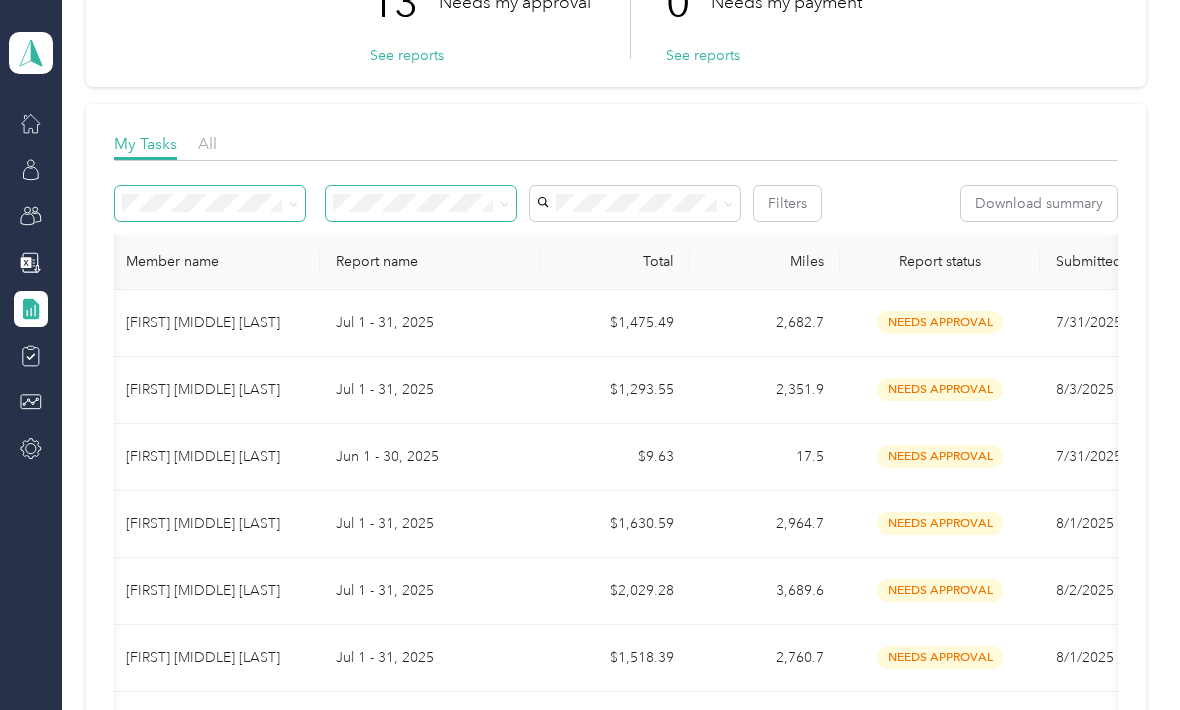 click 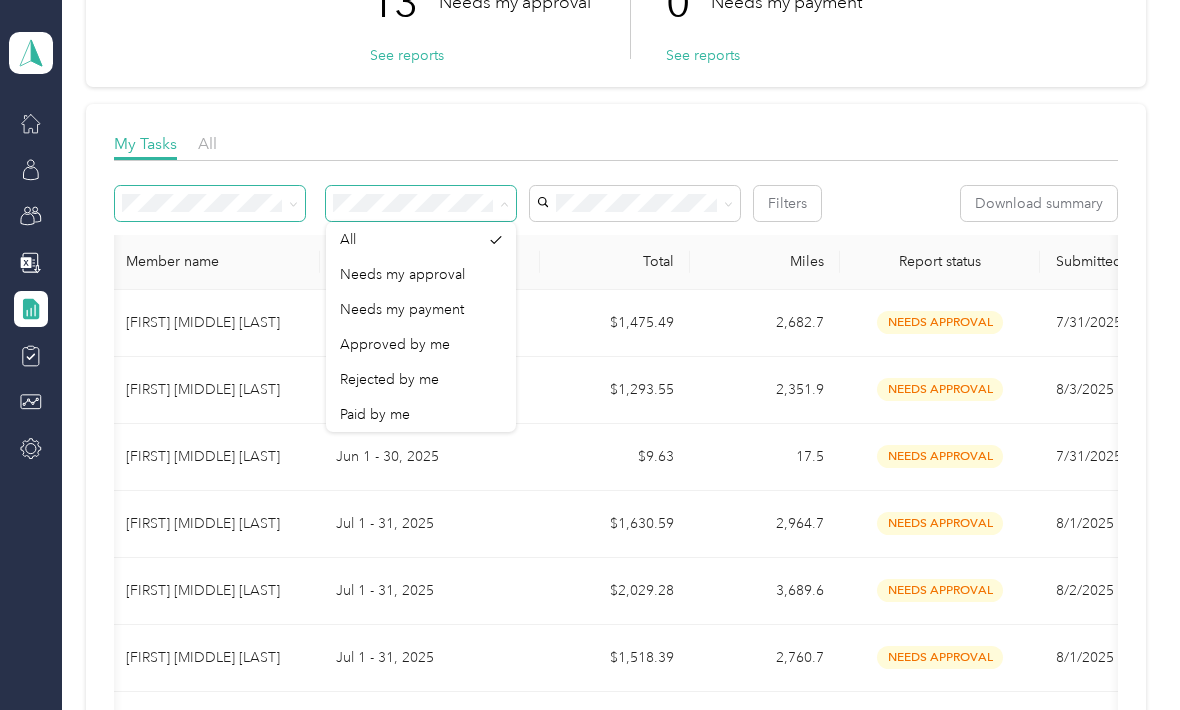 click 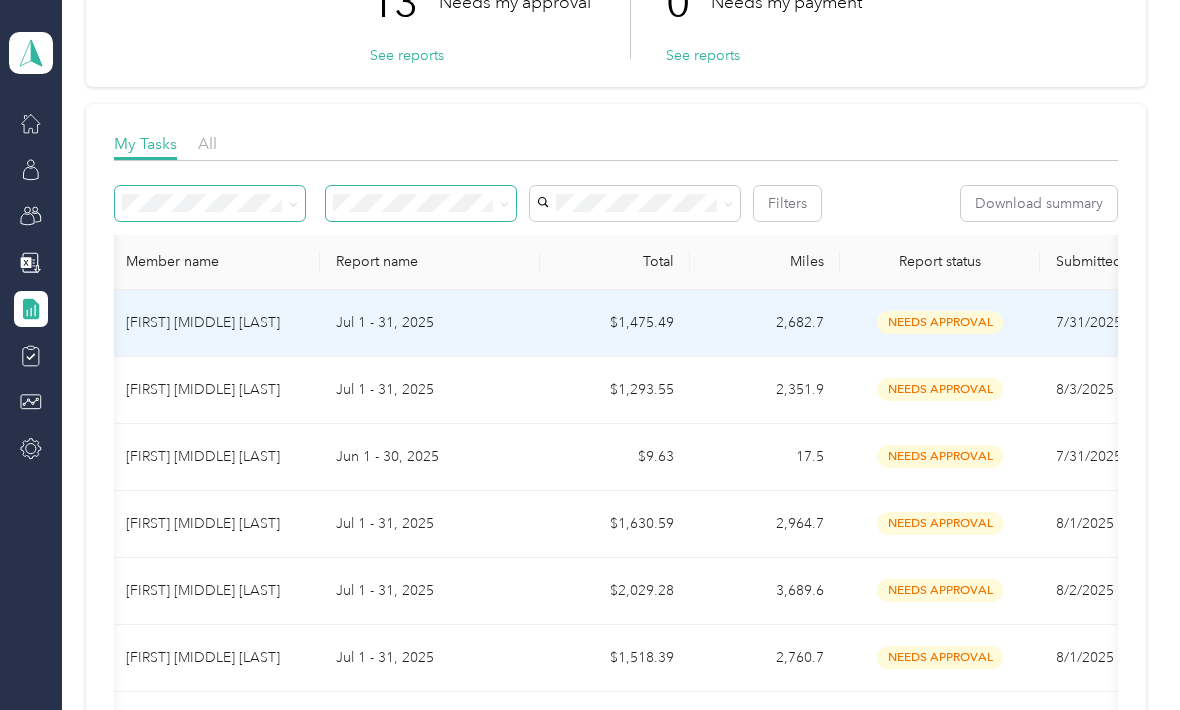 click on "[FIRST] [MIDDLE] [LAST]" at bounding box center (215, 323) 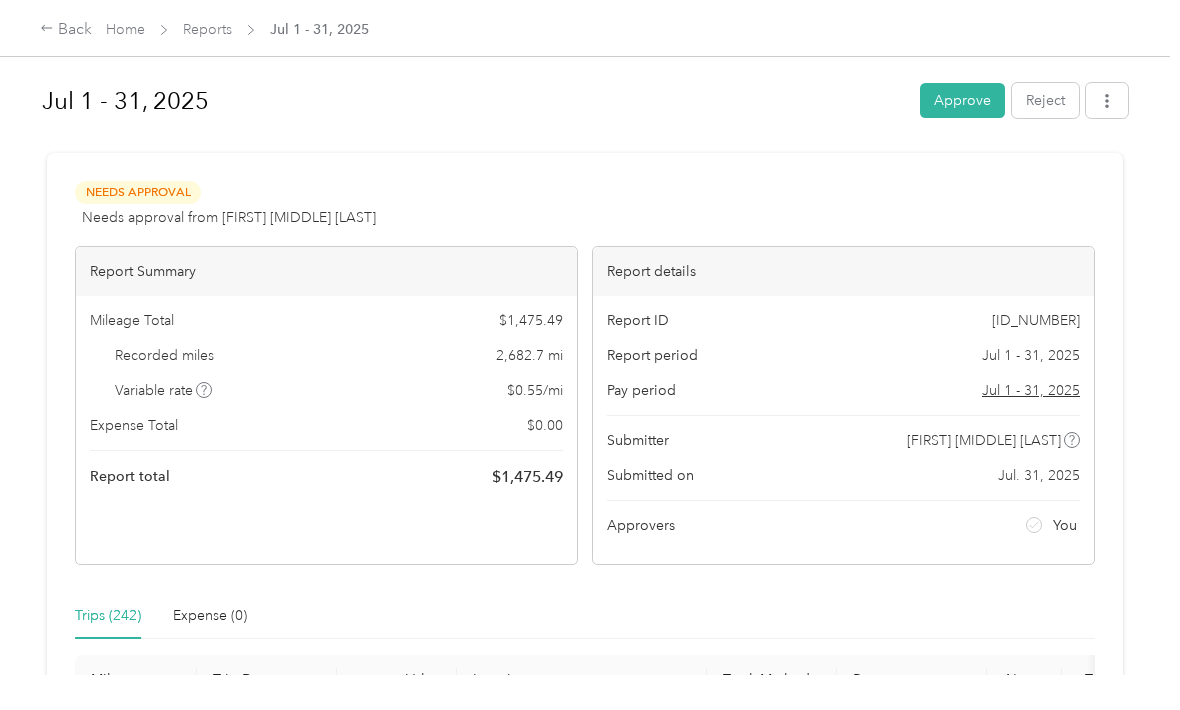 scroll, scrollTop: 0, scrollLeft: 0, axis: both 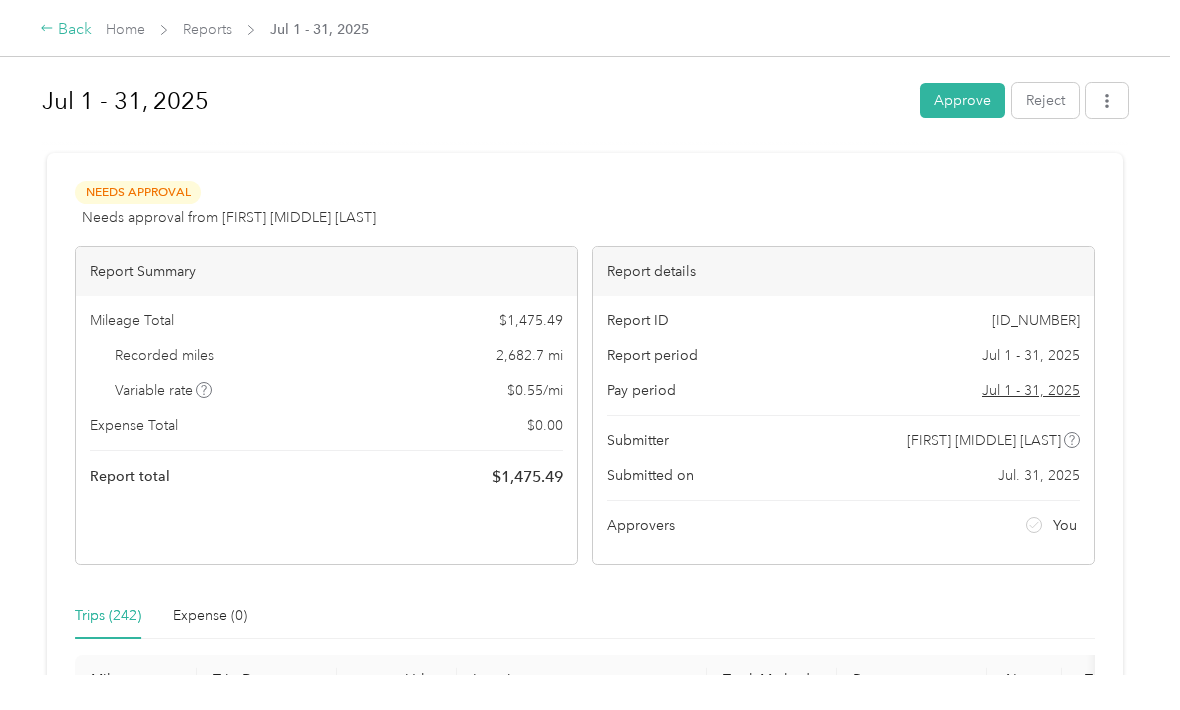 click on "Back" at bounding box center [66, 30] 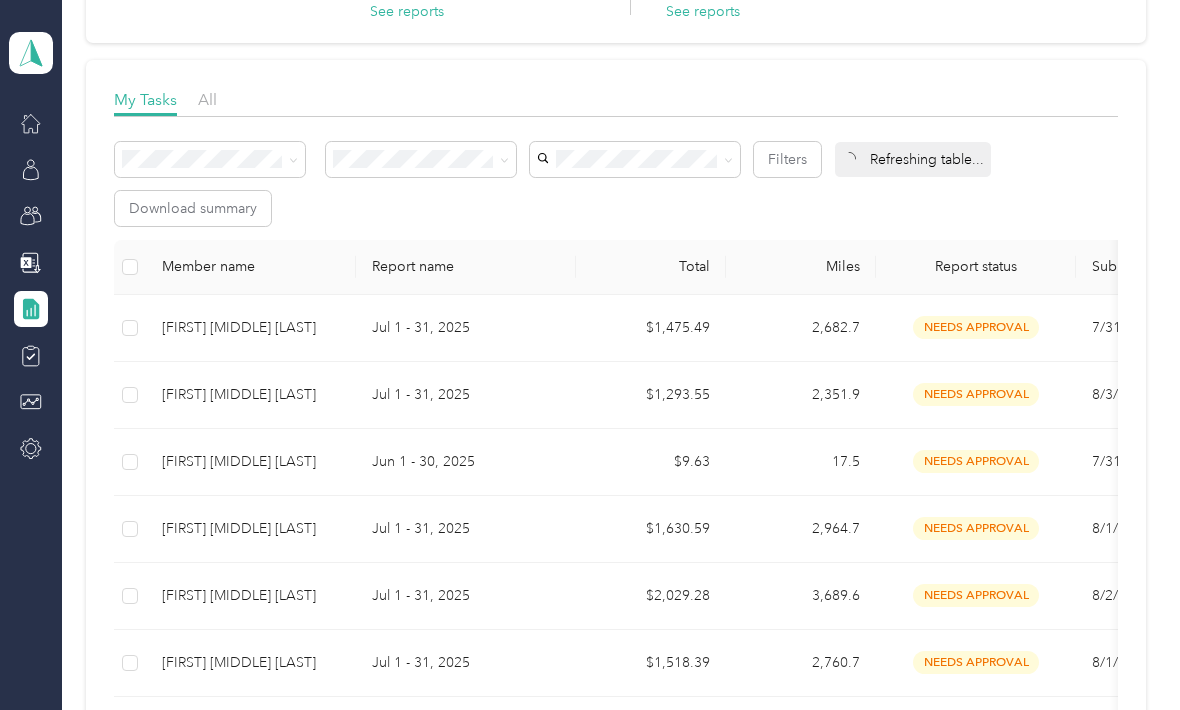 scroll, scrollTop: 231, scrollLeft: 0, axis: vertical 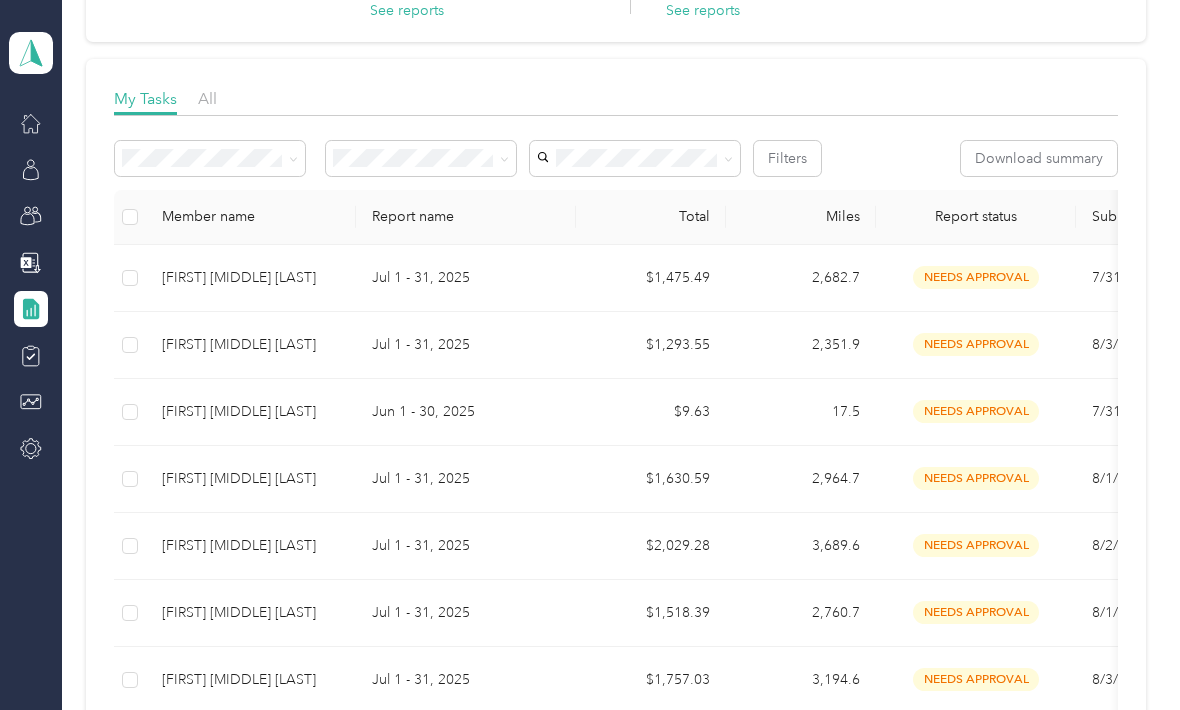 click on "Jul 1 - 31, 2025" at bounding box center (466, 345) 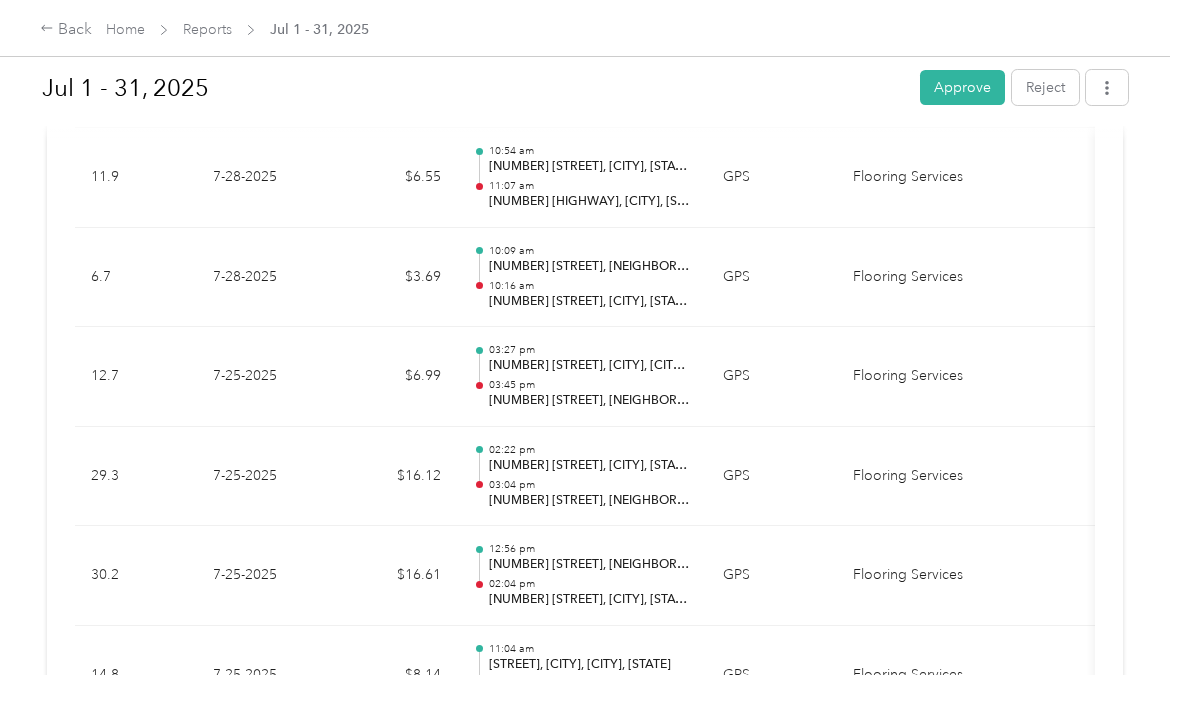 scroll, scrollTop: 3464, scrollLeft: 0, axis: vertical 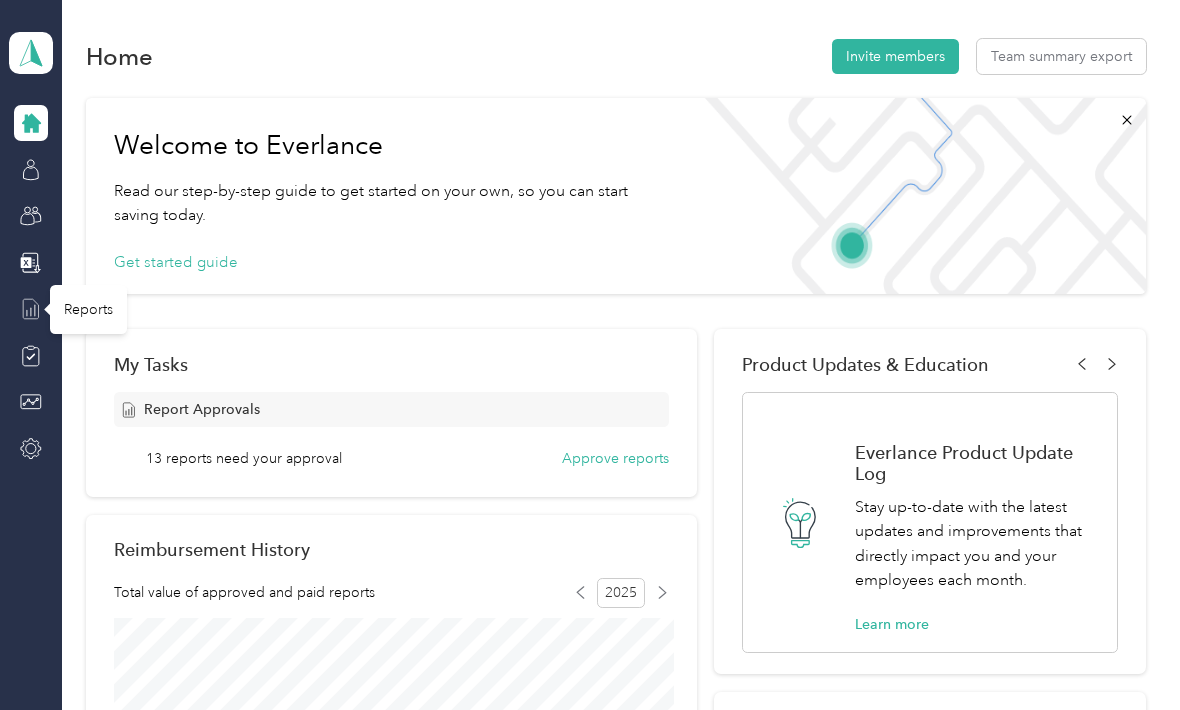 click 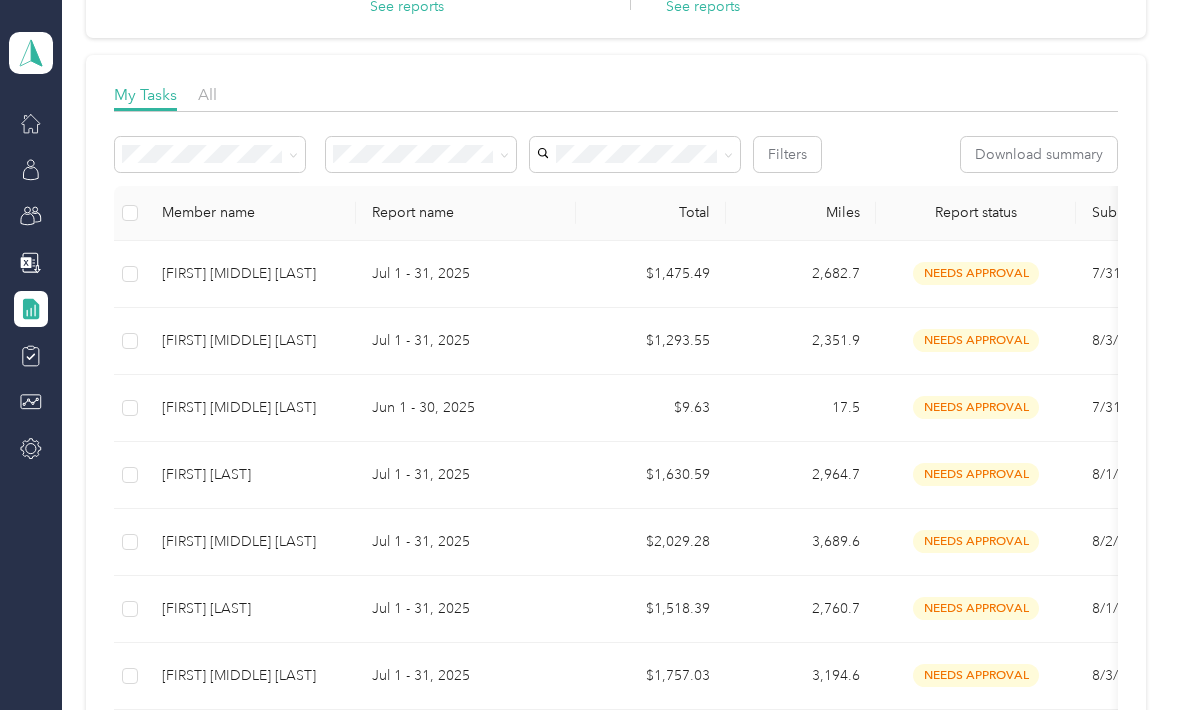 scroll, scrollTop: 236, scrollLeft: 0, axis: vertical 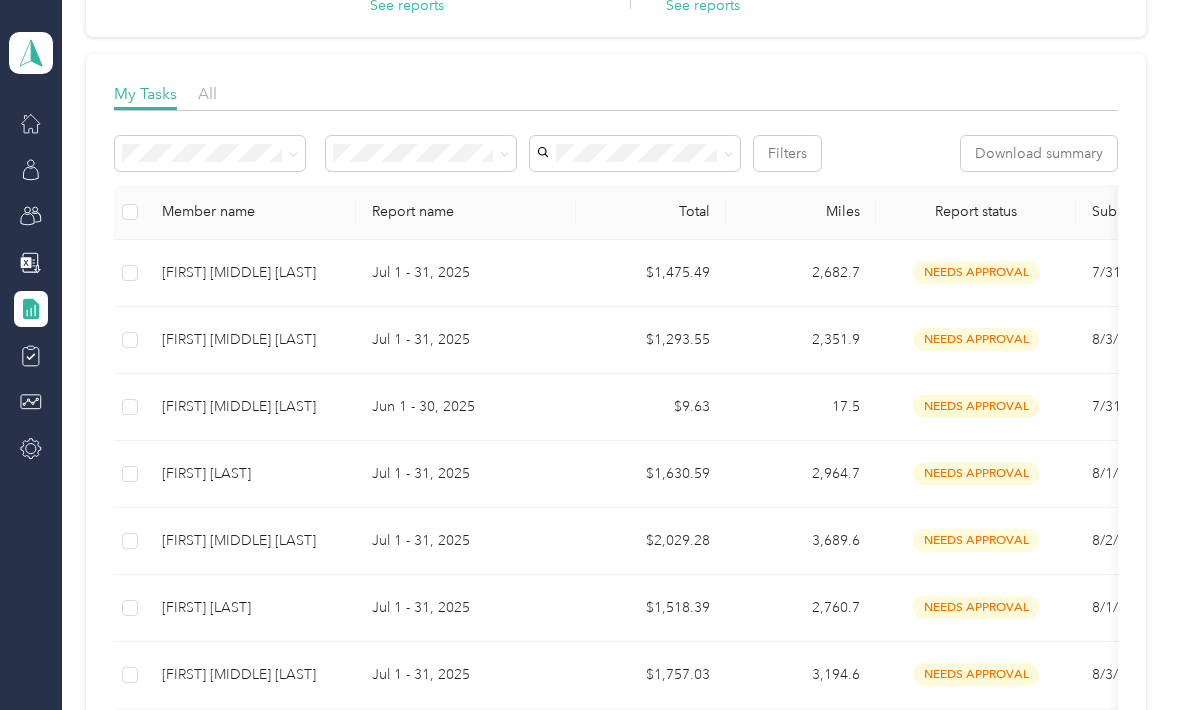 click on "Jul 1 - 31, 2025" at bounding box center [466, 474] 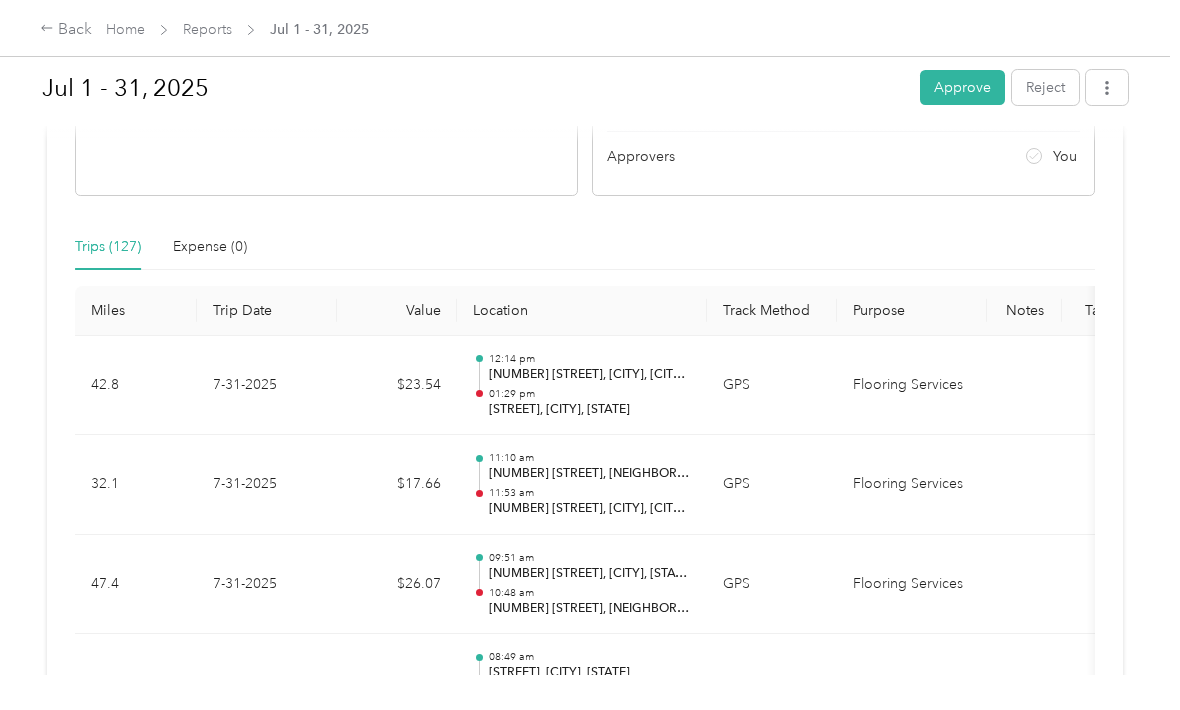 scroll, scrollTop: 368, scrollLeft: 0, axis: vertical 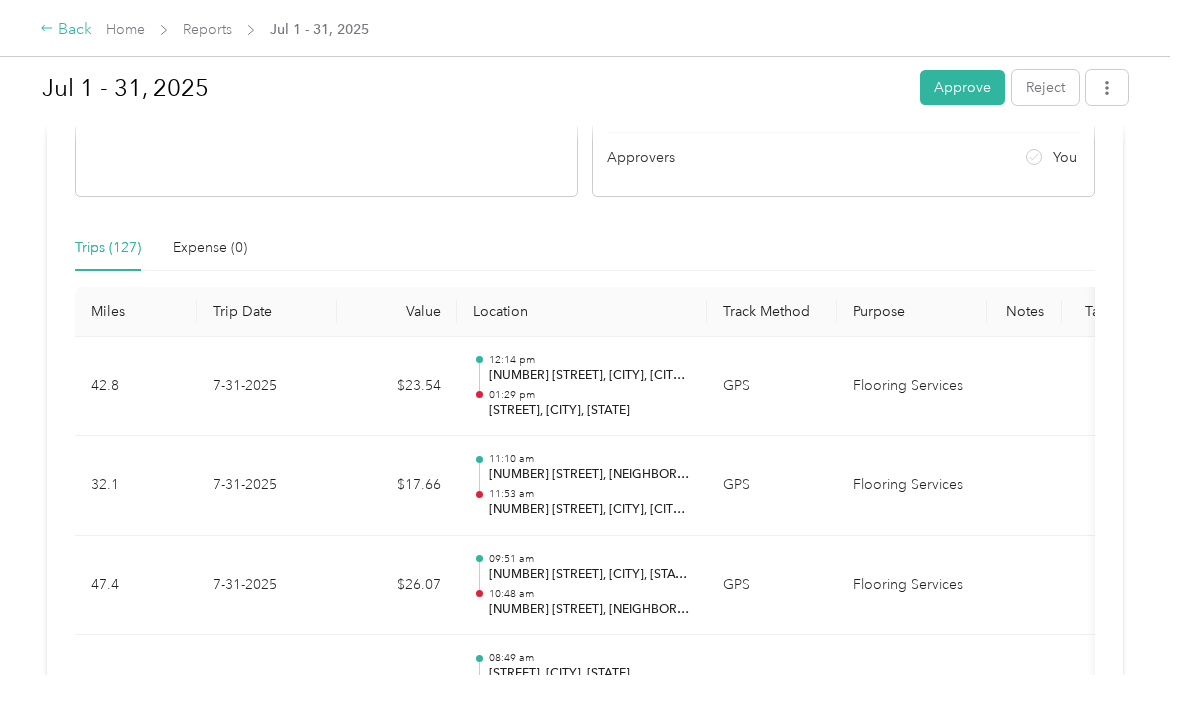 click on "Back" at bounding box center (66, 30) 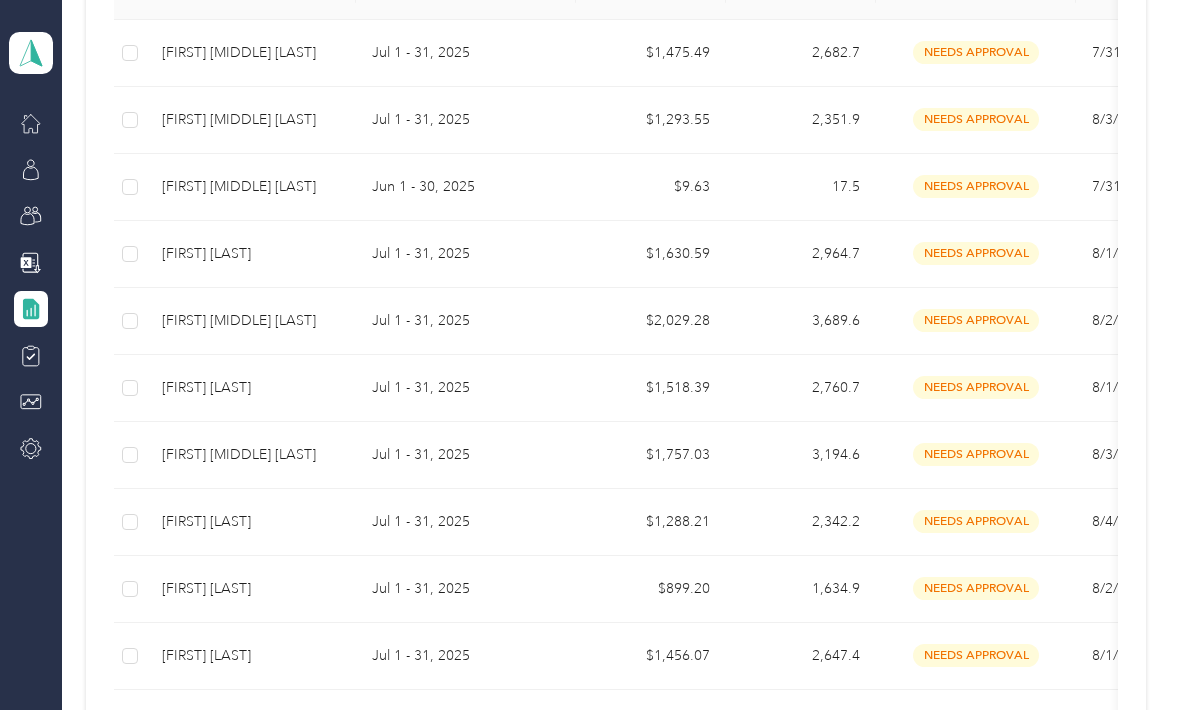 scroll, scrollTop: 468, scrollLeft: 0, axis: vertical 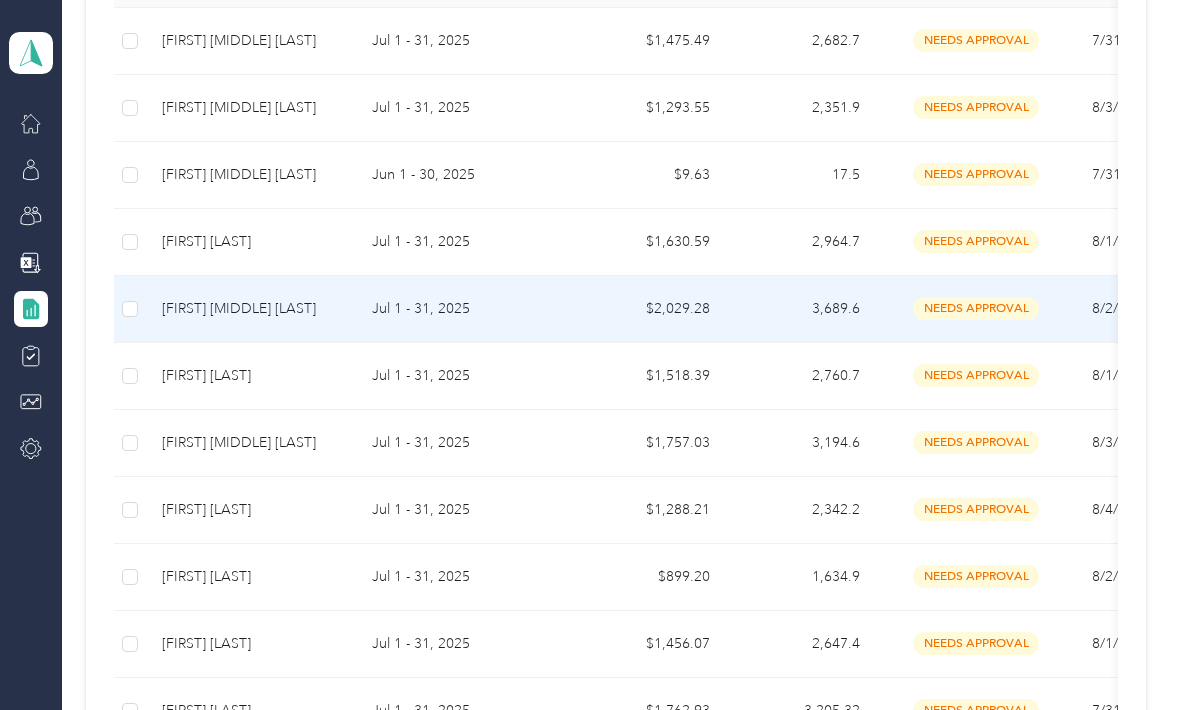 click on "Jul 1 - 31, 2025" at bounding box center (466, 309) 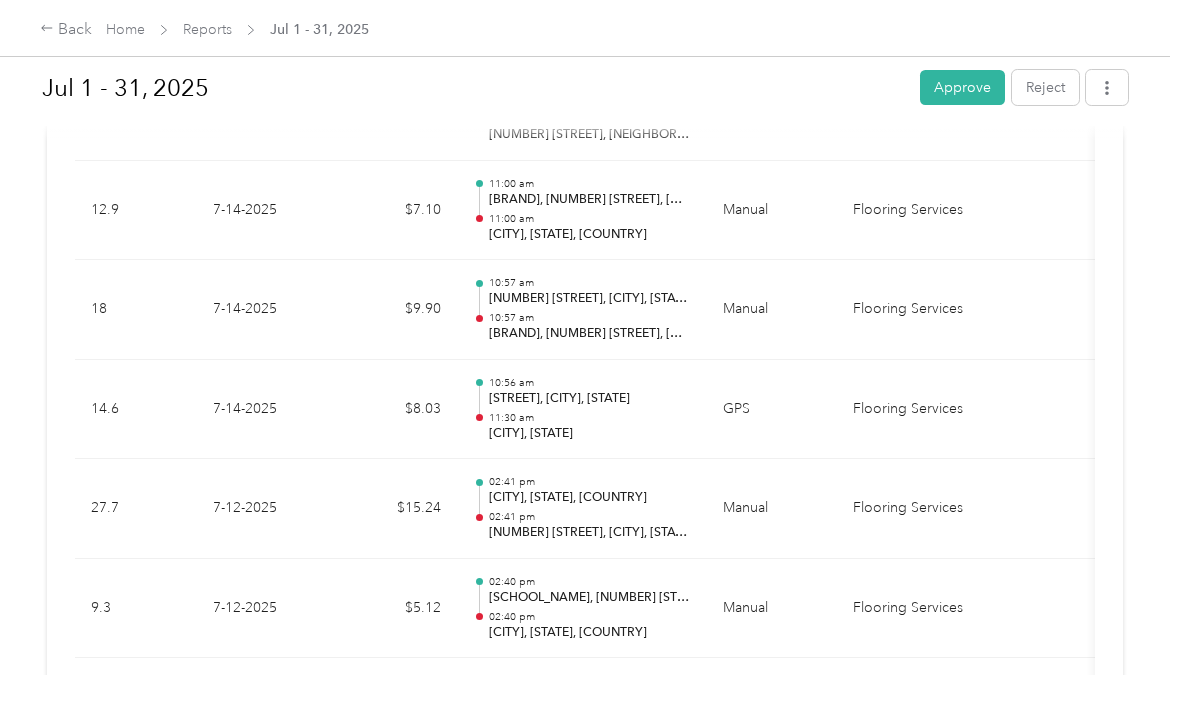 scroll, scrollTop: 13080, scrollLeft: 0, axis: vertical 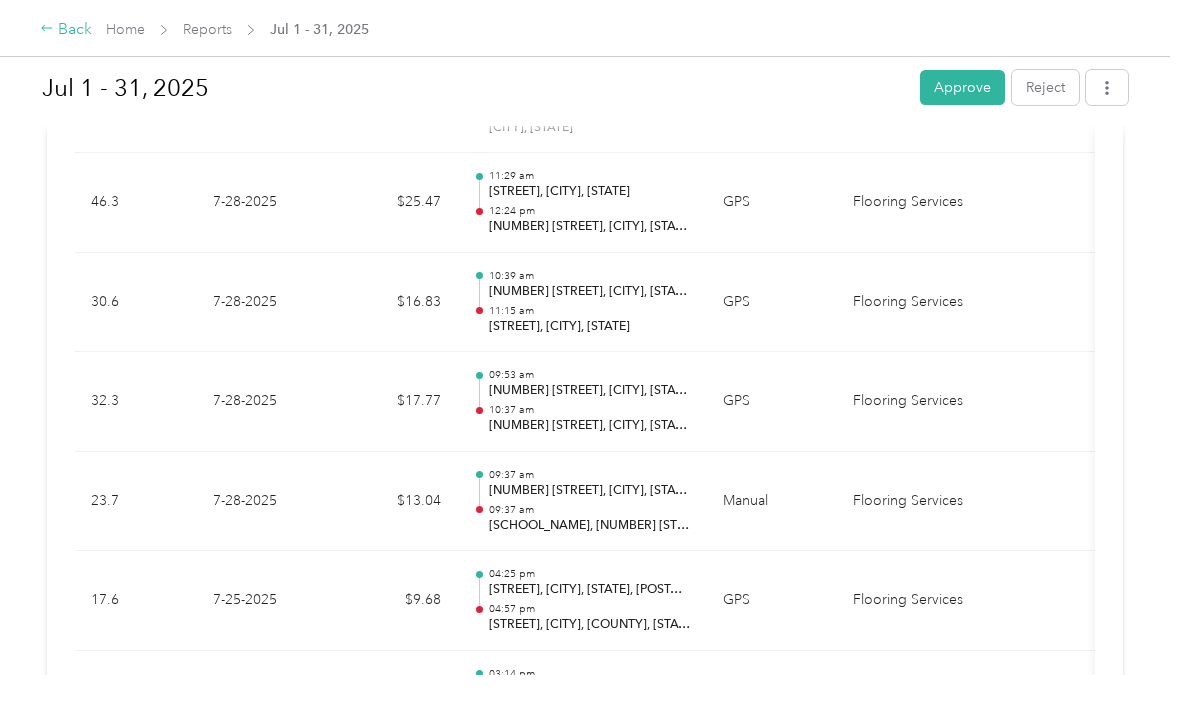 click on "Back" at bounding box center [66, 30] 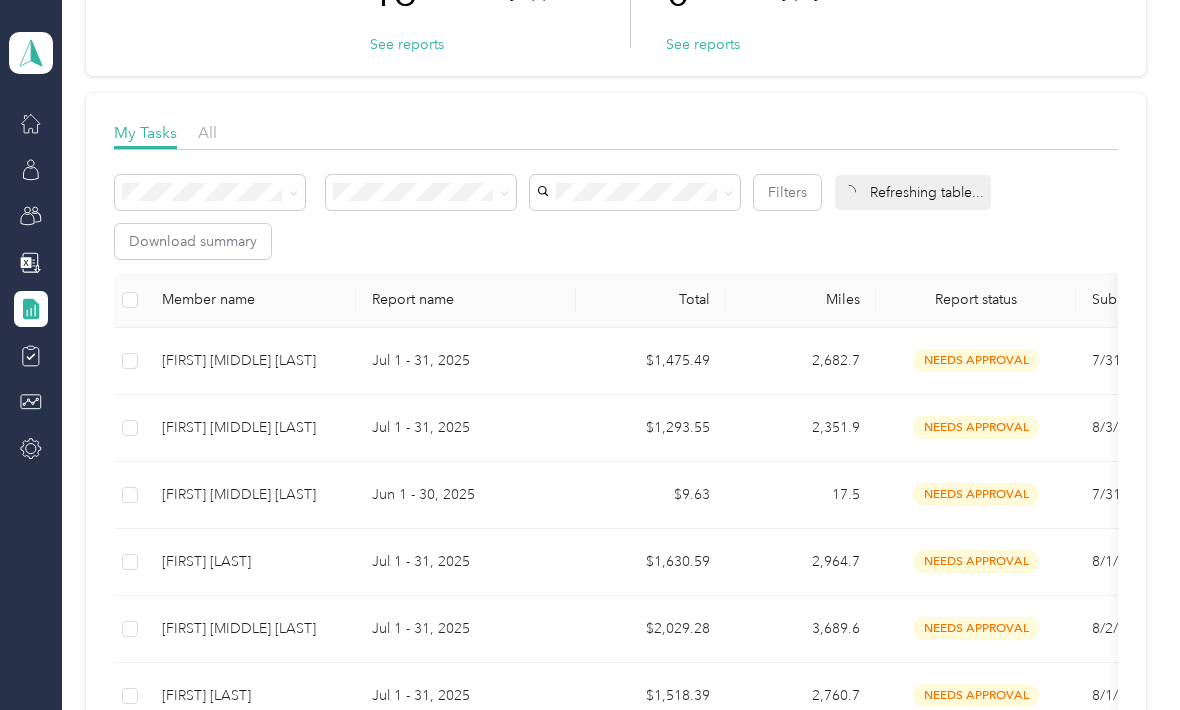 scroll, scrollTop: 281, scrollLeft: 0, axis: vertical 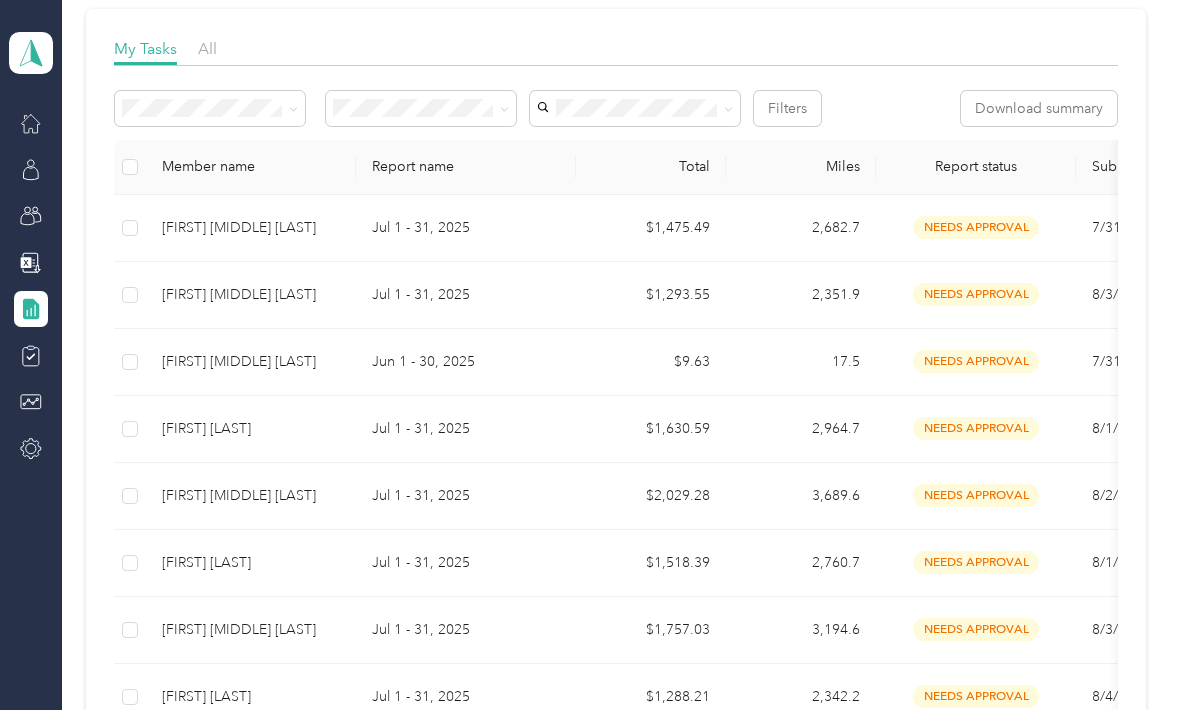 click on "Jul 1 - 31, 2025" at bounding box center [466, 429] 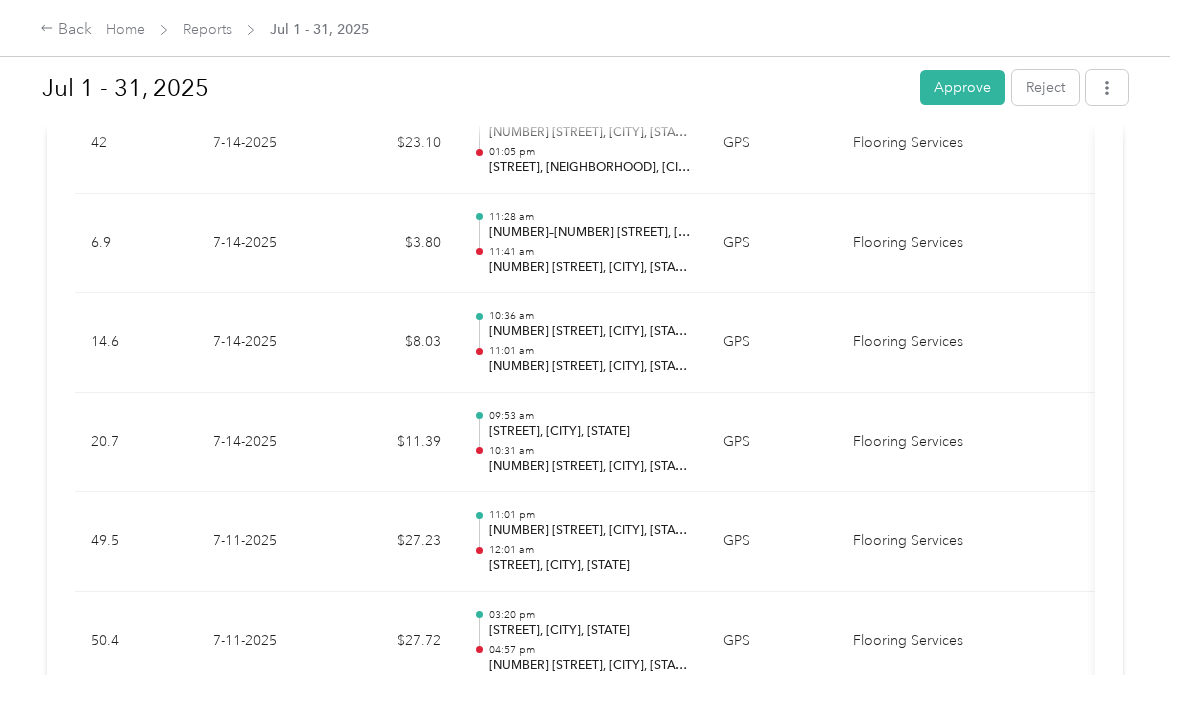 scroll, scrollTop: 7475, scrollLeft: 0, axis: vertical 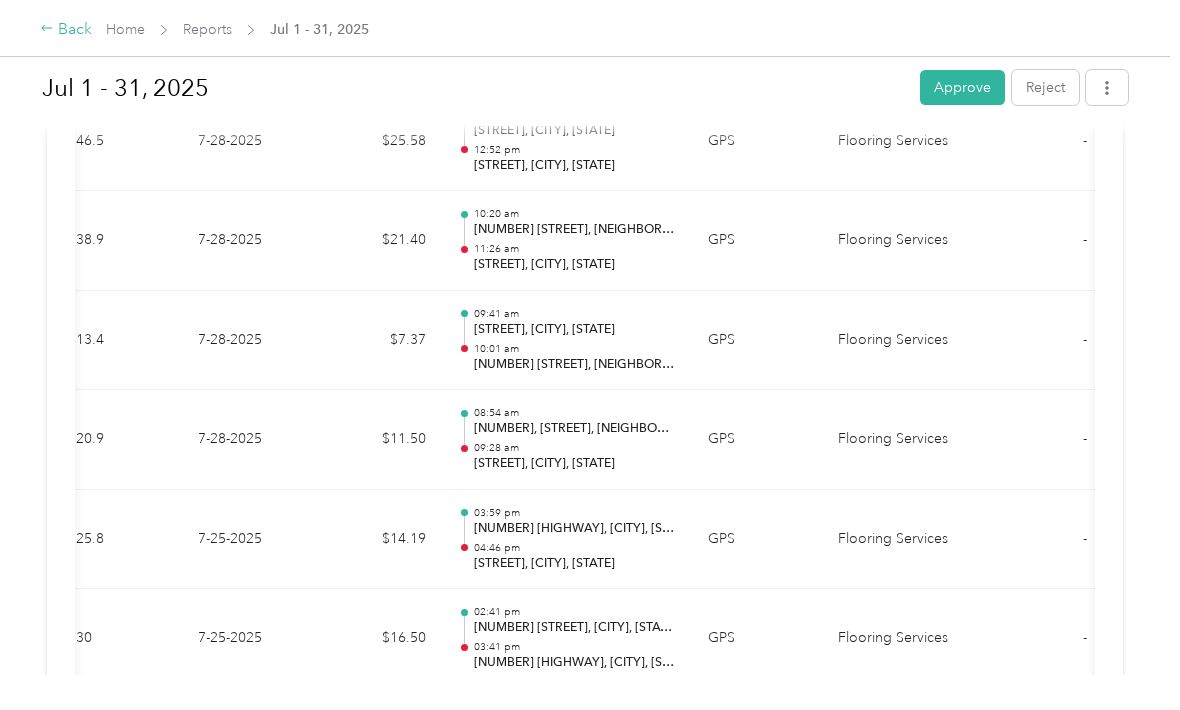 click on "Back" at bounding box center (66, 30) 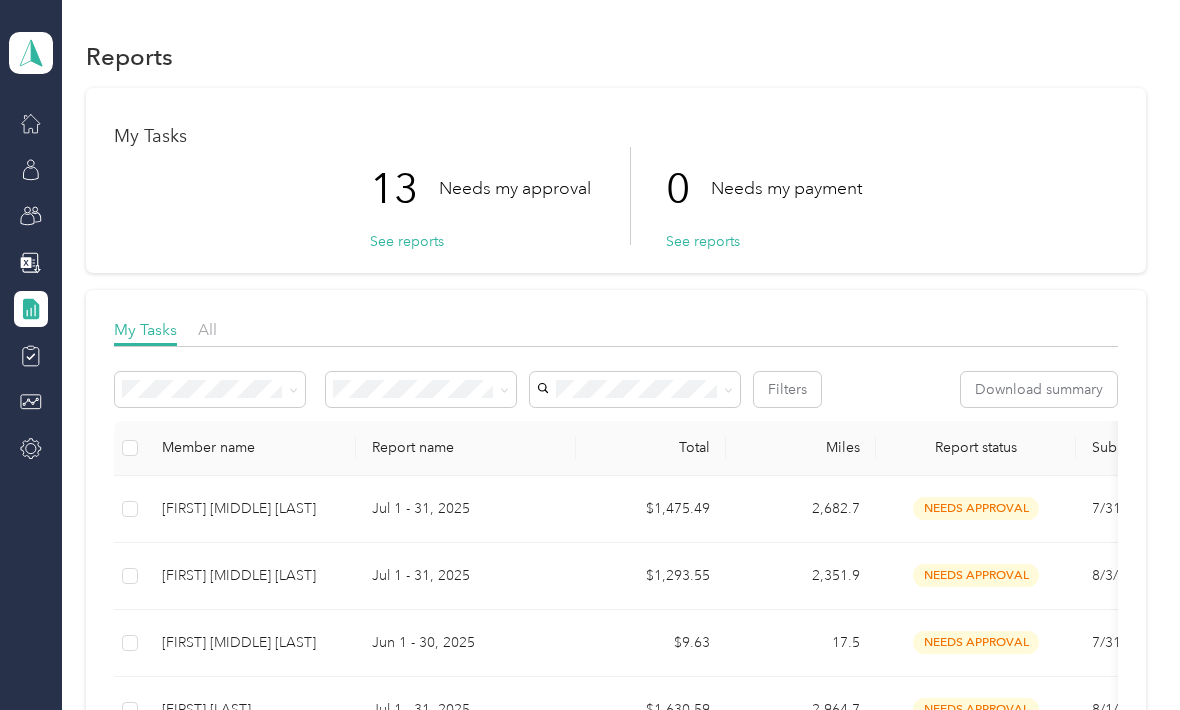 scroll, scrollTop: 0, scrollLeft: 0, axis: both 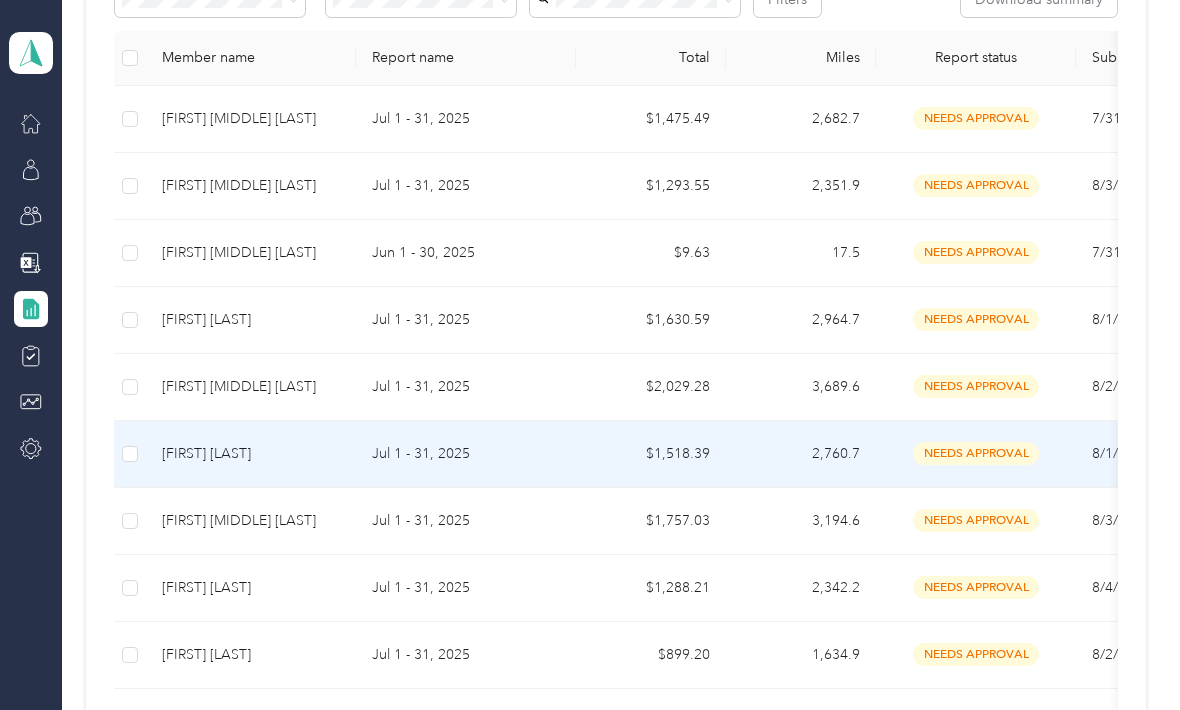 click on "Jul 1 - 31, 2025" at bounding box center (466, 454) 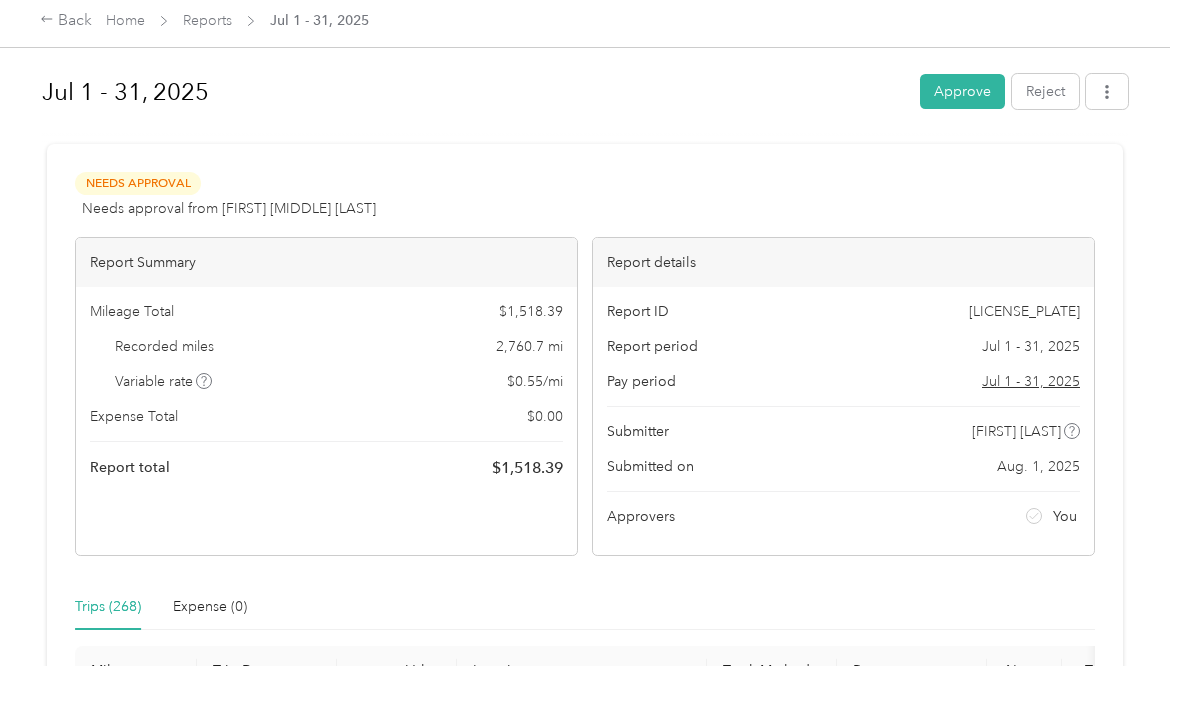 scroll, scrollTop: 0, scrollLeft: 0, axis: both 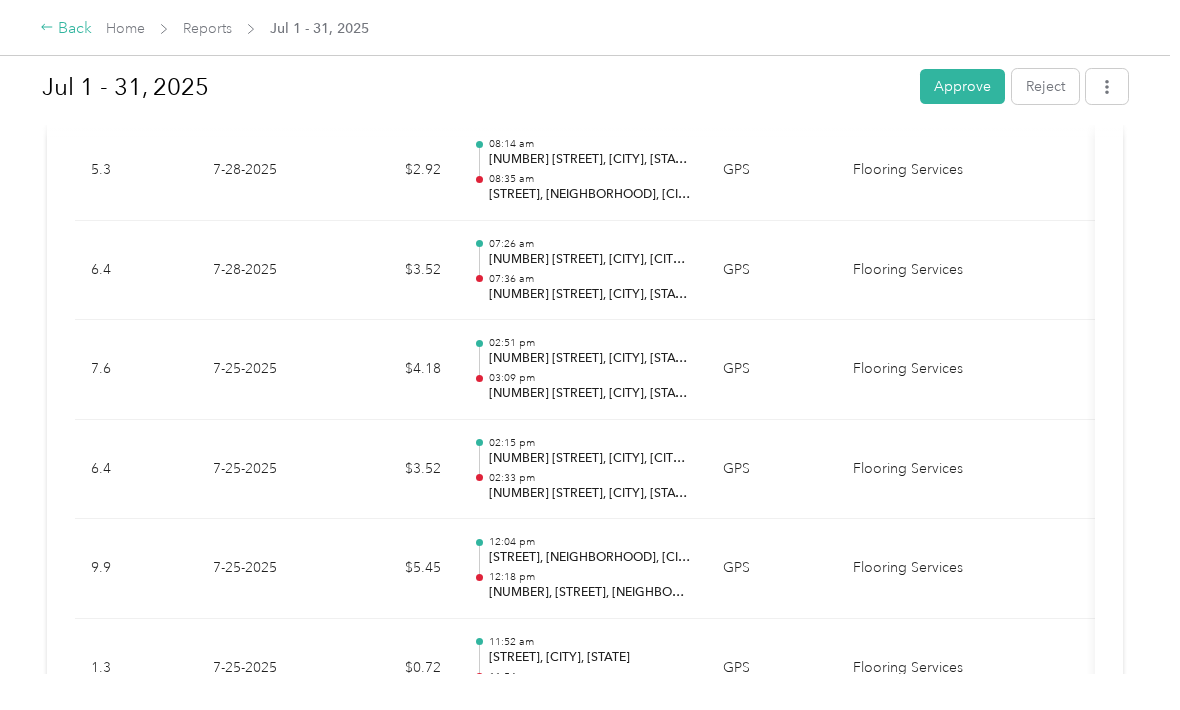 click on "Back" at bounding box center (66, 30) 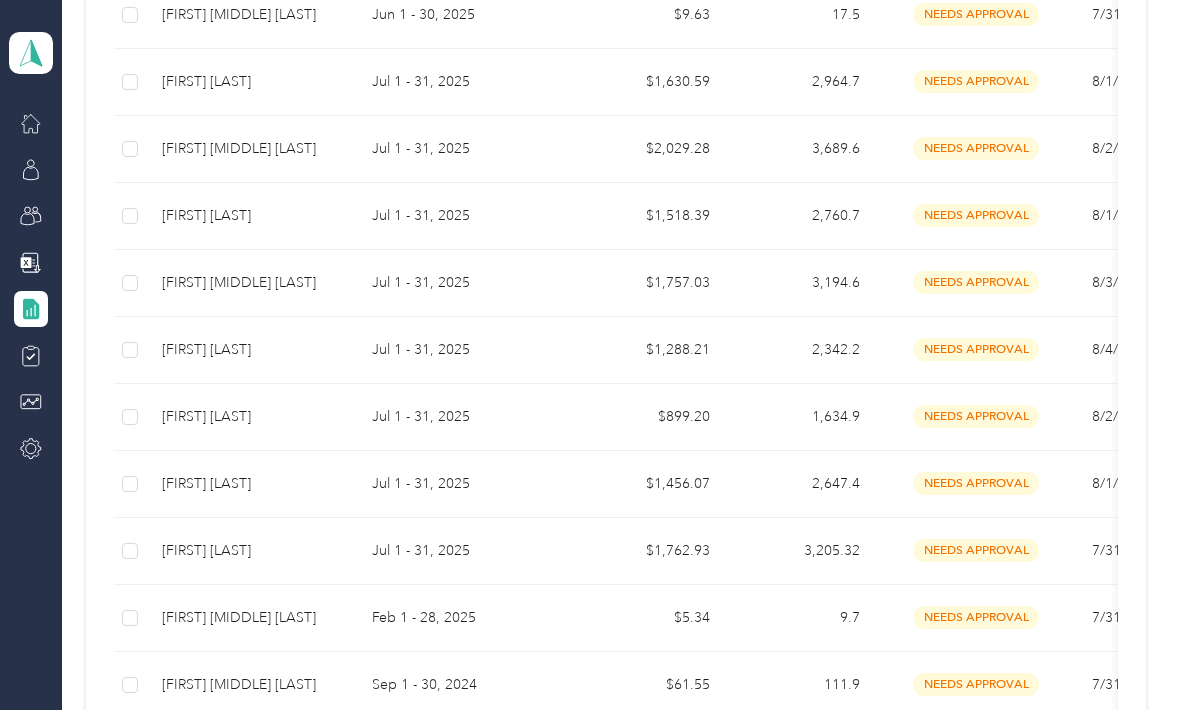 scroll, scrollTop: 631, scrollLeft: 0, axis: vertical 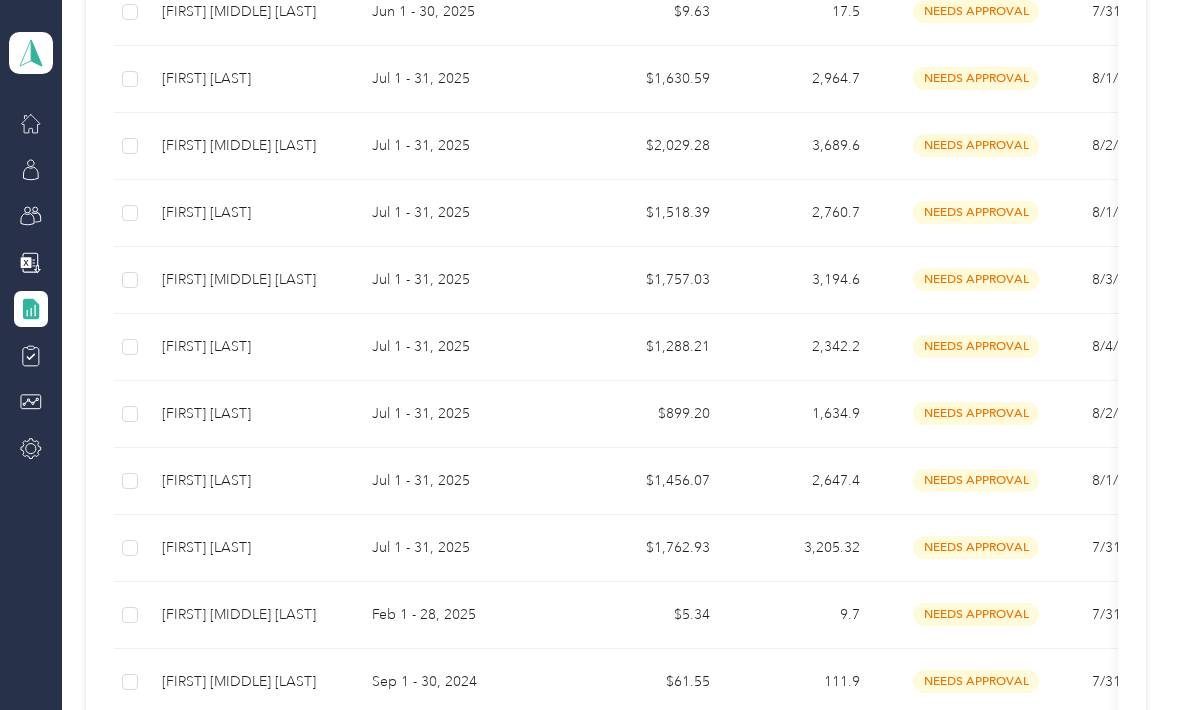 click on "[FIRST] [MIDDLE] [LAST]" at bounding box center (251, 280) 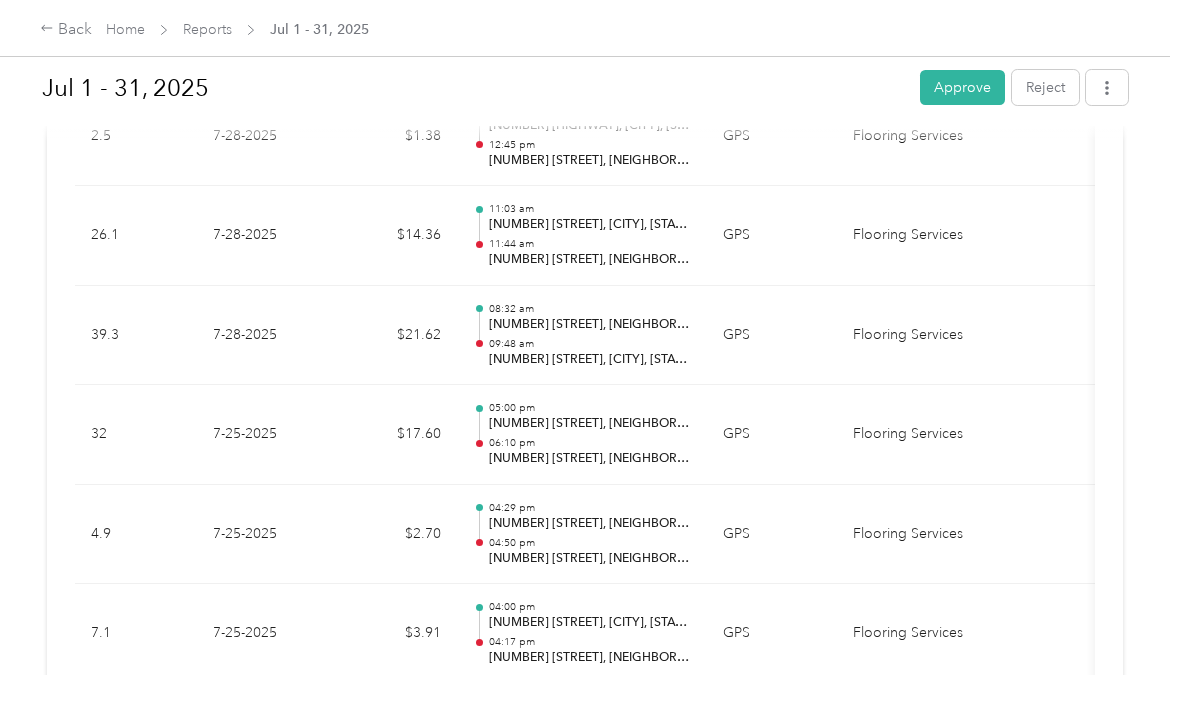 scroll, scrollTop: 4201, scrollLeft: 0, axis: vertical 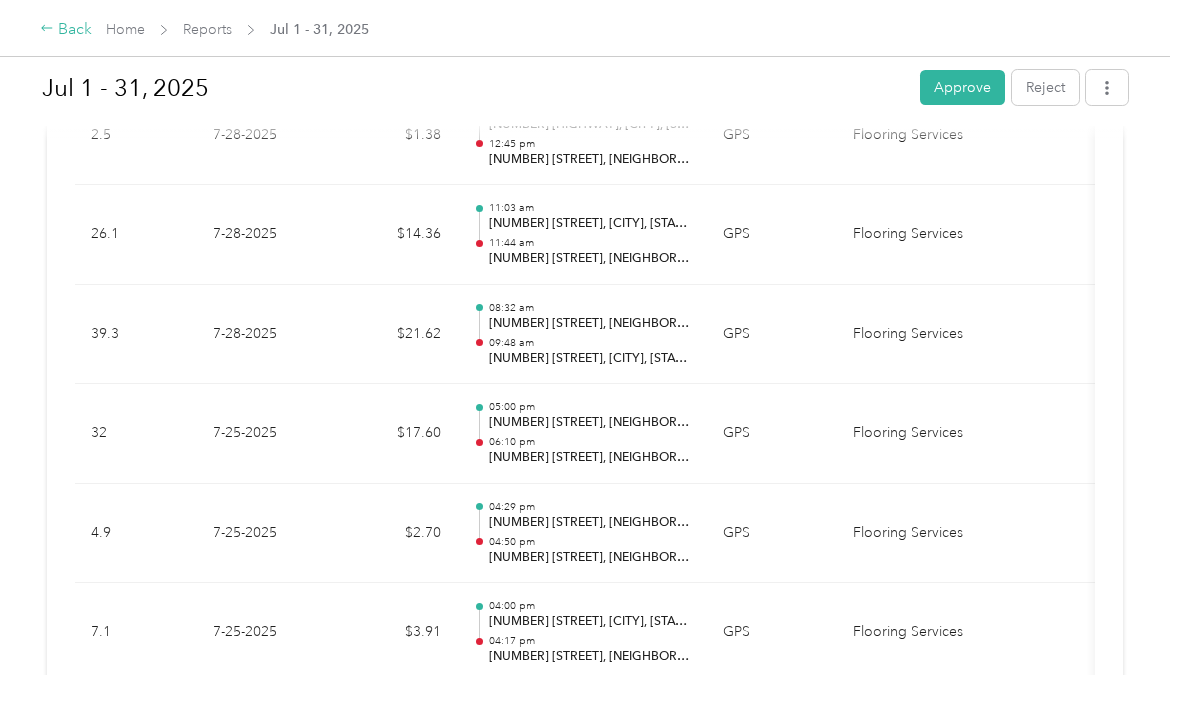 click on "Back" at bounding box center (66, 30) 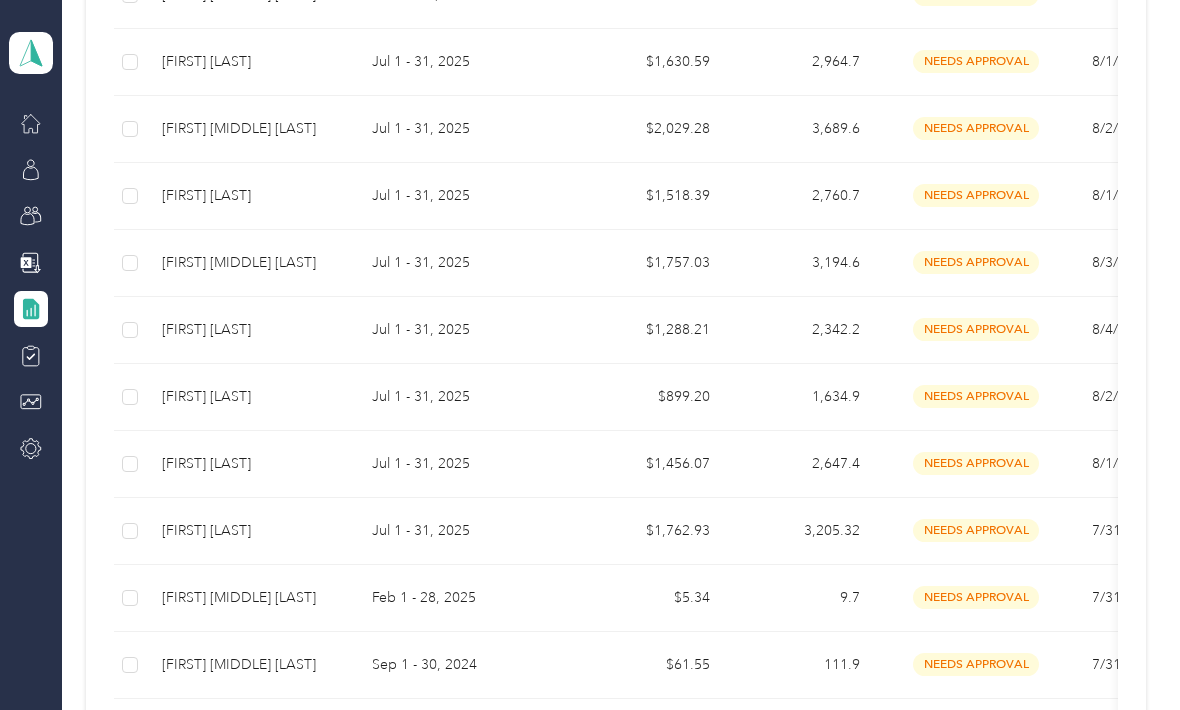 scroll, scrollTop: 649, scrollLeft: 0, axis: vertical 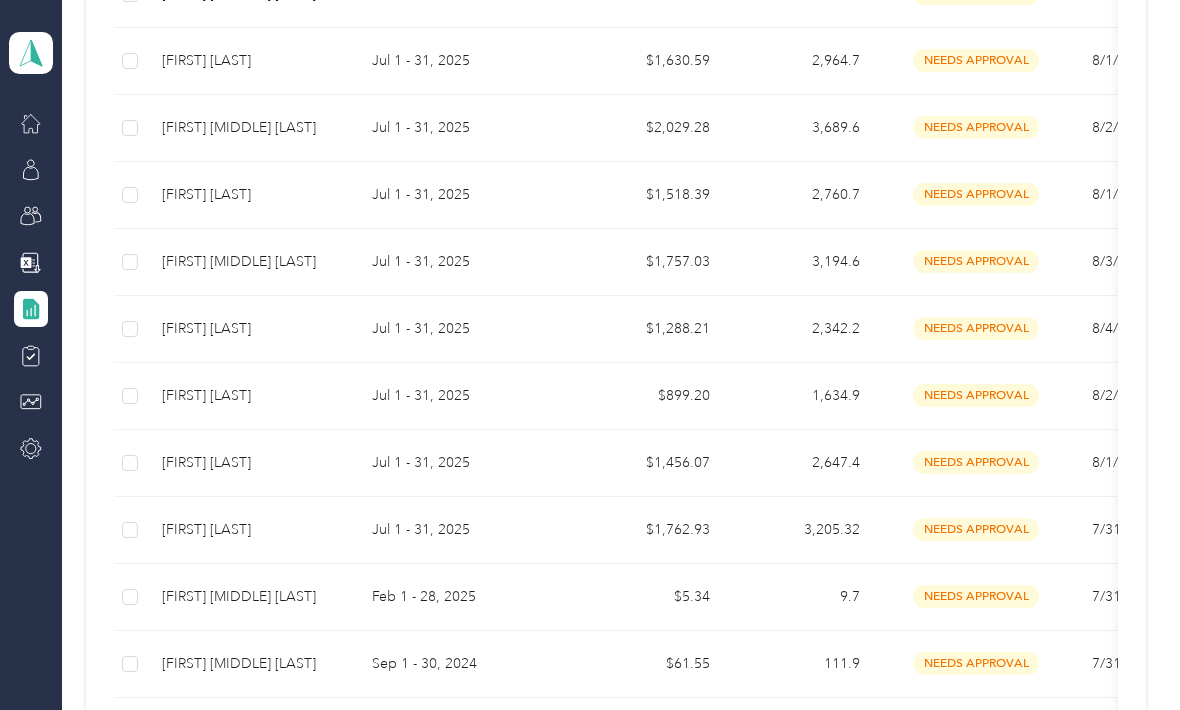 click on "Jul 1 - 31, 2025" at bounding box center [466, 329] 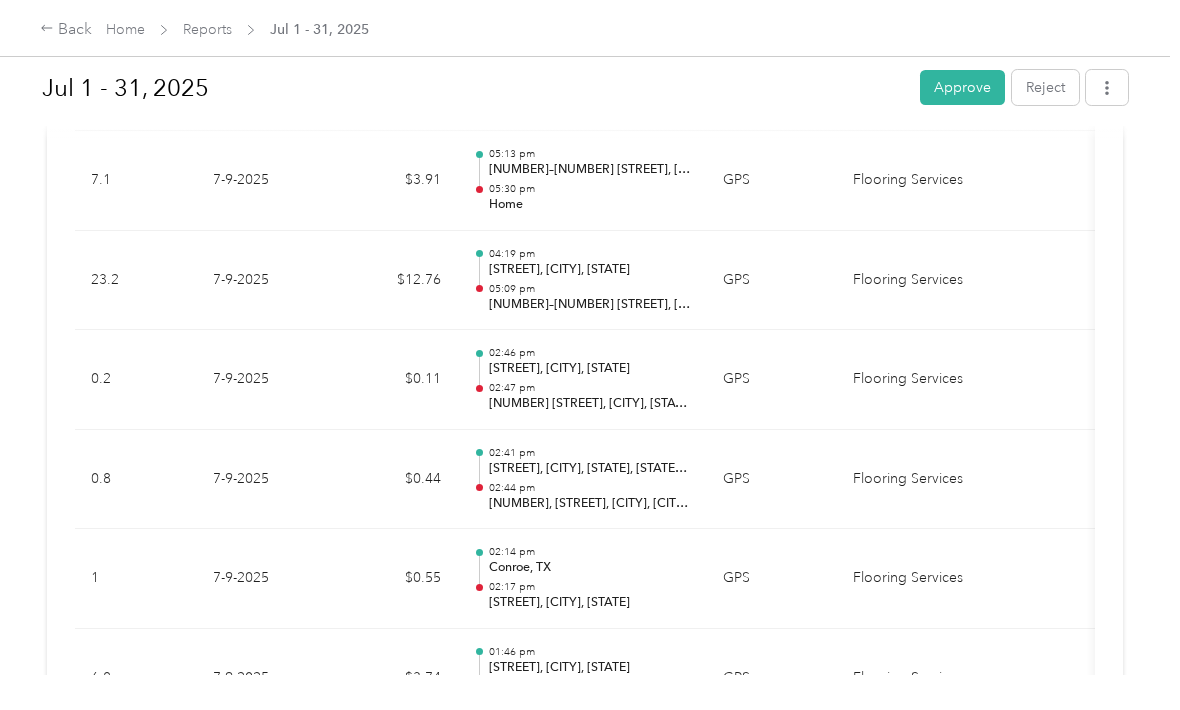 scroll, scrollTop: 18970, scrollLeft: 0, axis: vertical 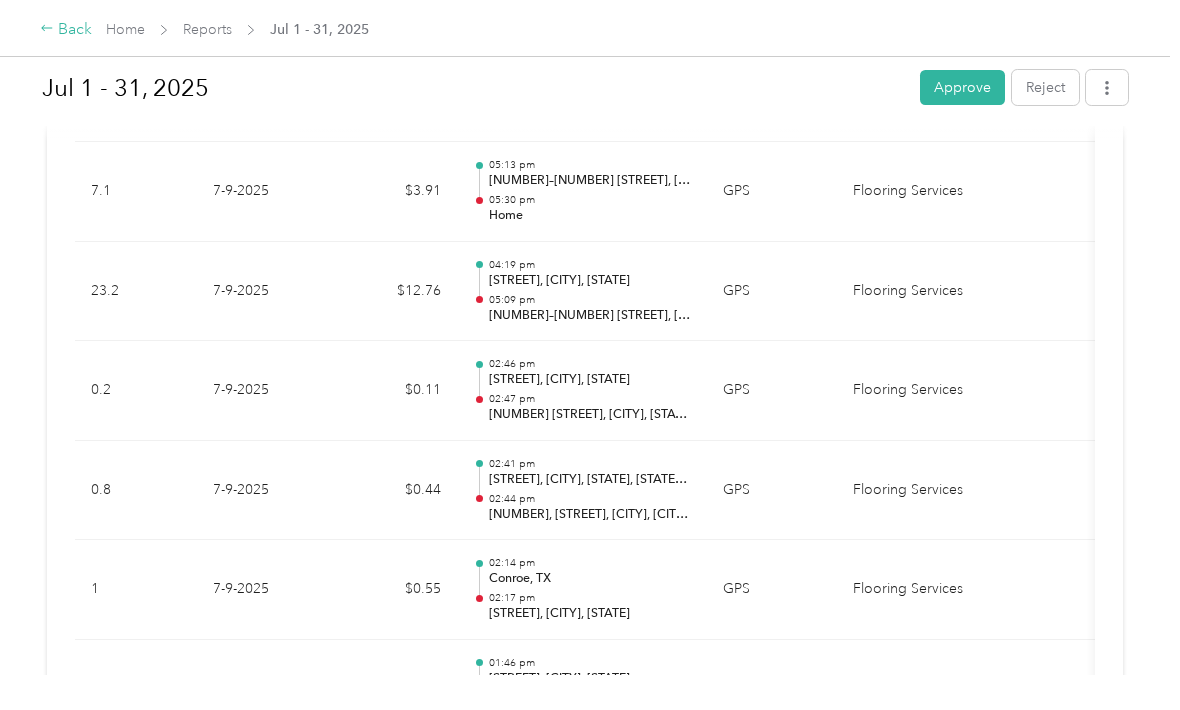 click on "Back" at bounding box center (66, 30) 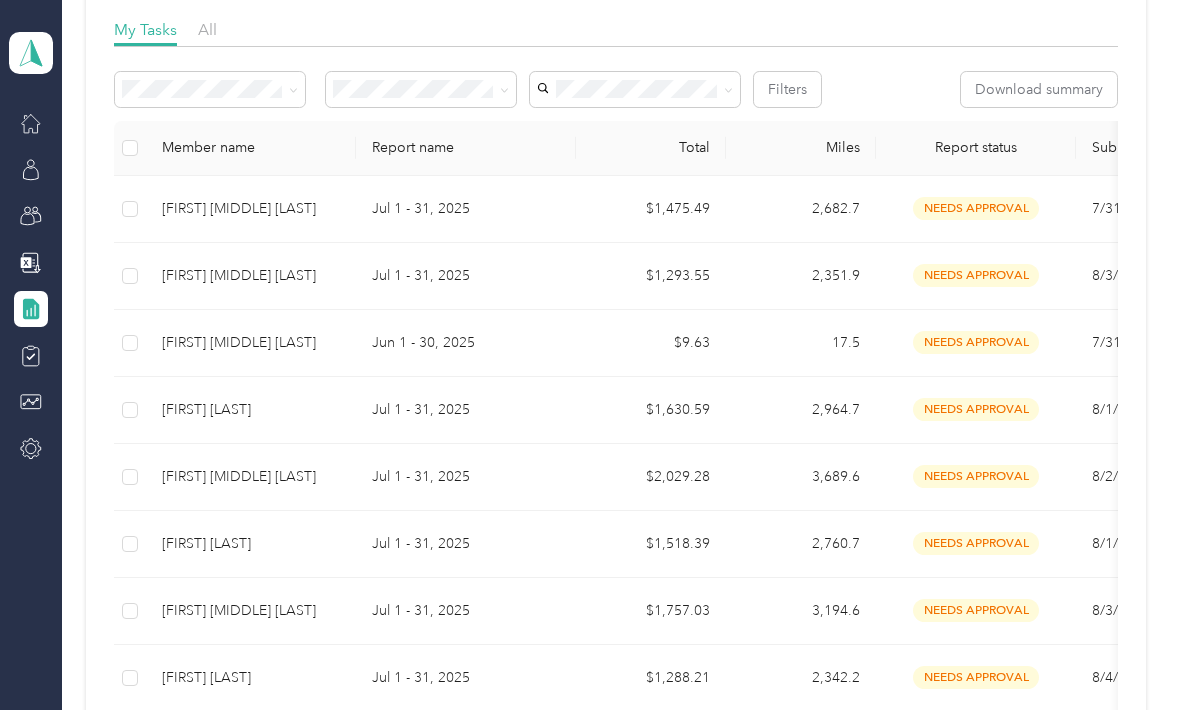 scroll, scrollTop: 301, scrollLeft: 0, axis: vertical 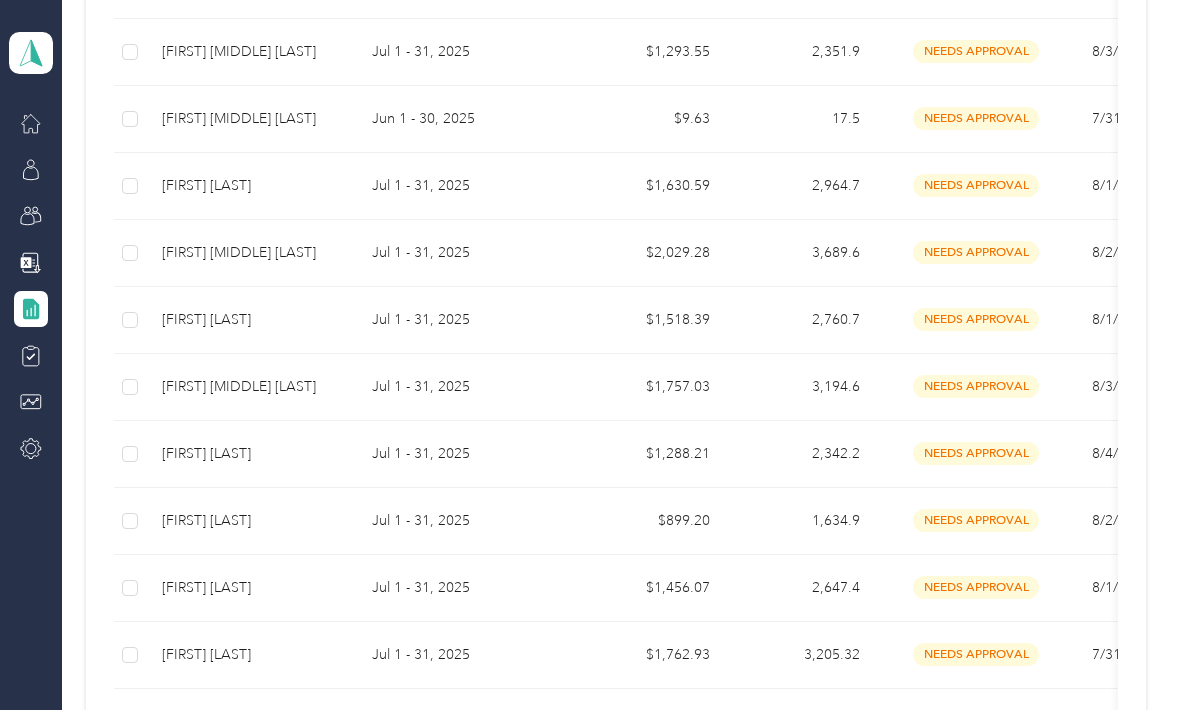click on "Jul 1 - 31, 2025" at bounding box center [466, 521] 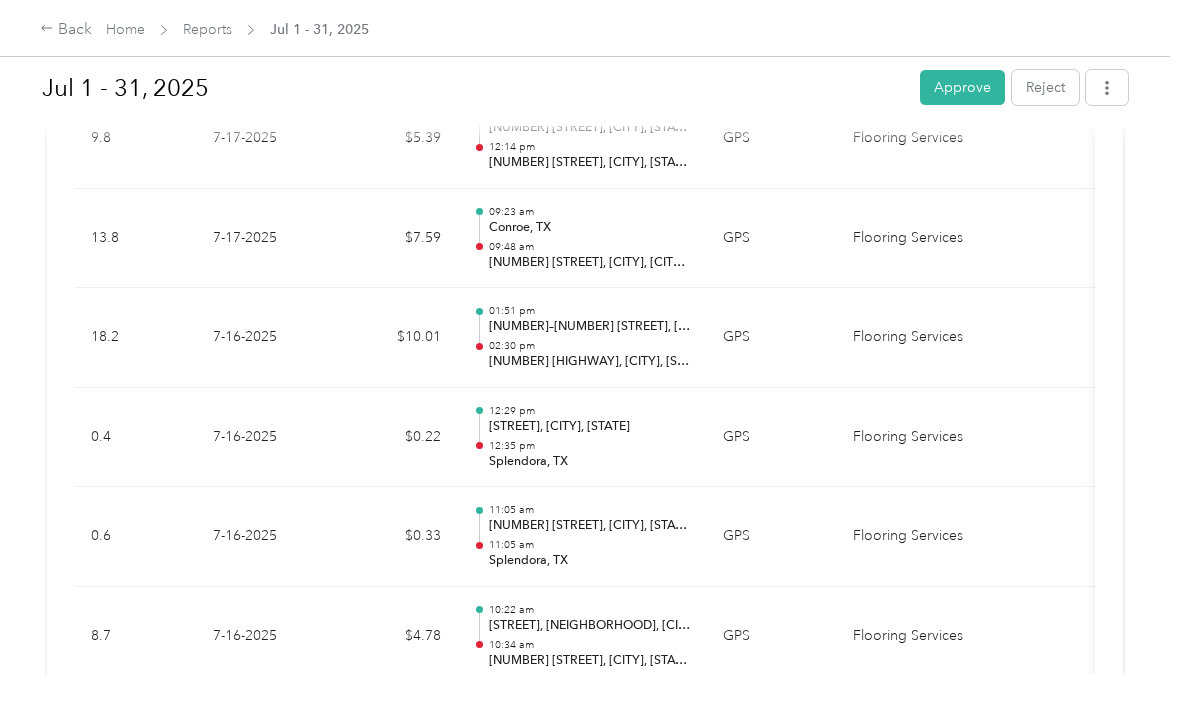 scroll, scrollTop: 8672, scrollLeft: 0, axis: vertical 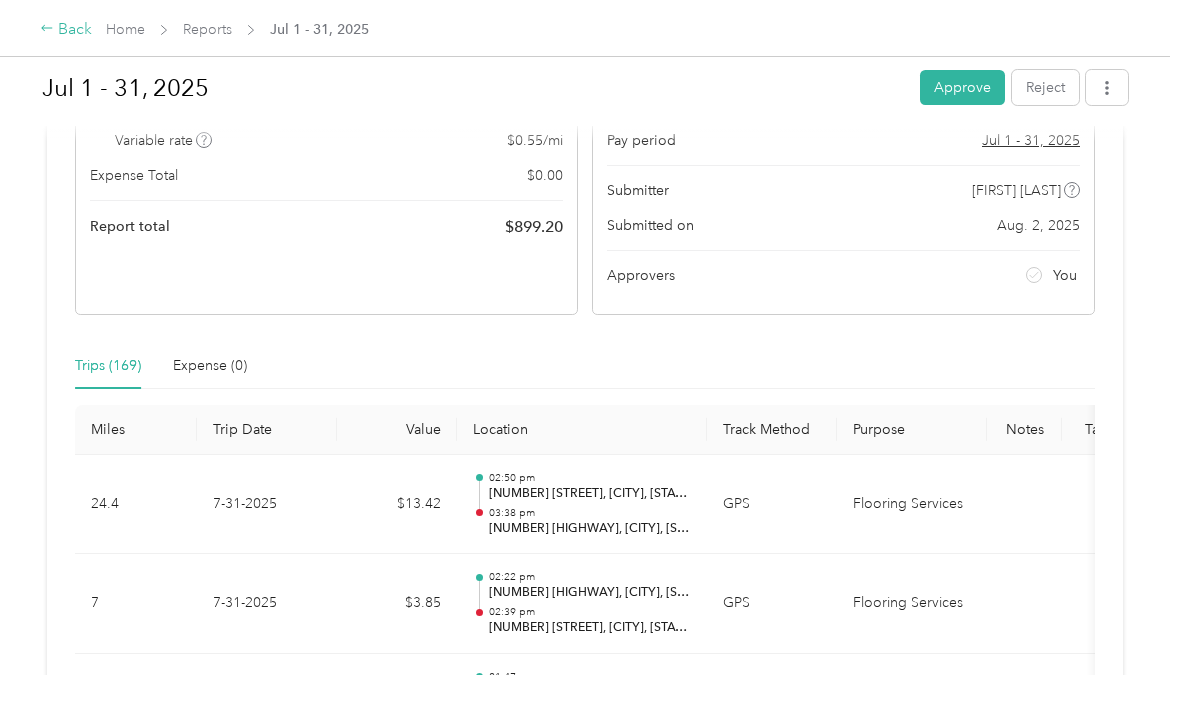 click on "Back" at bounding box center (66, 30) 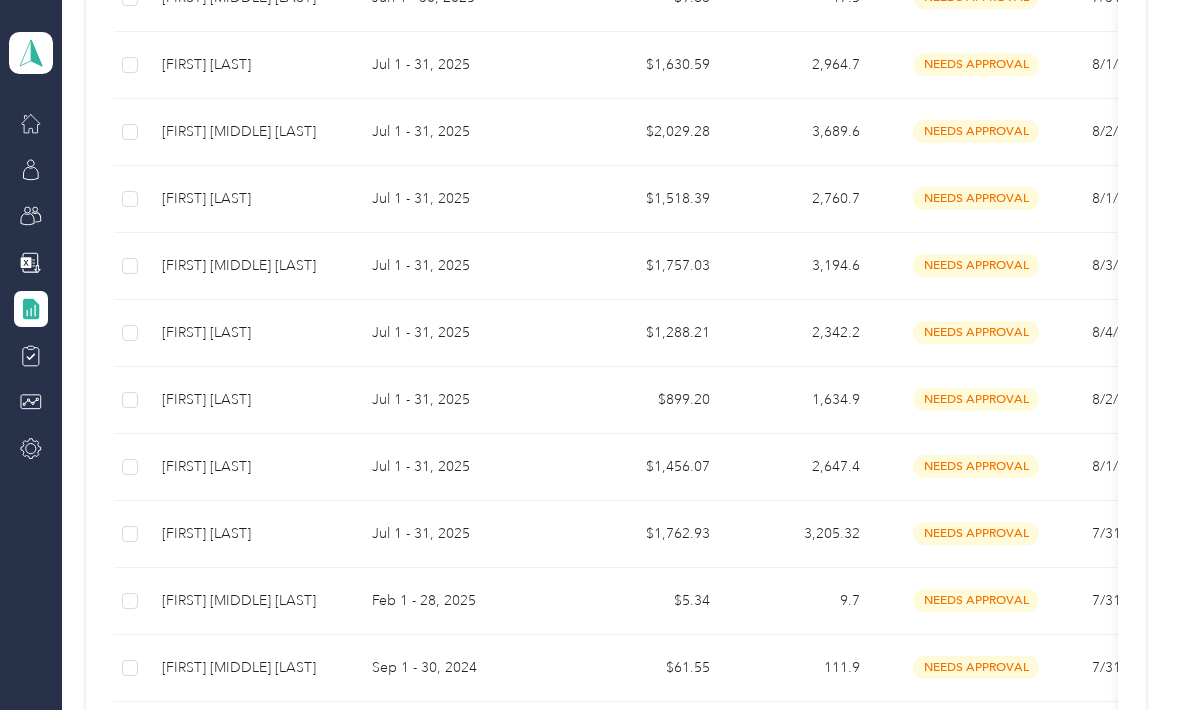scroll, scrollTop: 649, scrollLeft: 0, axis: vertical 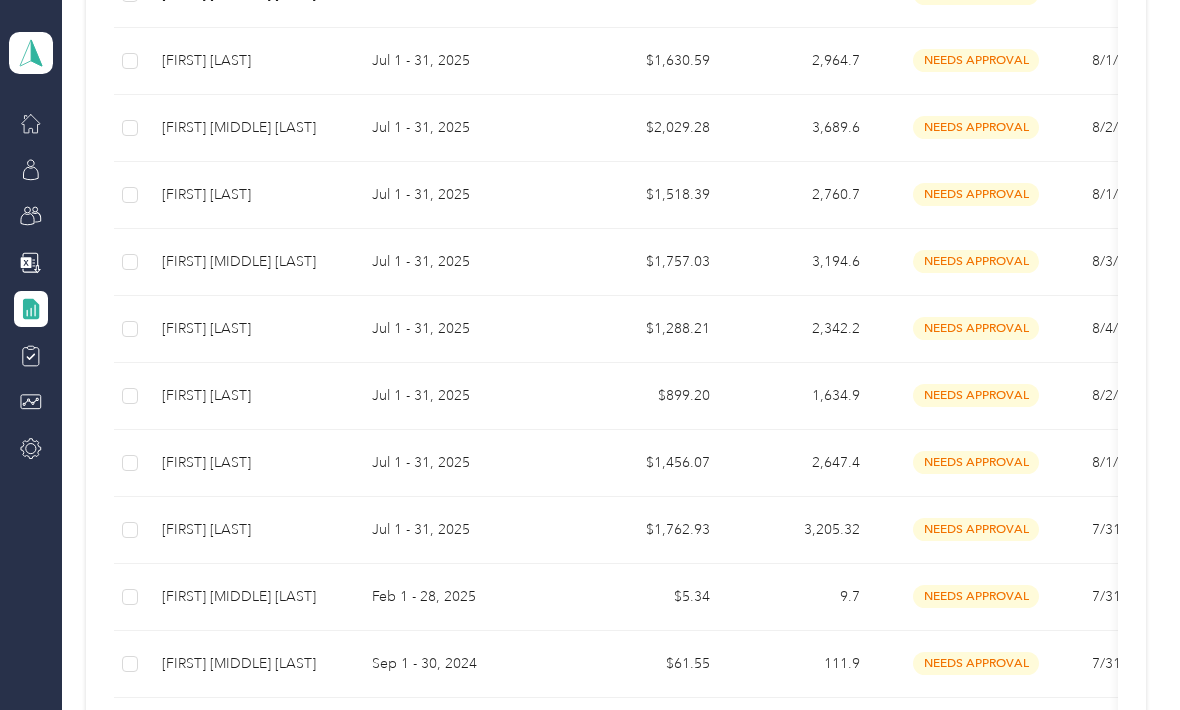 click on "Jul 1 - 31, 2025" at bounding box center (466, 463) 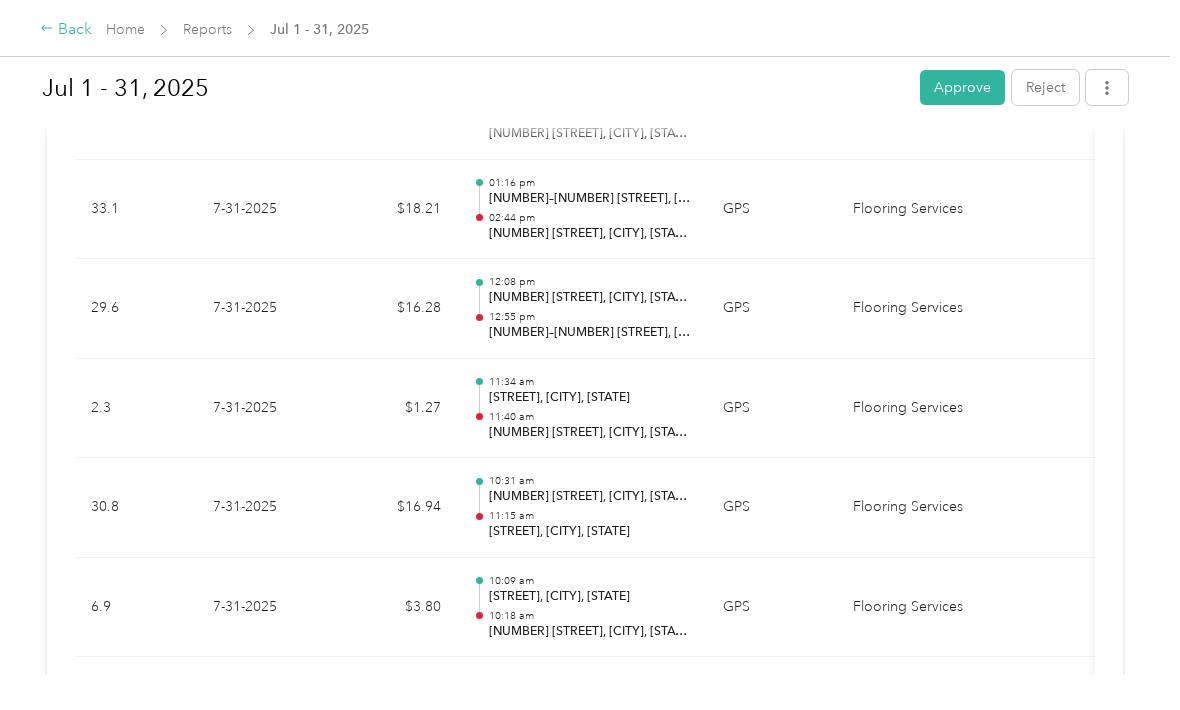 scroll, scrollTop: 718, scrollLeft: 0, axis: vertical 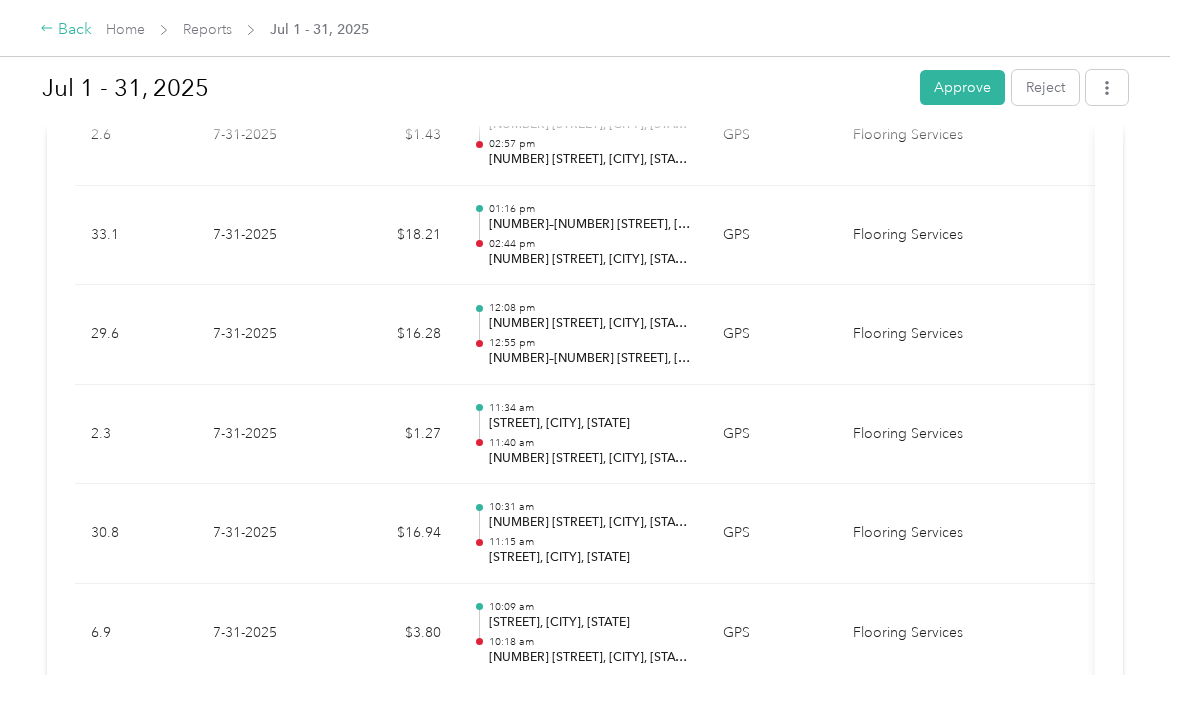 click on "Back" at bounding box center (66, 30) 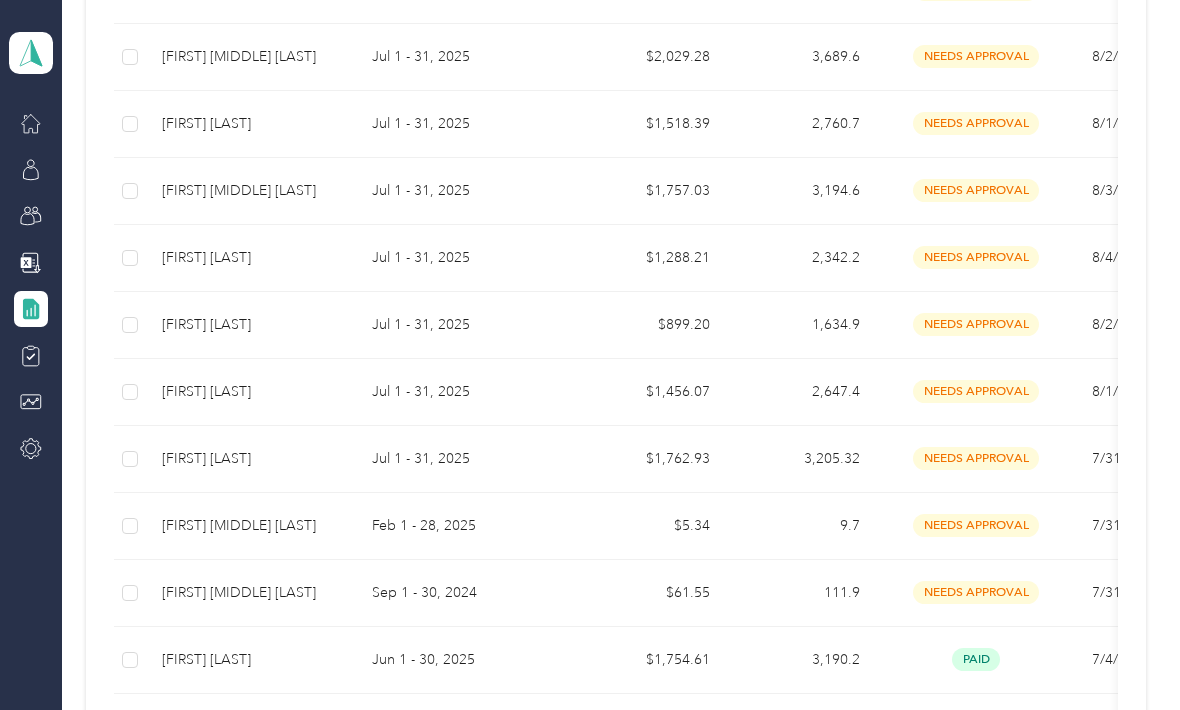 scroll, scrollTop: 727, scrollLeft: 0, axis: vertical 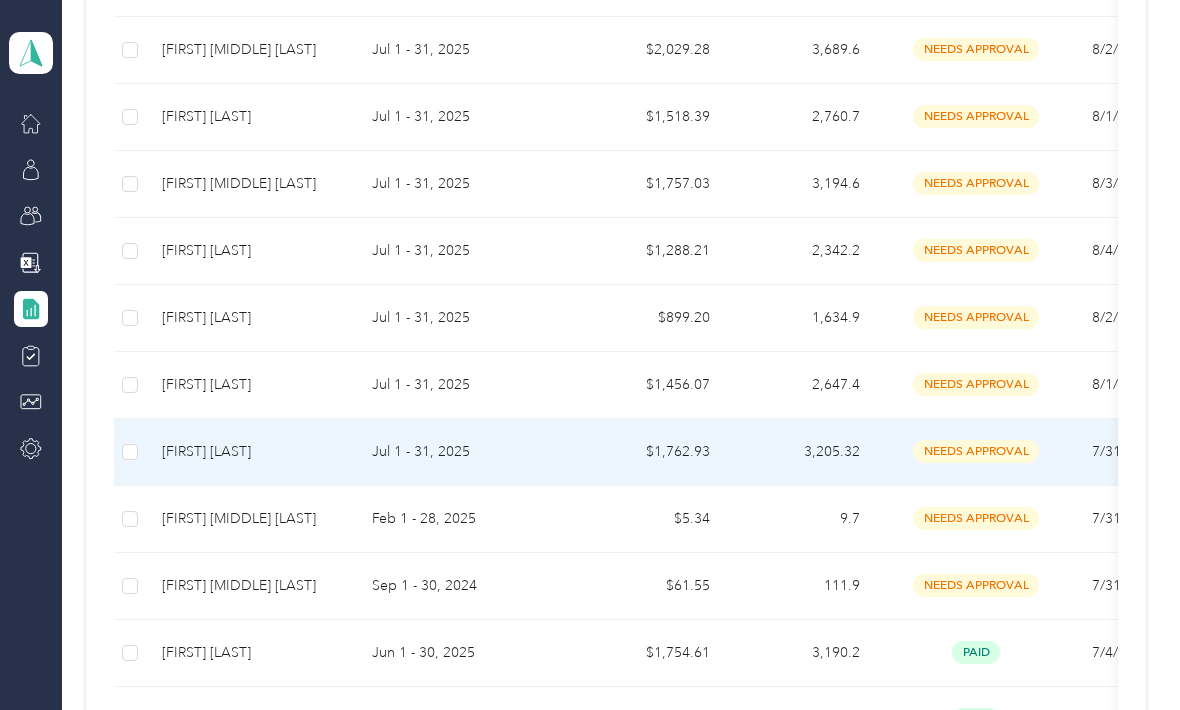 click on "Jul 1 - 31, 2025" at bounding box center (466, 452) 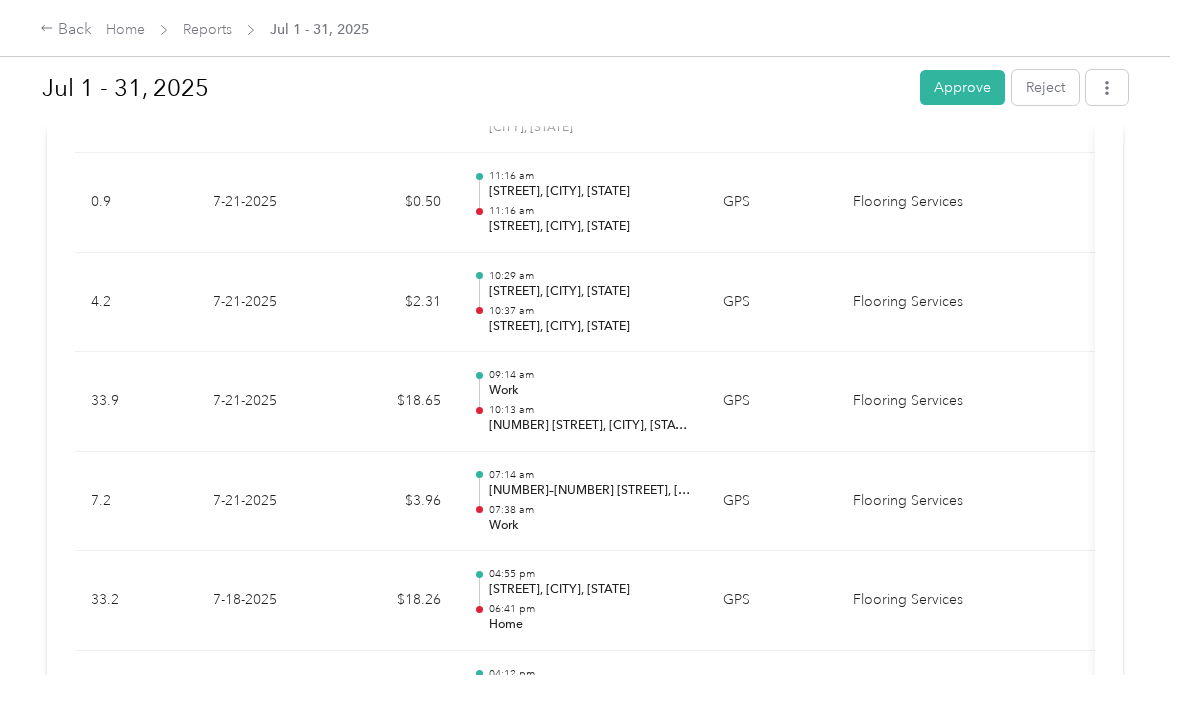 scroll, scrollTop: 9207, scrollLeft: 0, axis: vertical 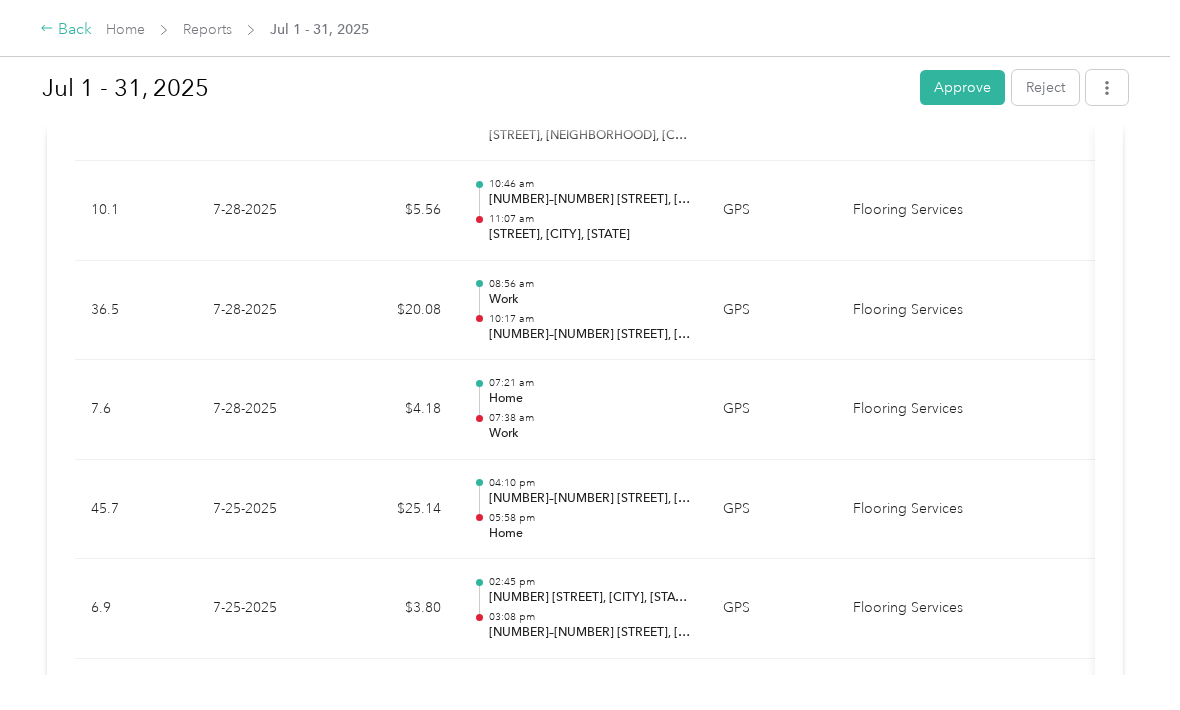 click on "Back" at bounding box center [66, 30] 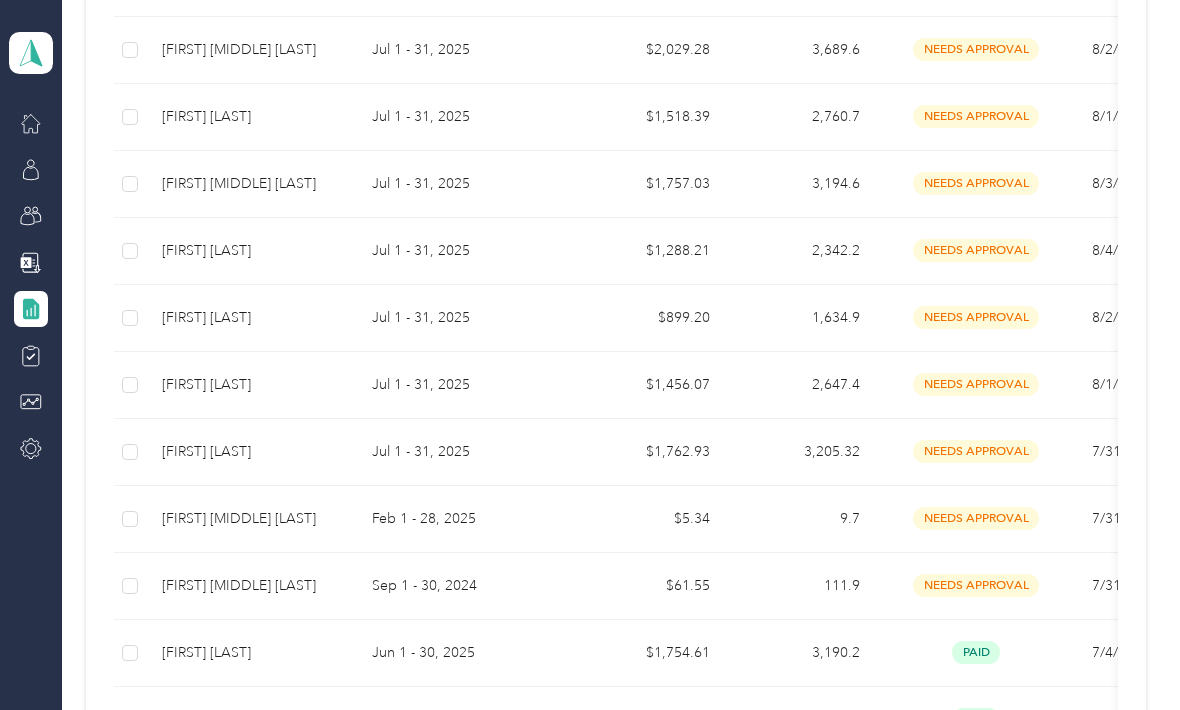 scroll, scrollTop: 732, scrollLeft: 0, axis: vertical 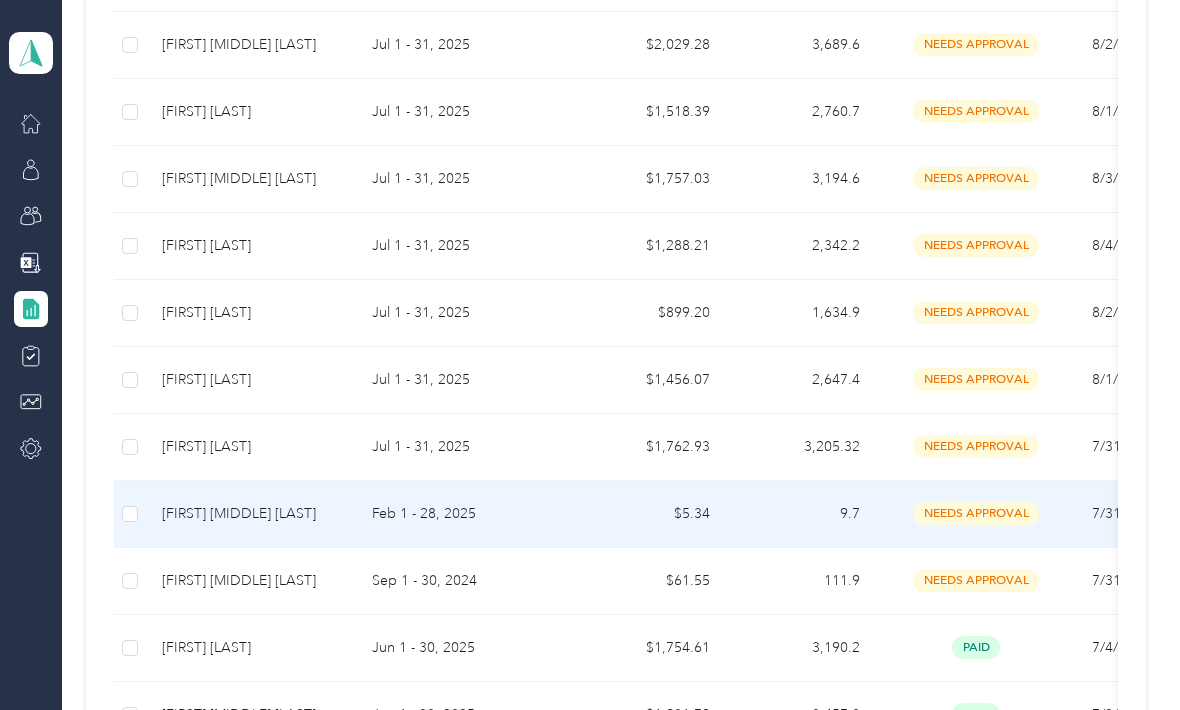 click on "Feb 1 - 28, 2025" at bounding box center [466, 514] 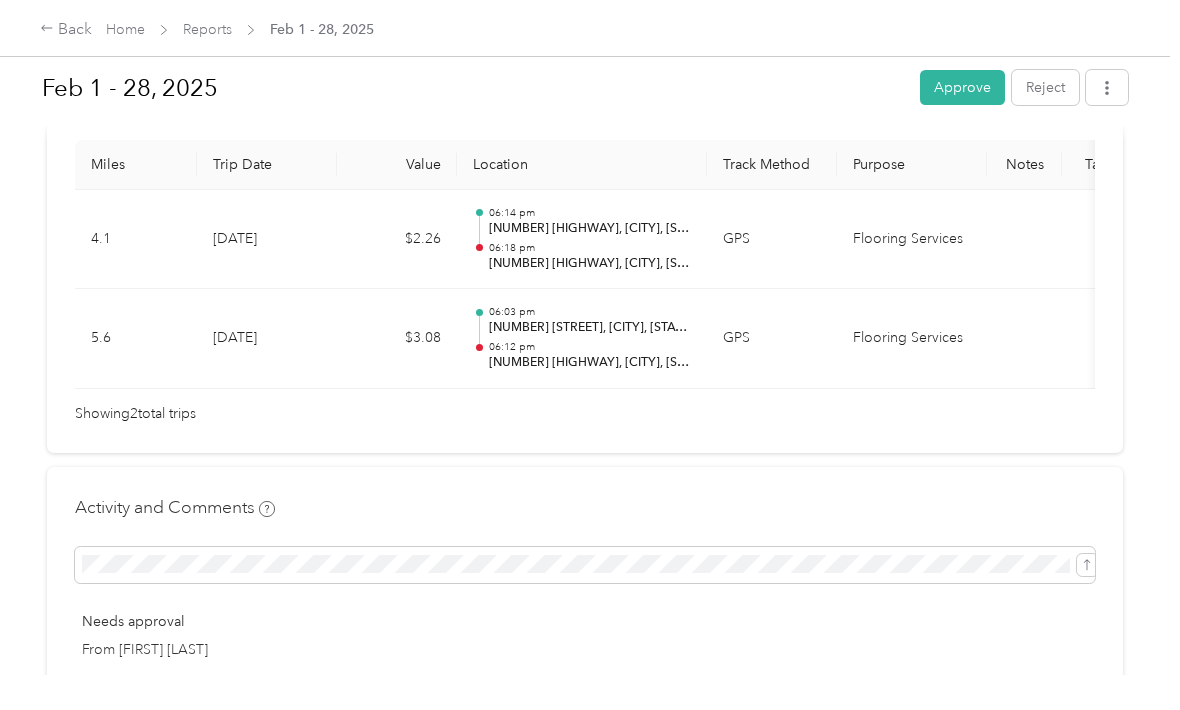scroll, scrollTop: 516, scrollLeft: 0, axis: vertical 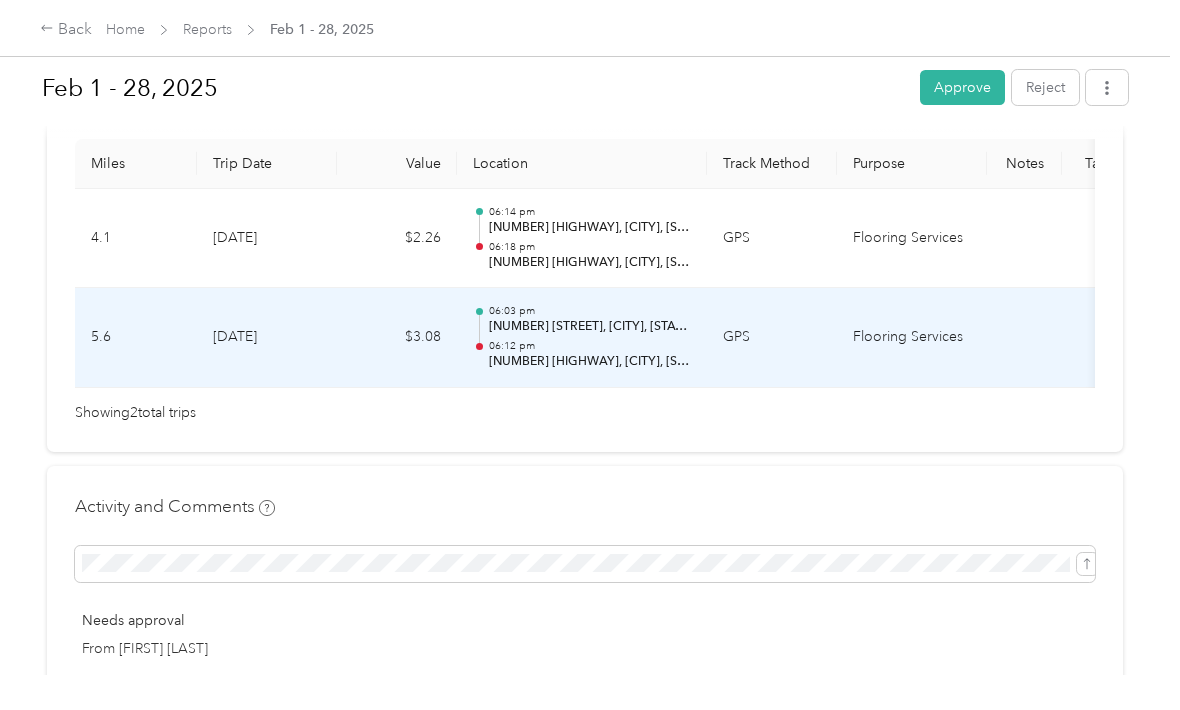 click on "06:12 pm" at bounding box center (590, 346) 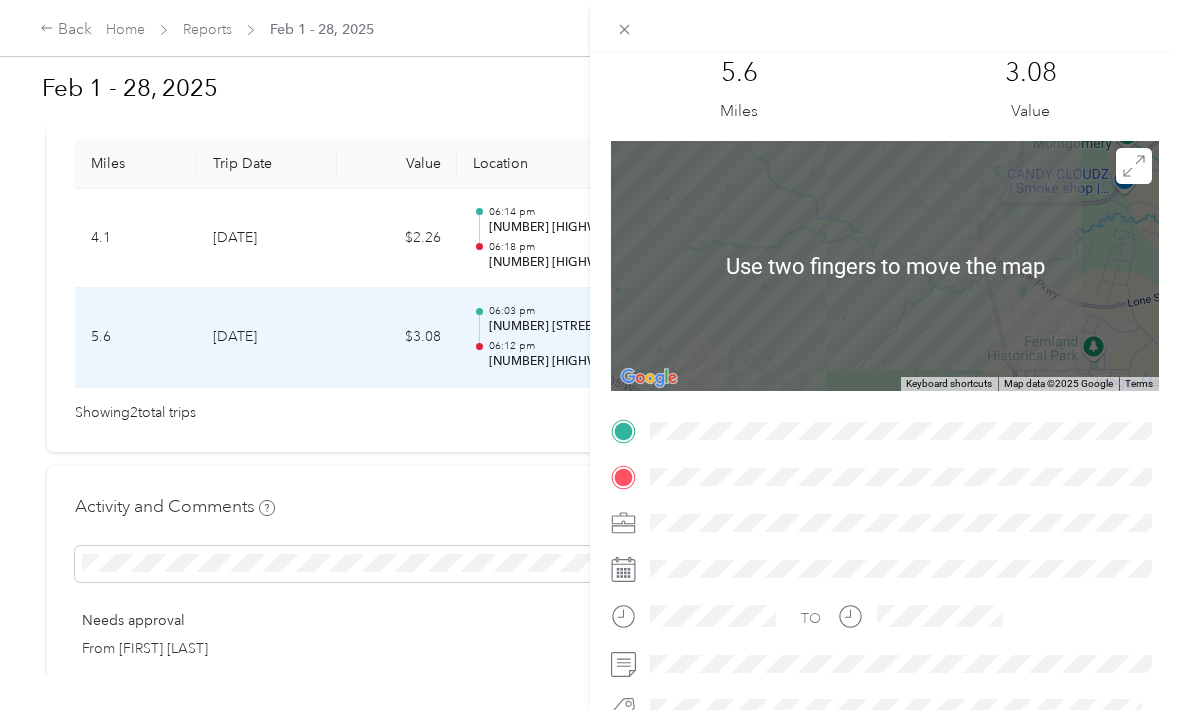 scroll, scrollTop: 57, scrollLeft: 0, axis: vertical 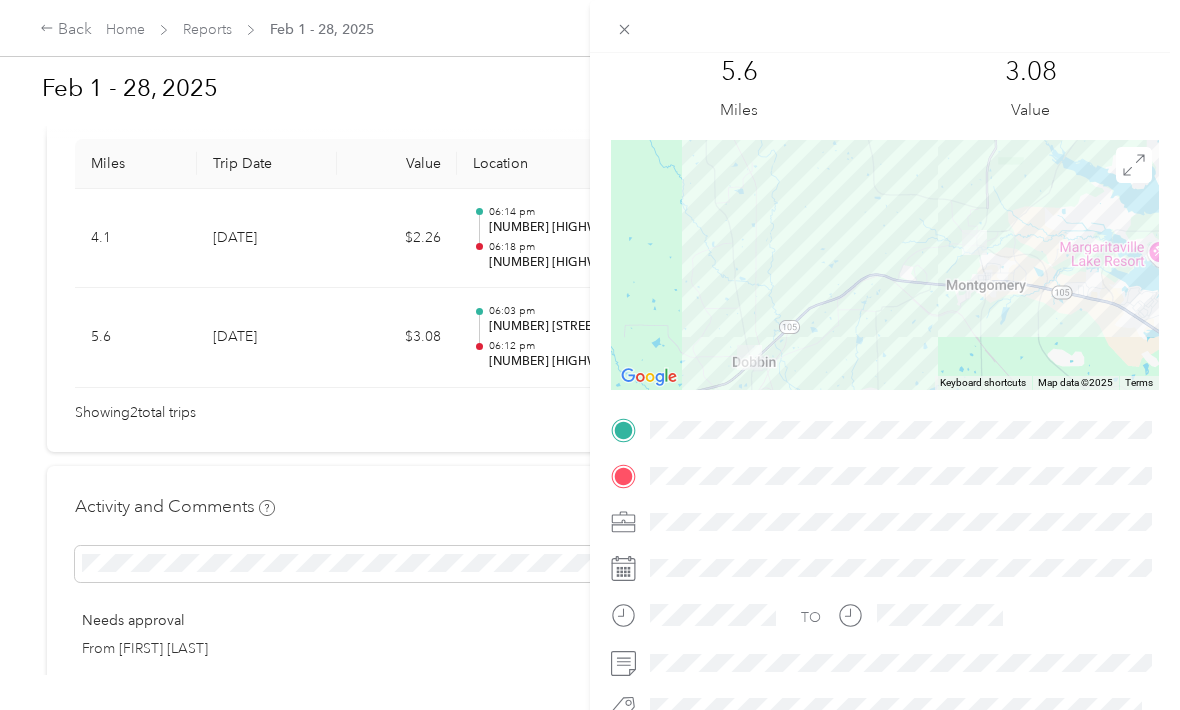 click on "Trip details This trip cannot be edited because it is either under review, approved, or paid. Contact your Team Manager to edit it. [DISTANCE] Miles [PRICE] Value  To navigate the map with touch gestures double-tap and hold your finger on the map, then drag the map. ← Move left → Move right ↑ Move up ↓ Move down + Zoom in - Zoom out Home Jump left by [PERCENT]% End Jump right by [PERCENT]% Page Up Jump up by [PERCENT]% Page Down Jump down by [PERCENT]% Use two fingers to move the map Keyboard shortcuts Map Data Map data ©[YEAR] Map data ©[YEAR] [DISTANCE] km  Click to toggle between metric and imperial units Terms Report a map error TO" at bounding box center [590, 355] 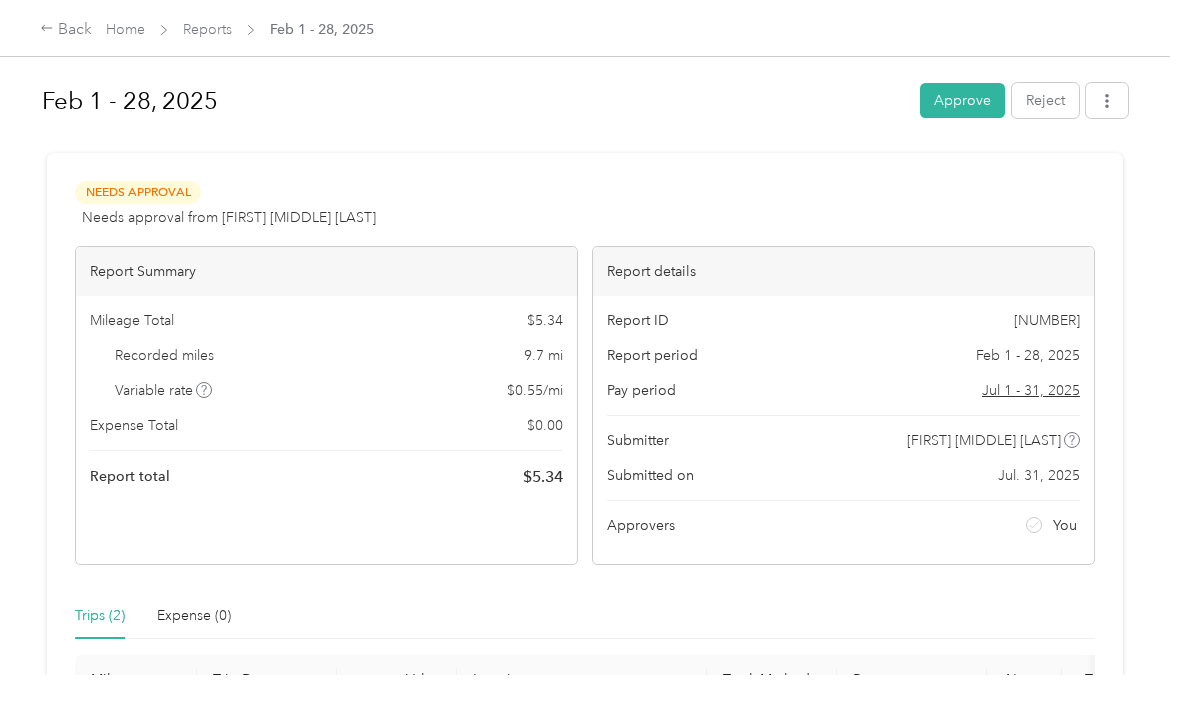 scroll, scrollTop: 0, scrollLeft: 0, axis: both 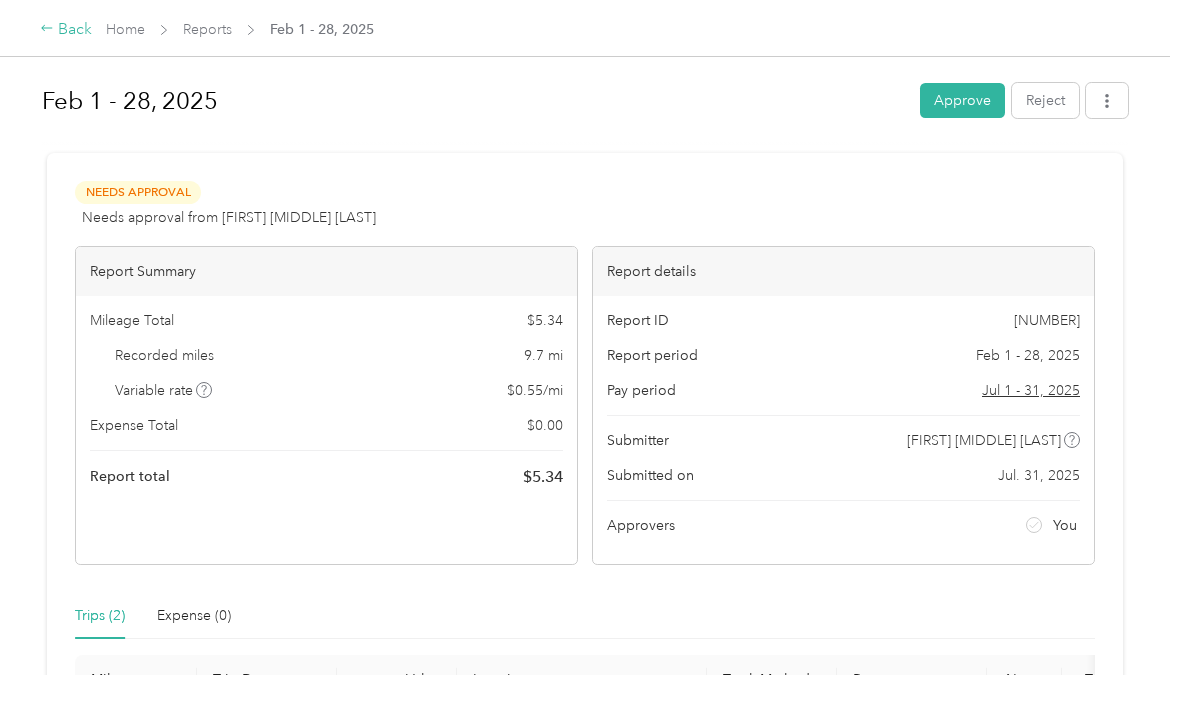 click on "Back" at bounding box center [66, 30] 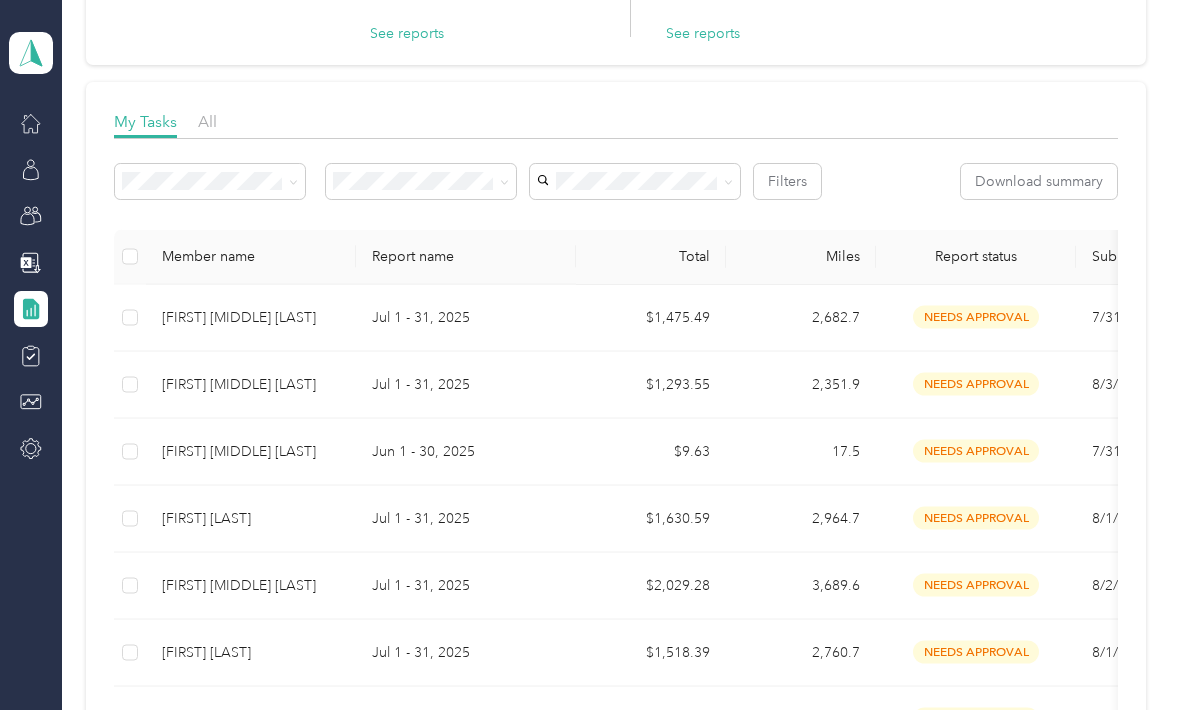scroll, scrollTop: 221, scrollLeft: 0, axis: vertical 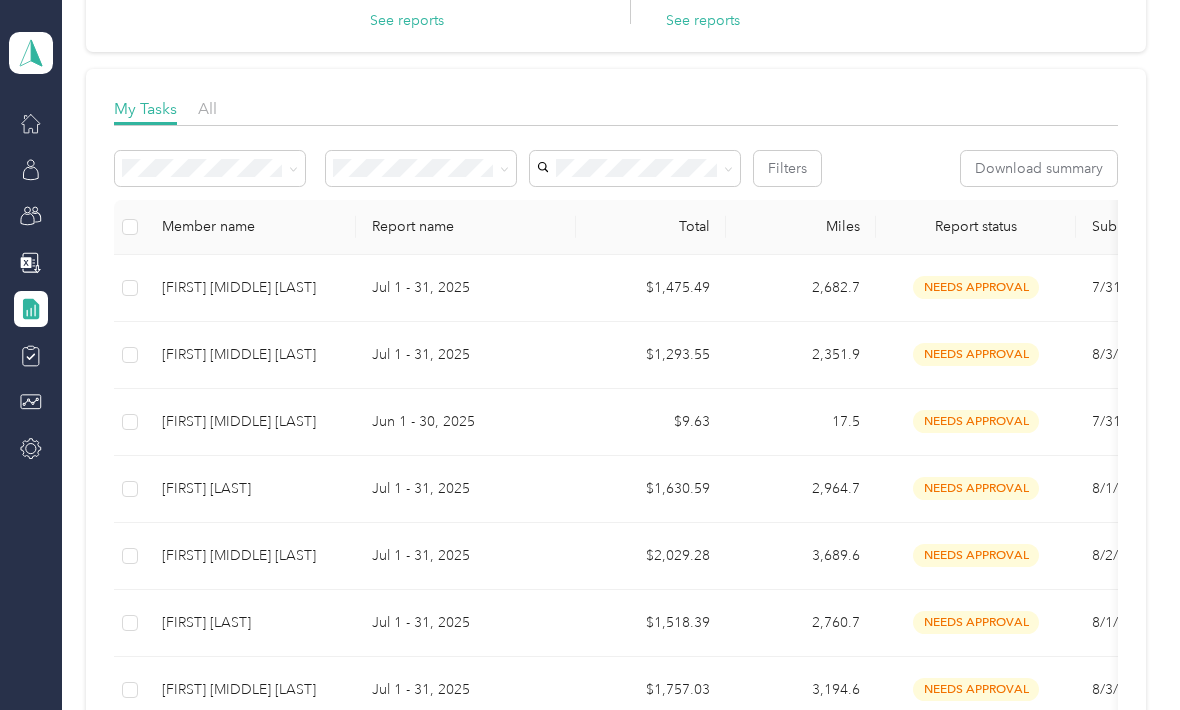 click on "Jun 1 - 30, 2025" at bounding box center (466, 422) 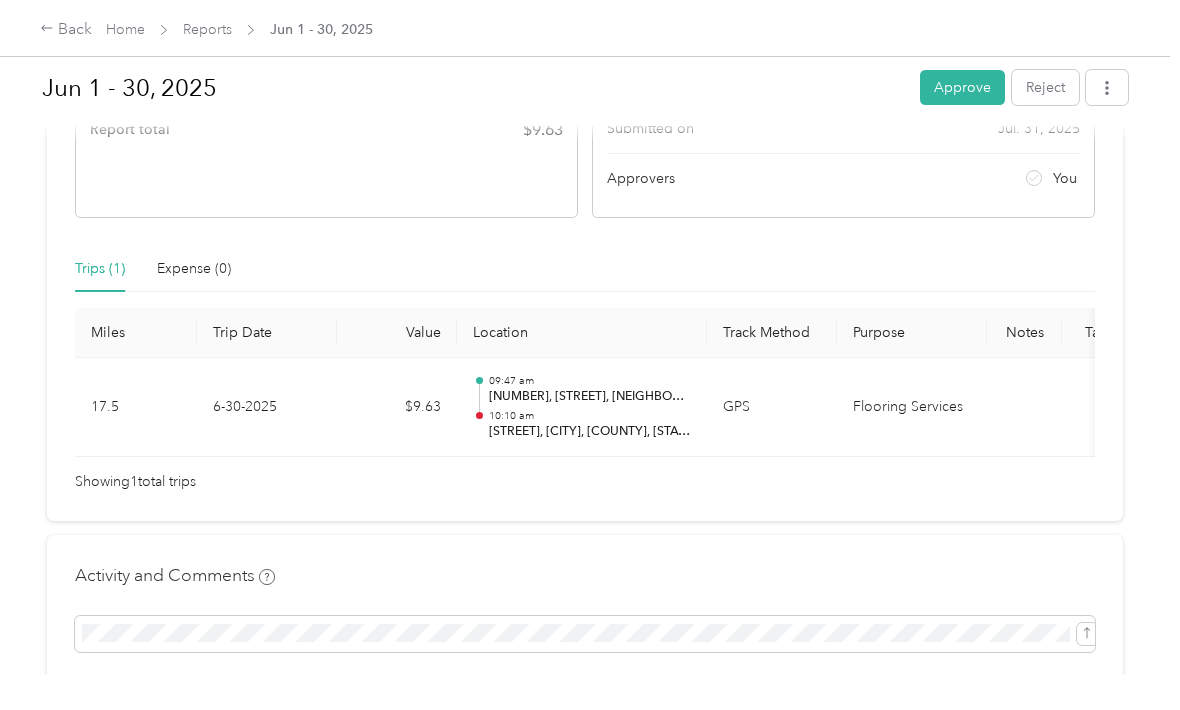 scroll, scrollTop: 350, scrollLeft: 0, axis: vertical 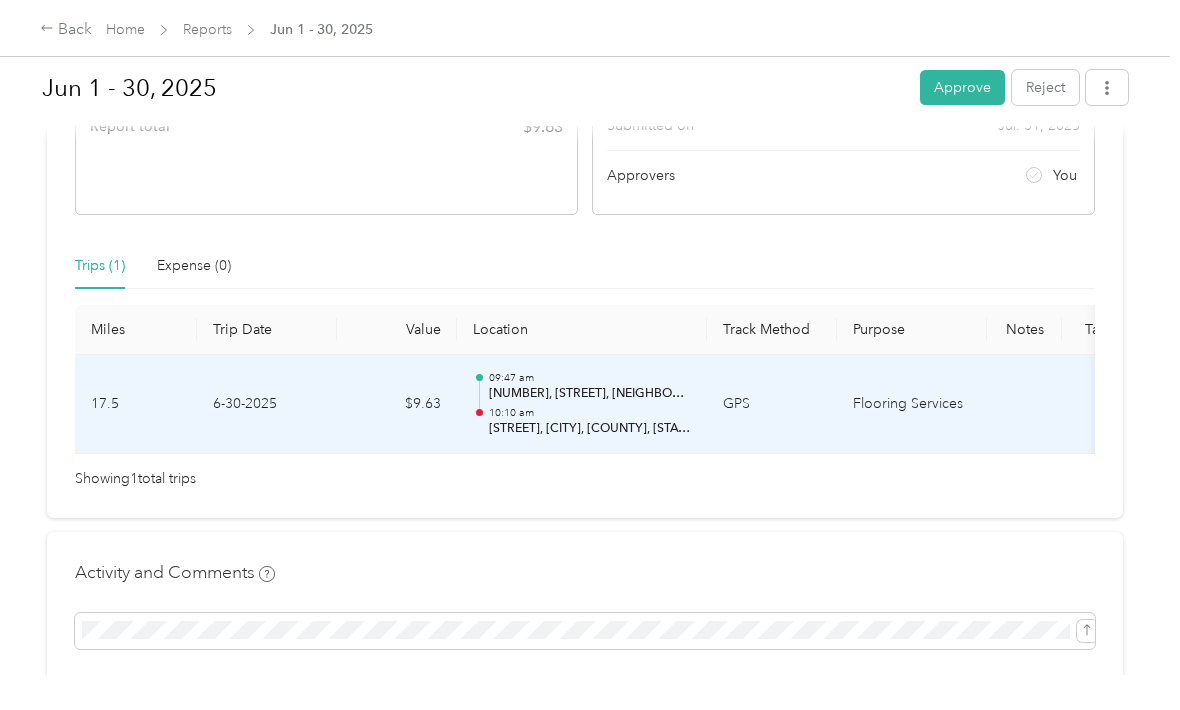 click on "[TIME] [TIMEZONE] [NUMBER], [STREET], [CITY], [CITY], [STATE], [COUNTY], [STATE], [POSTAL_CODE], [COUNTRY] [TIME] [STREET], [CITY], [COUNTY], [STATE], [POSTAL_CODE], [COUNTRY]" at bounding box center [590, 404] 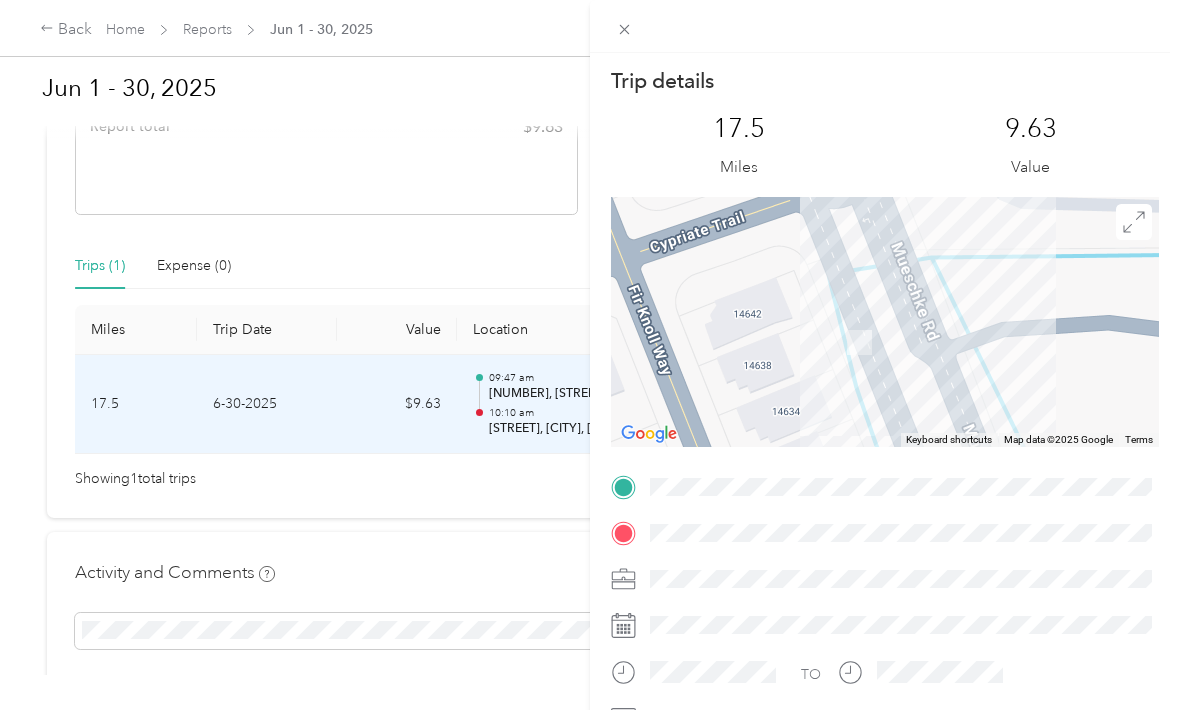 click on "Trip details This trip cannot be edited because it is either under review, approved, or paid. Contact your Team Manager to edit it. [NUMBER] Miles [NUMBER] Value  To navigate the map with touch gestures double-tap and hold your finger on the map, then drag the map. ← Move left → Move right ↑ Move up ↓ Move down + Zoom in - Zoom out Home Jump left by [NUMBER]% End Jump right by [NUMBER]% Page Up Jump up by [NUMBER]% Page Down Jump down by [NUMBER]% Use two fingers to move the map Keyboard shortcuts Map Data Map data ©[YEAR] Google Map data ©[YEAR] Google [NUMBER] m  Click to toggle between metric and imperial units Terms Report a map error TO" at bounding box center [590, 355] 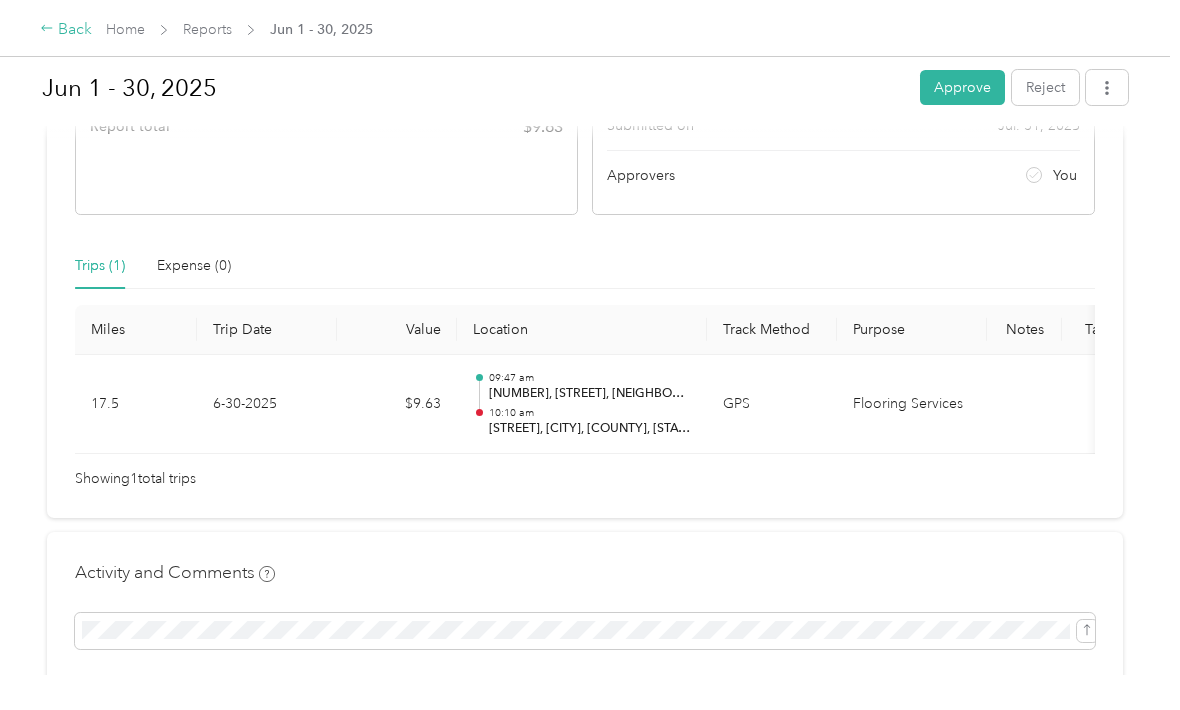click on "Back" at bounding box center (66, 30) 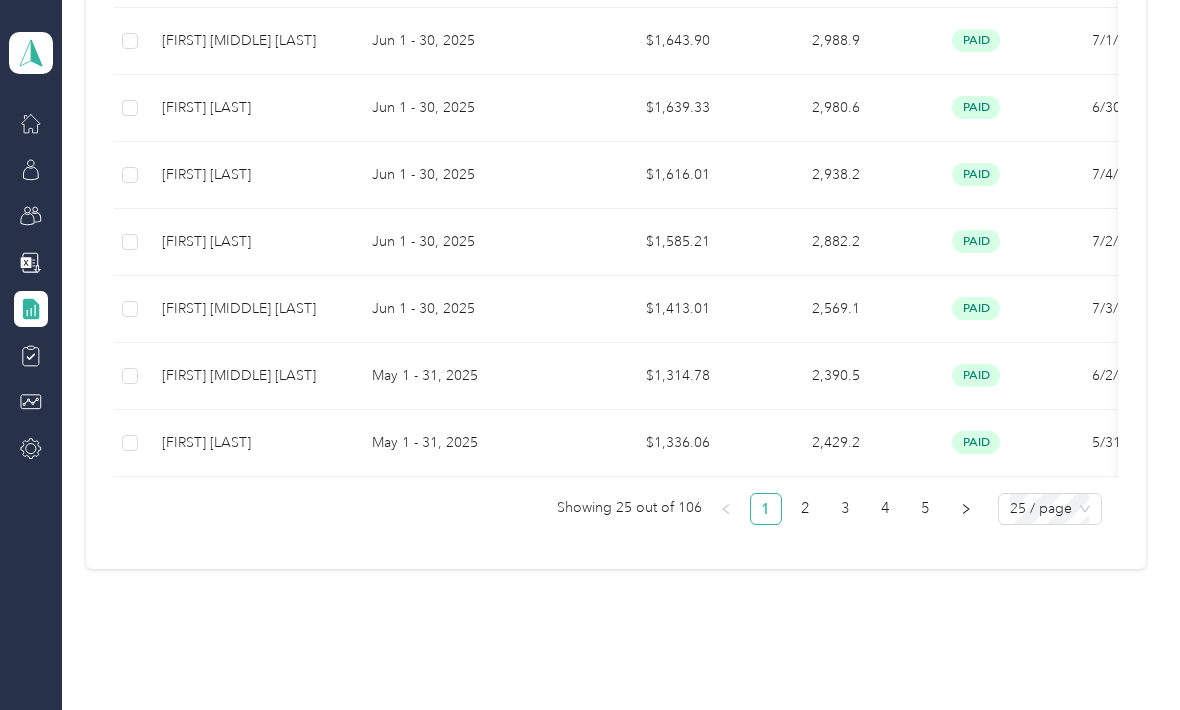 scroll, scrollTop: 1673, scrollLeft: 0, axis: vertical 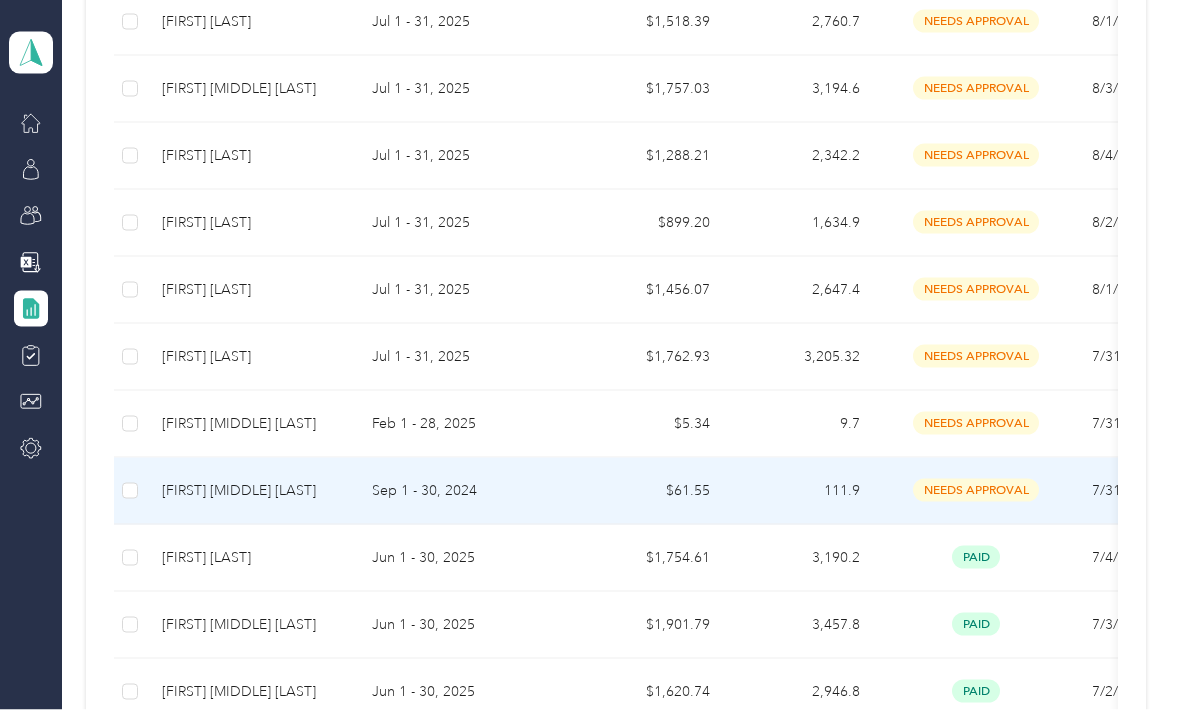 click on "Sep 1 - 30, 2024" at bounding box center [466, 491] 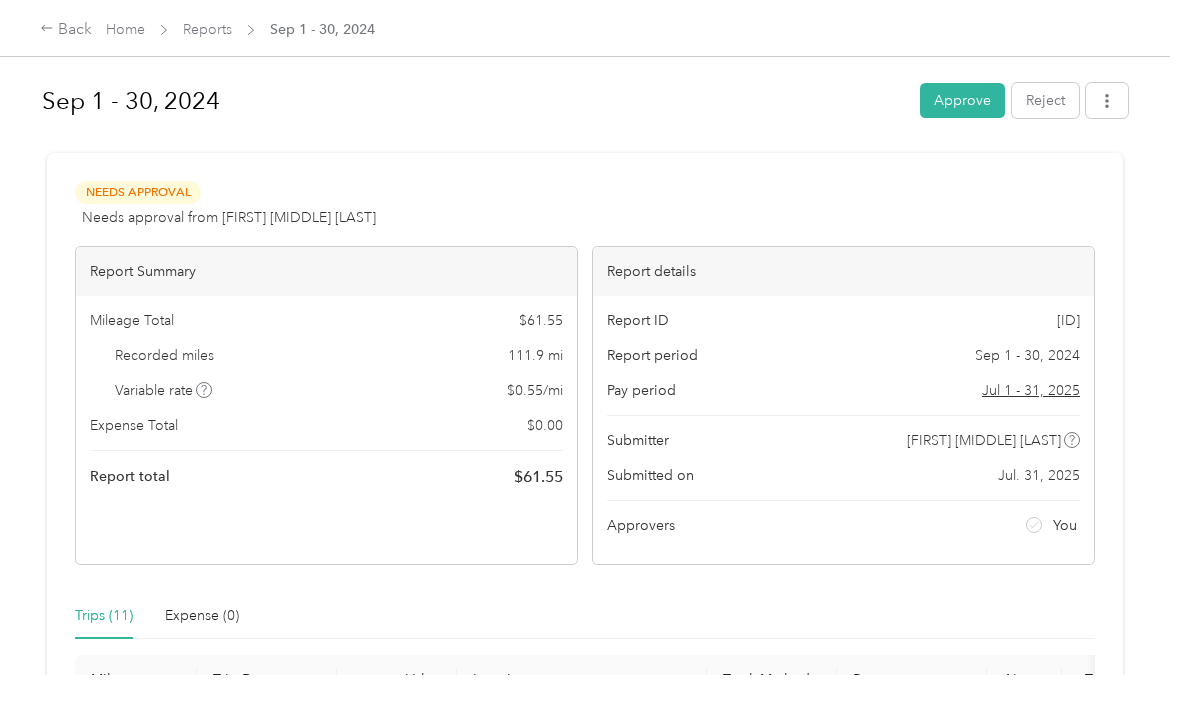 scroll, scrollTop: 0, scrollLeft: 0, axis: both 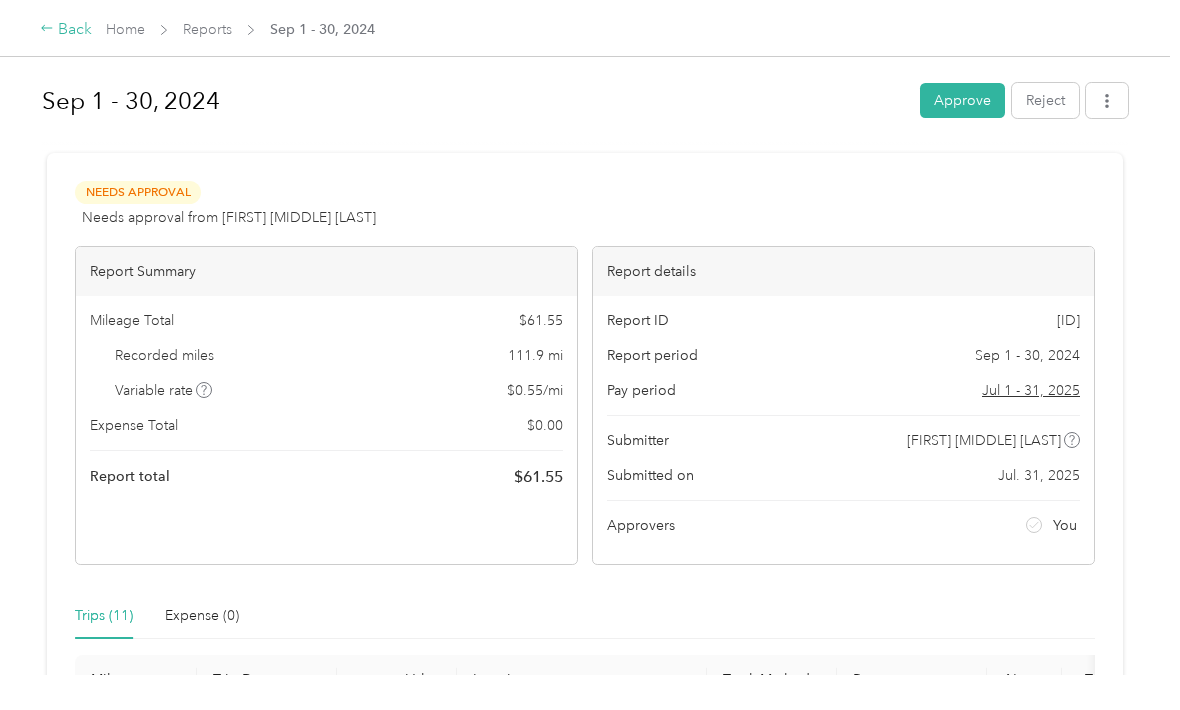 click on "Back" at bounding box center [66, 30] 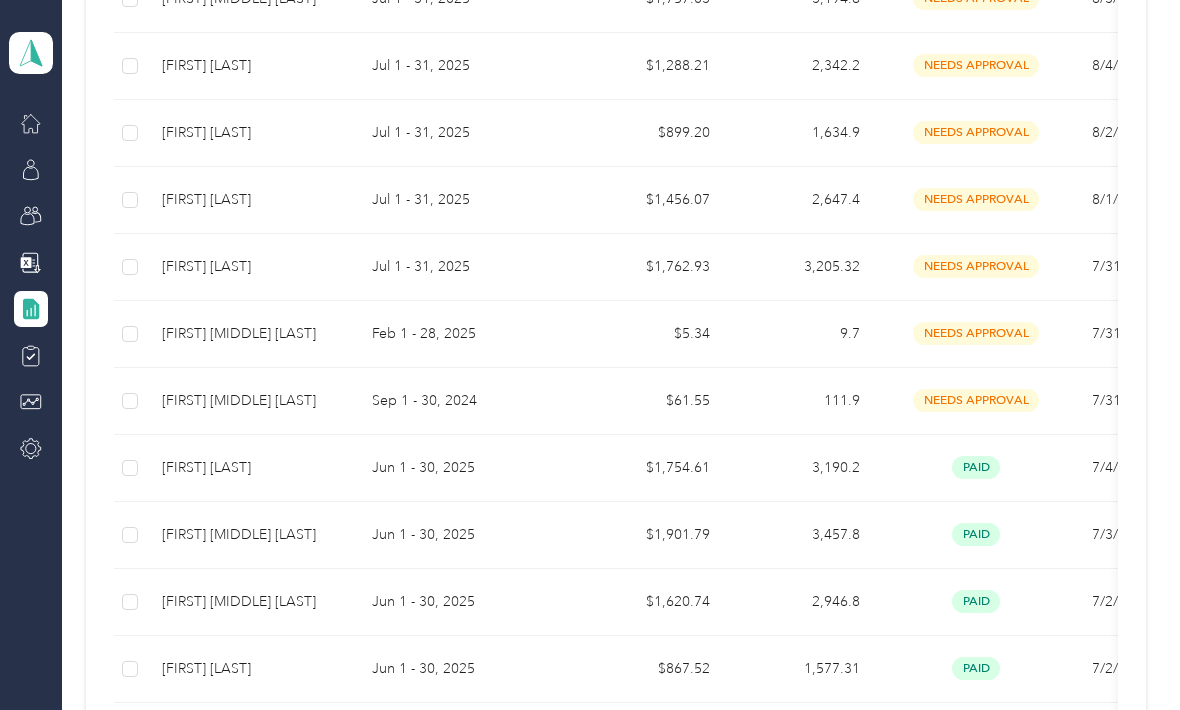 scroll, scrollTop: 917, scrollLeft: 0, axis: vertical 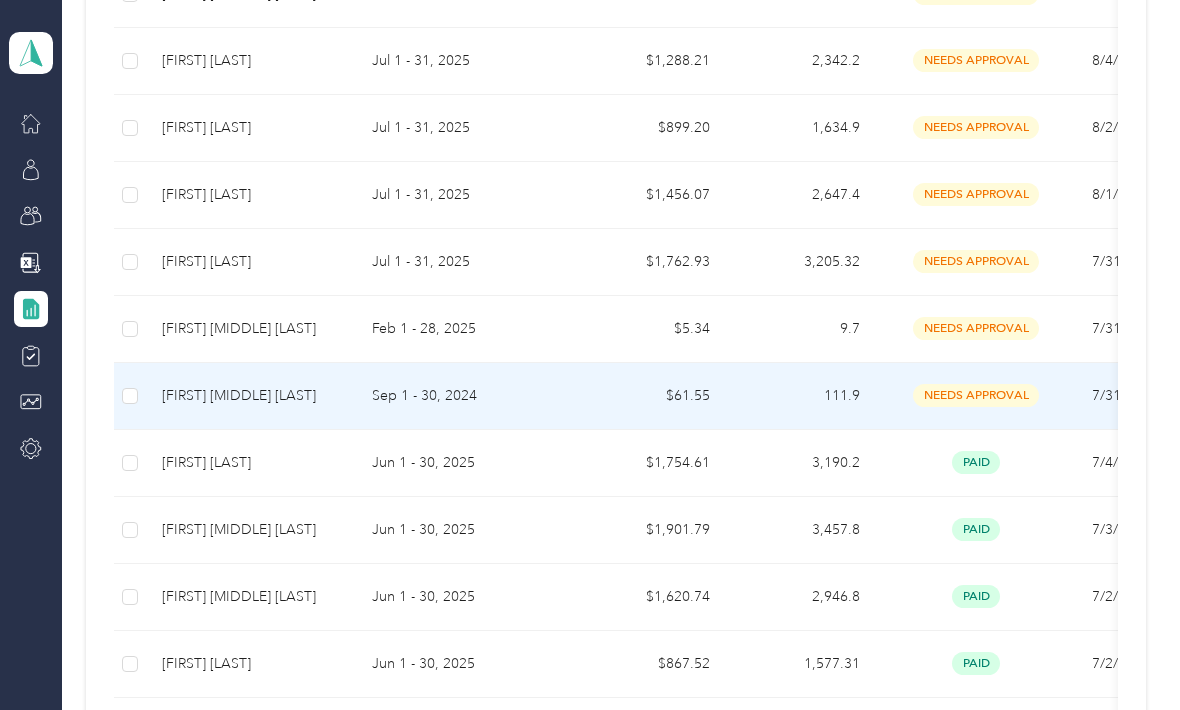 click on "Sep 1 - 30, 2024" at bounding box center (466, 396) 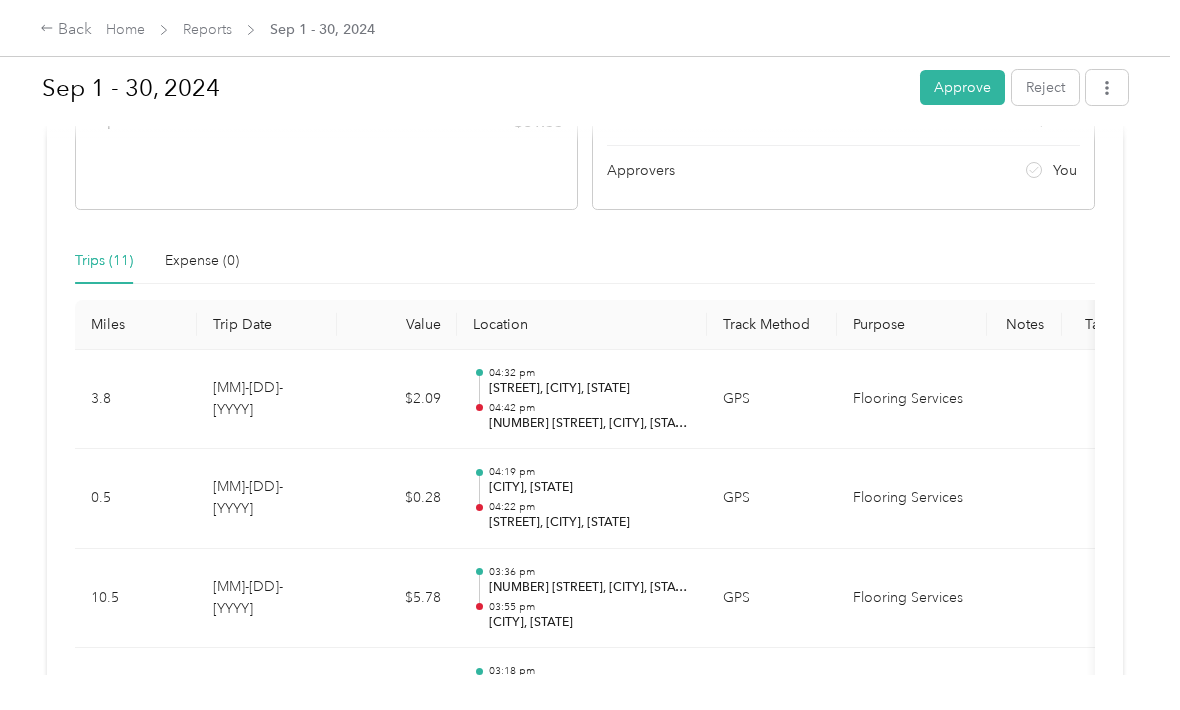 scroll, scrollTop: 353, scrollLeft: 0, axis: vertical 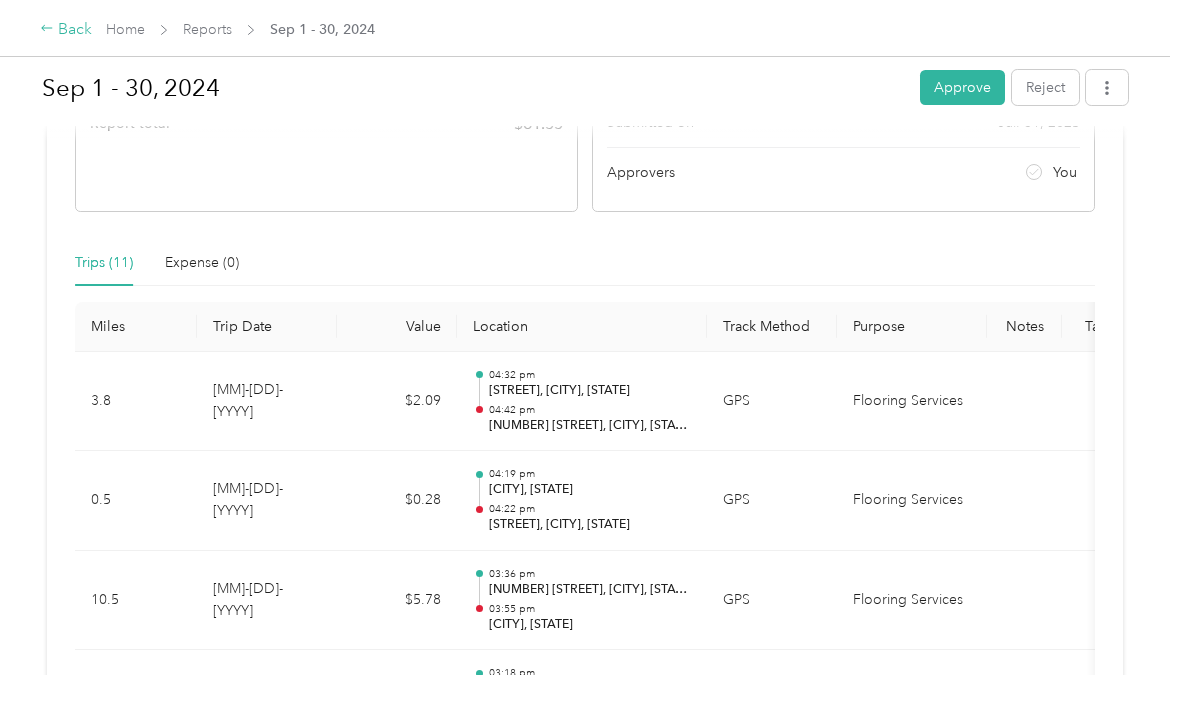 click on "Back" at bounding box center (66, 30) 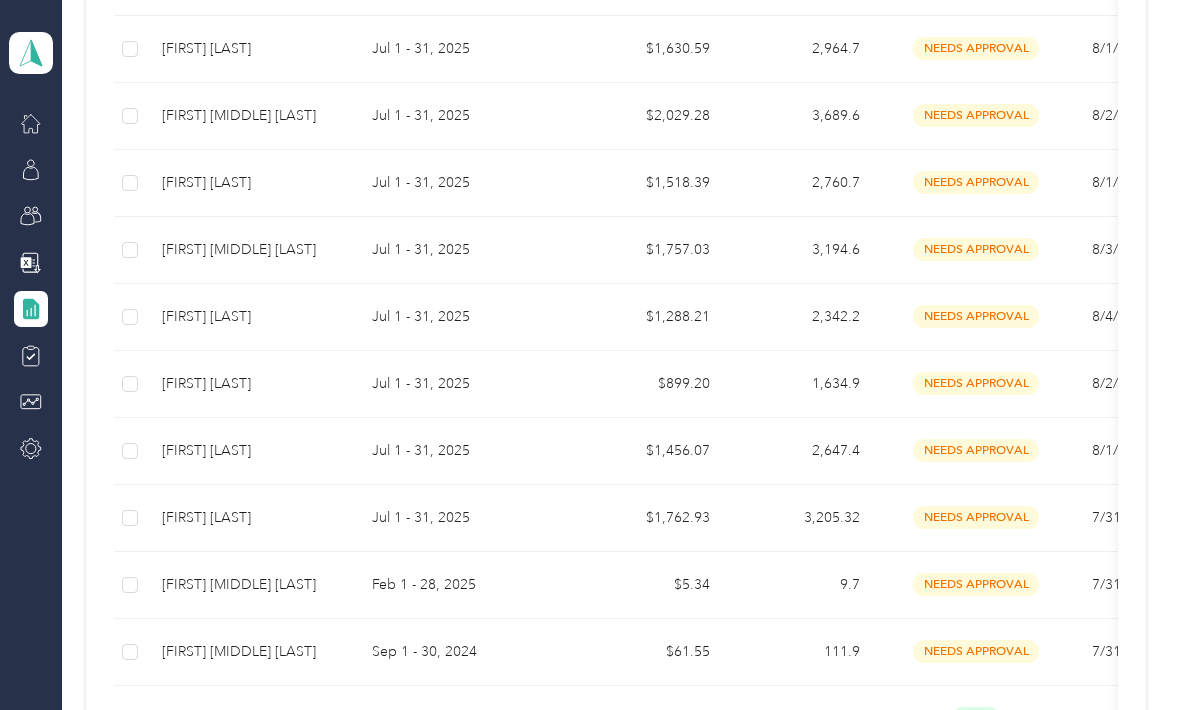 scroll, scrollTop: 663, scrollLeft: 0, axis: vertical 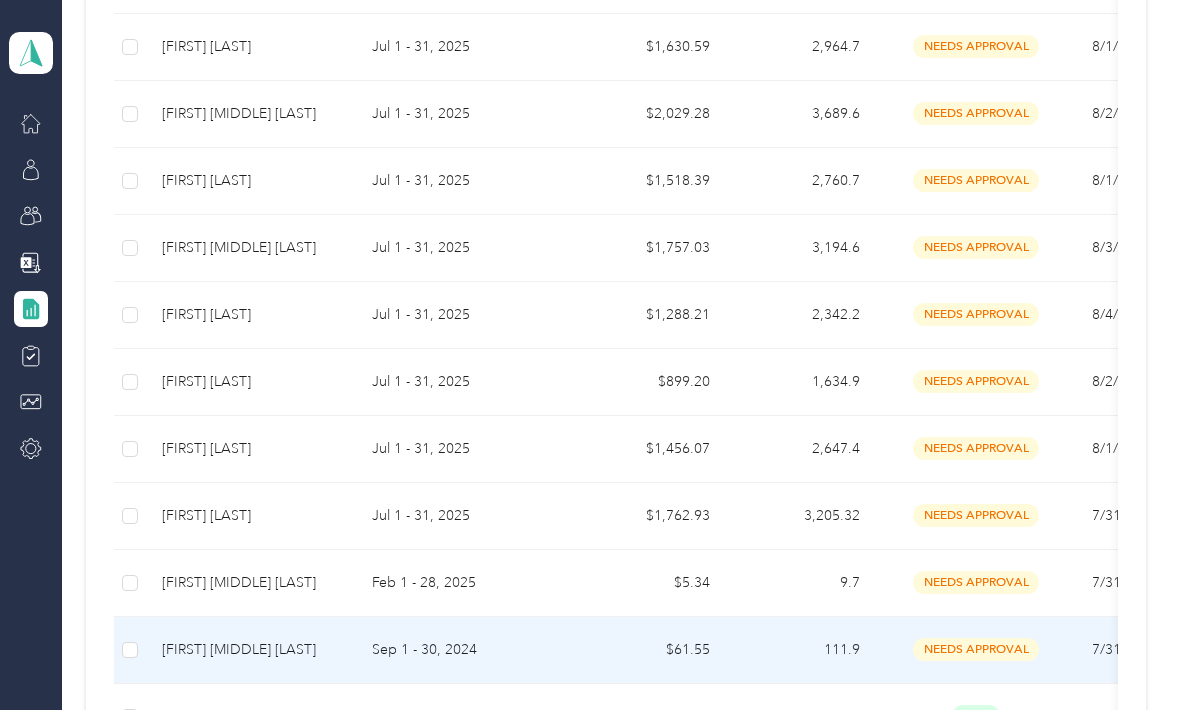 click on "Sep 1 - 30, 2024" at bounding box center (466, 650) 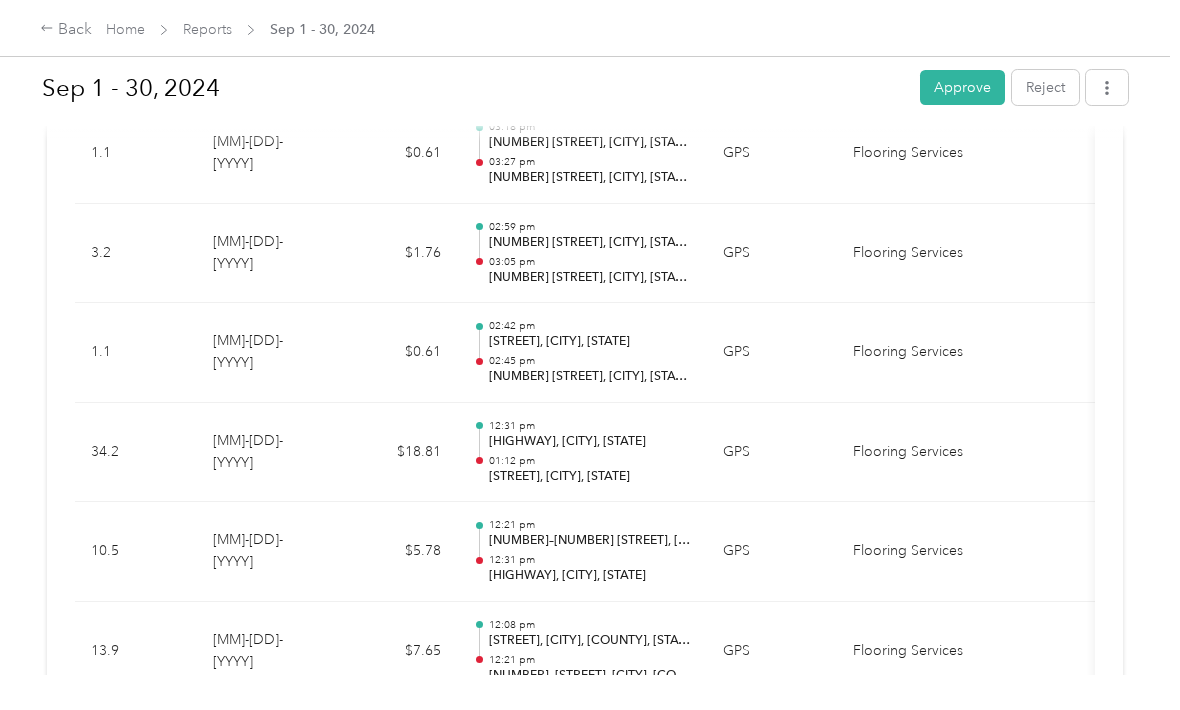 scroll, scrollTop: 898, scrollLeft: 0, axis: vertical 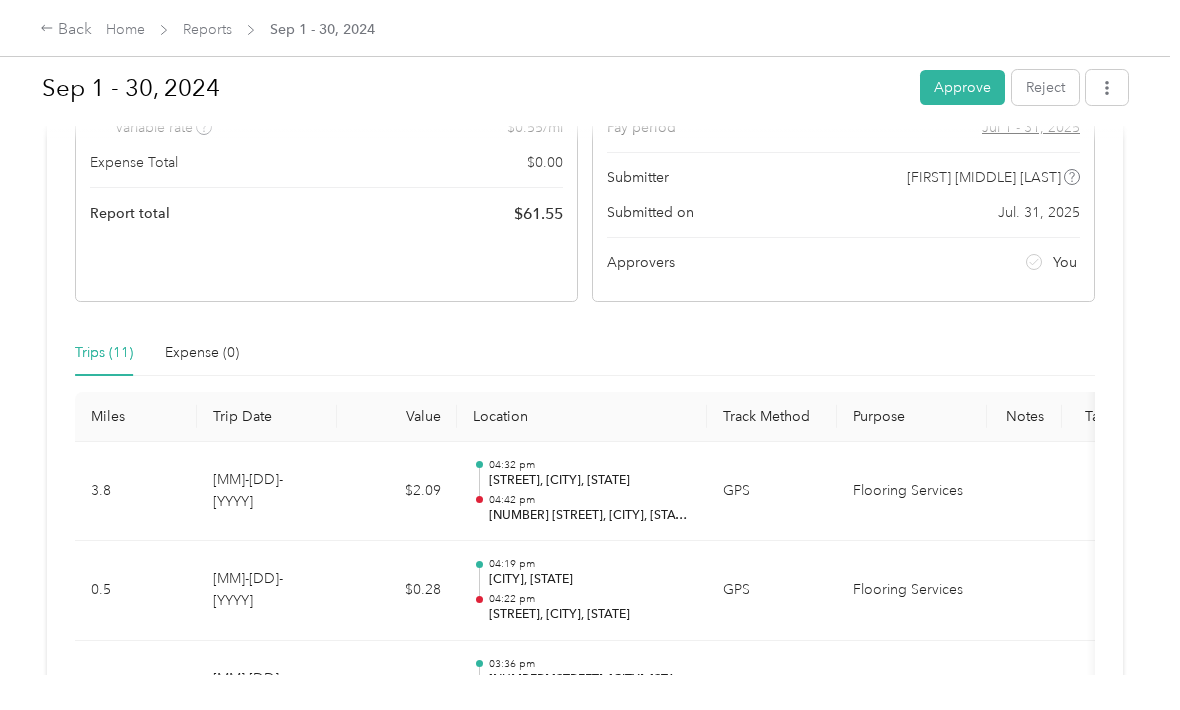 click on "Selecting [NUMBER] of [NUMBER]
reports
Back Home Reports [DATE] [DATE] Approve Reject Needs Approval Needs approval from [FIRST] [LAST] View  activity & comments Report Summary Mileage Total $[CURRENCY] Recorded miles [NUMBER]   mi Variable rate   $[CURRENCY] / mi Expense Total $[CURRENCY] Report total $[CURRENCY] Report details Report ID [ID] Report period [DATE] Pay period [DATE] Submitter [FIRST] [LAST]	[LAST] Submitted on [DATE] Approvers You Trips ([NUMBER]) Expense ([NUMBER]) Miles Trip Date Value Location Track Method Purpose Notes Tags                   [NUMBER] [DATE] $[CURRENCY] [TIME] [STREET], [CITY], [STATE] [TIME] [NUMBER] [STREET], [CITY], [STATE] GPS Flooring Services - [NUMBER] [DATE] $[CURRENCY] [TIME] [CITY], [STATE] [TIME] [STREET], [CITY], [STATE] GPS Flooring Services - [NUMBER] [DATE] $[CURRENCY] [TIME] [NUMBER] [STREET], [CITY], [STATE] [TIME] [CITY], [STATE] GPS Flooring Services - [NUMBER] [DATE] $[CURRENCY] [TIME] [NUMBER] [STREET], [CITY], [STATE] [TIME] [NUMBER] [STREET], [CITY], [STATE] GPS -" at bounding box center [585, 355] 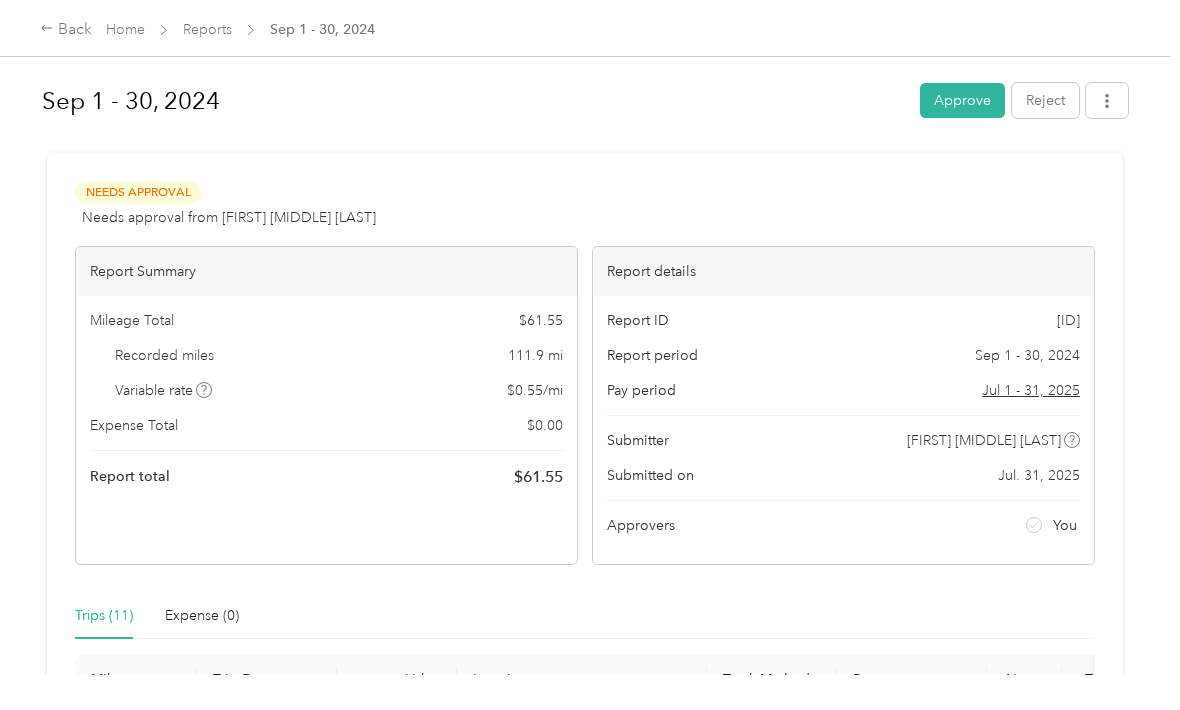scroll, scrollTop: 0, scrollLeft: 0, axis: both 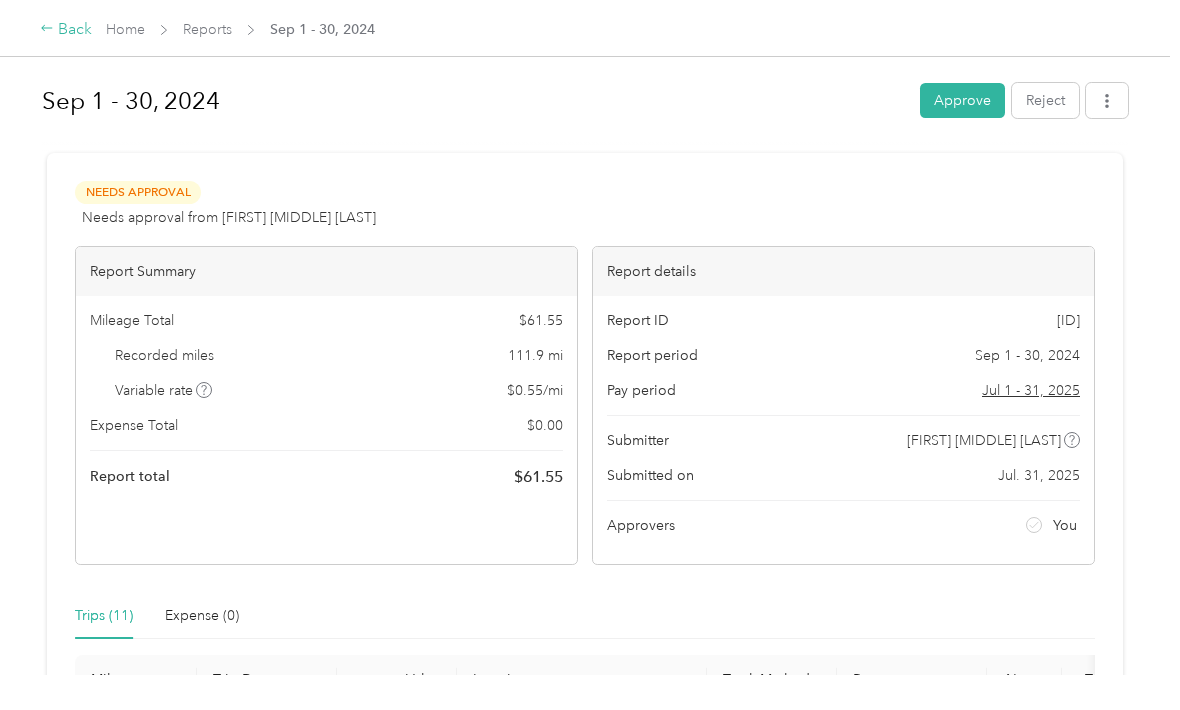 click on "Back" at bounding box center (66, 30) 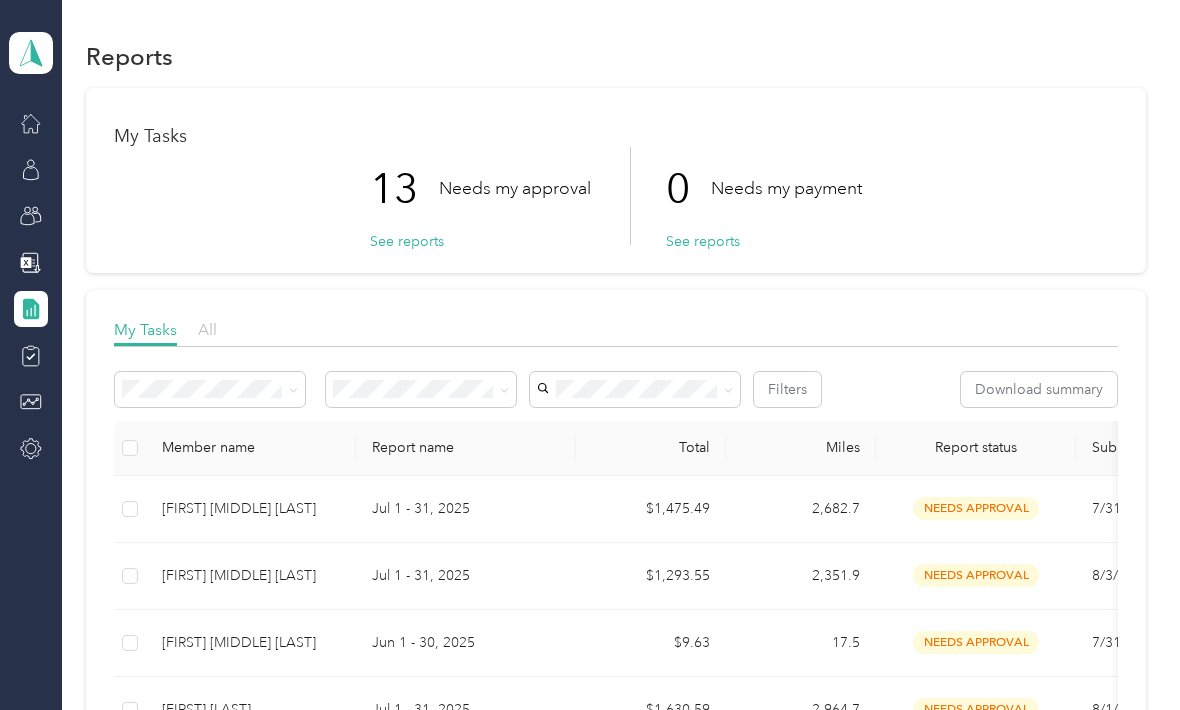 click on "All" at bounding box center (207, 329) 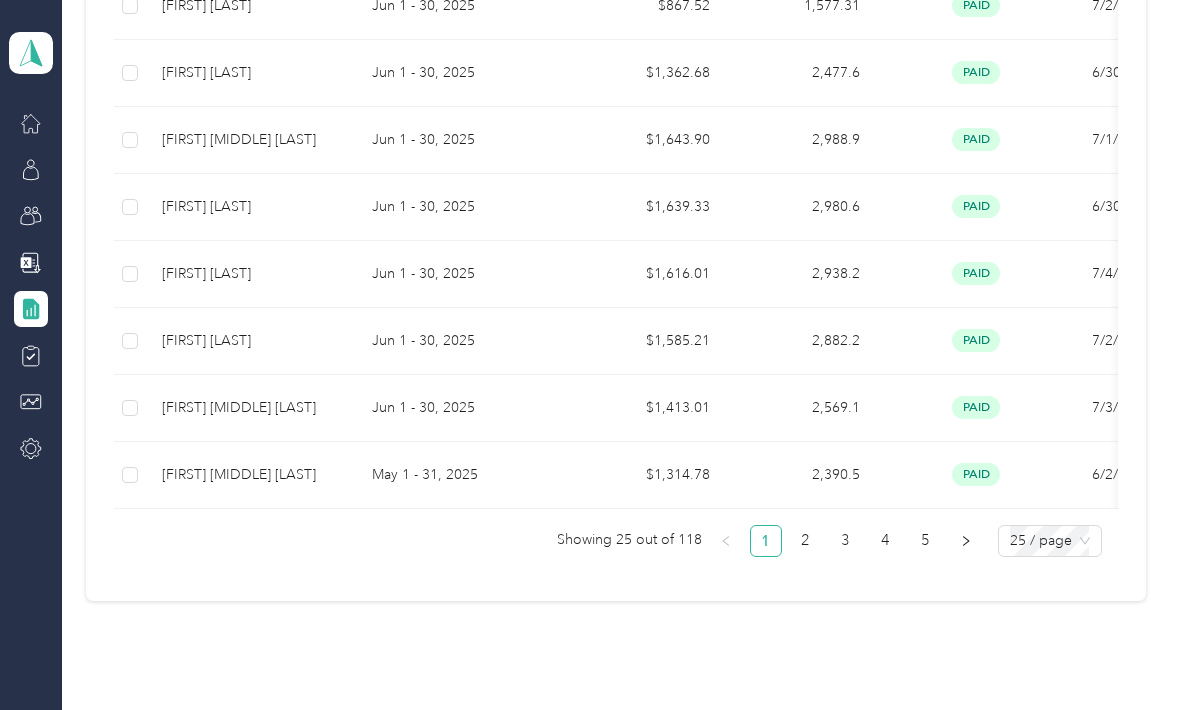 scroll, scrollTop: 1641, scrollLeft: 0, axis: vertical 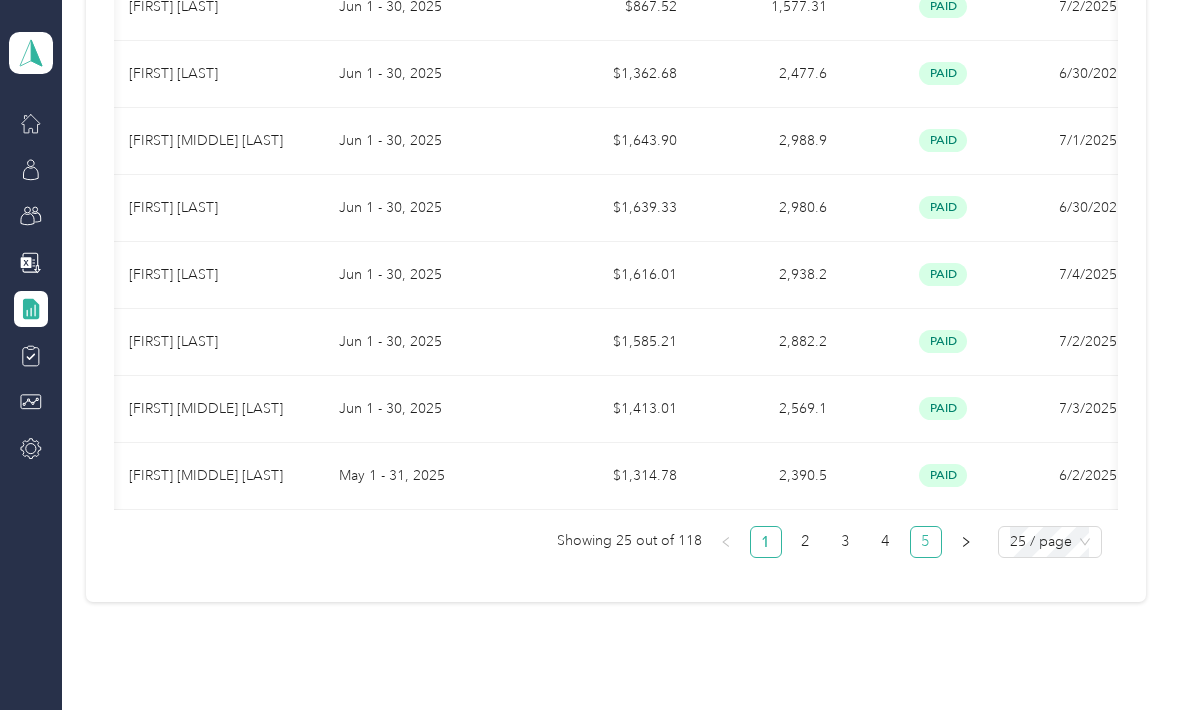 click on "5" at bounding box center [926, 542] 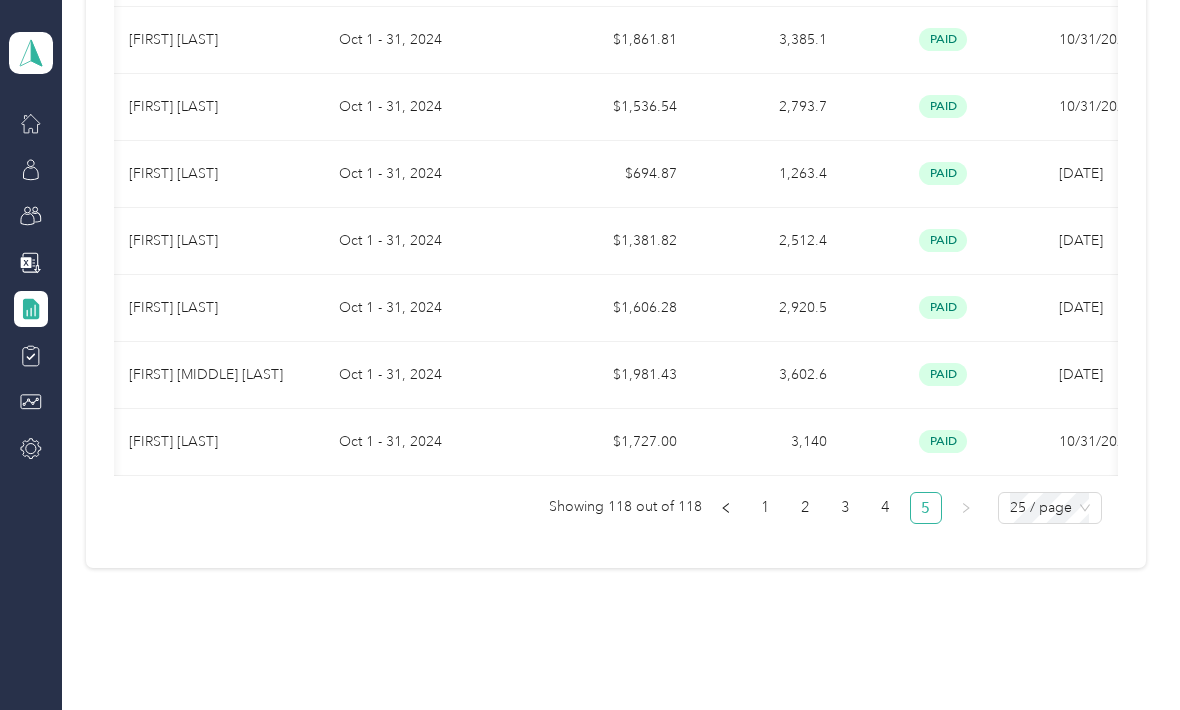 scroll, scrollTop: 1204, scrollLeft: 0, axis: vertical 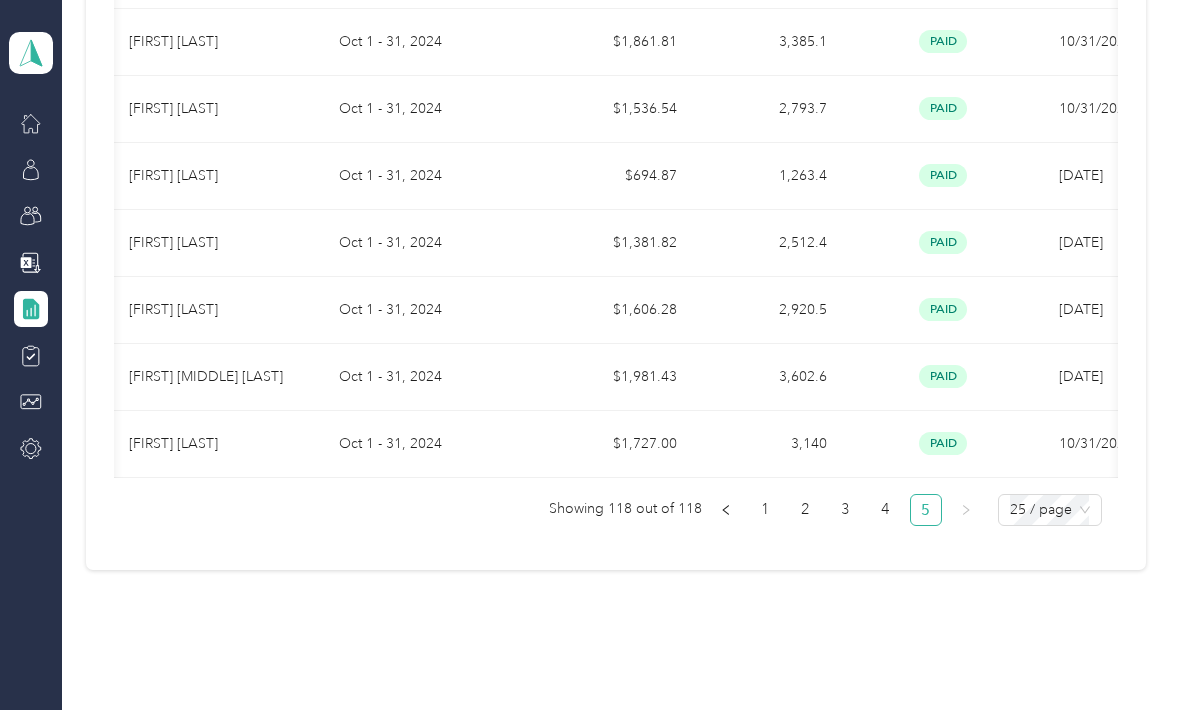 click on "5" at bounding box center [926, 510] 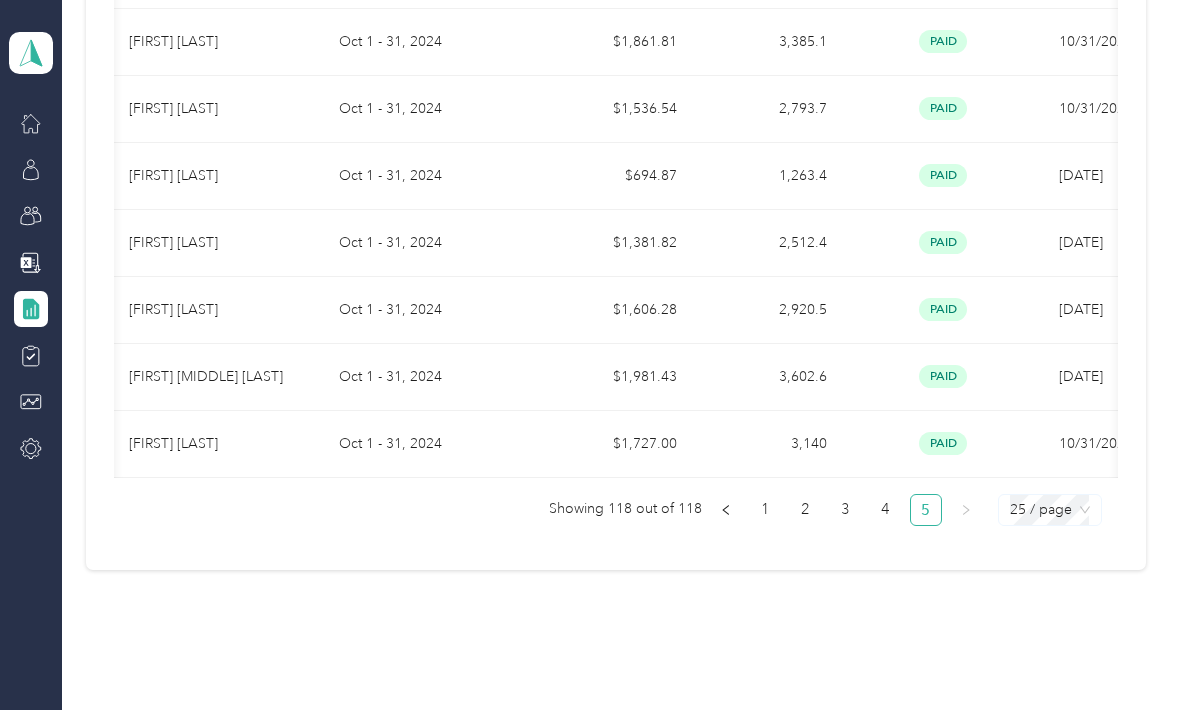 click on "25 / page" at bounding box center [1050, 510] 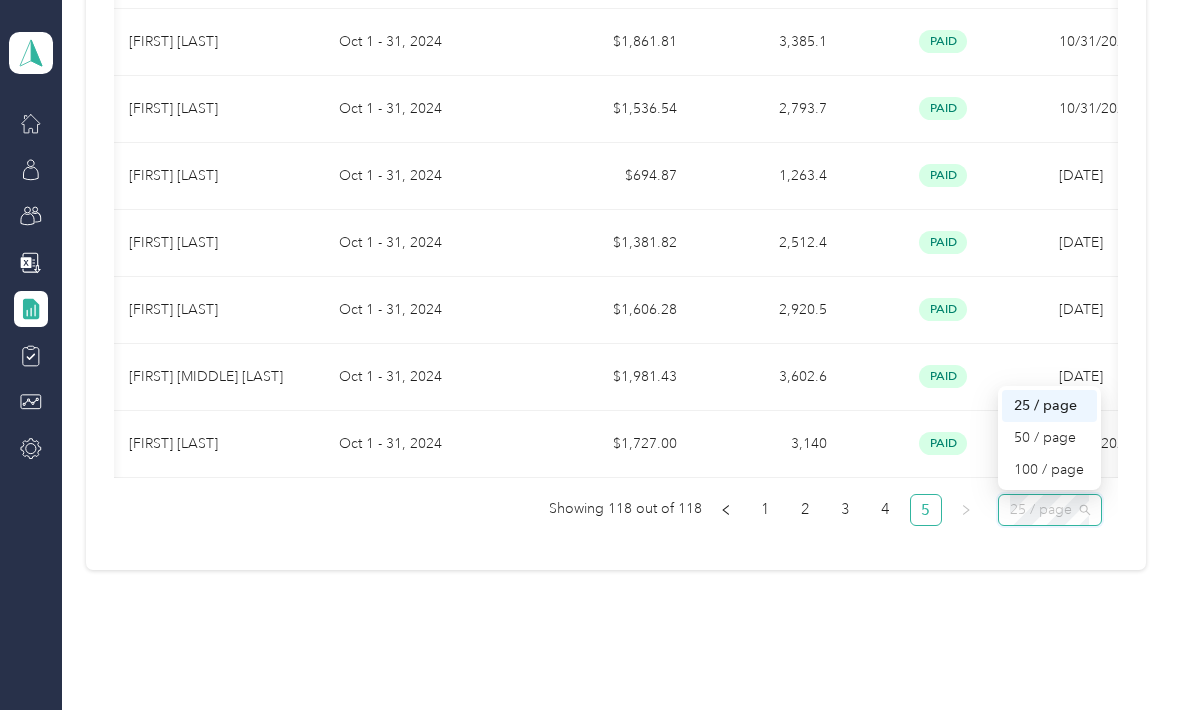 click on "My Tasks All Filters Download summary Member name Report name Total Miles Report status Submitted on Program Approvers                     [FIRST] [LAST]	 [LAST] [MONTH] - [MONTH], [YEAR] $[NUMBER] [NUMBER] paid [MONTH]/[DAY]/[YEAR] Flooring Services CPM + Compliance   You    [FIRST] [LAST] [LAST] [MONTH] - [MONTH], [YEAR] $[NUMBER] [NUMBER] paid [MONTH]/[DAY]/[YEAR] Flooring Services CPM + Compliance   You    [FIRST]  [MIDDLE] [LAST] [MONTH] - [MONTH], [YEAR] $[NUMBER] [NUMBER] paid [MONTH]/[DAY]/[YEAR] Flooring Services CPM + Compliance   You    [FIRST] [LAST] [MONTH] - [MONTH], [YEAR] $[NUMBER] [NUMBER] paid [MONTH]/[DAY]/[YEAR] Flooring Services CPM + Compliance   You    [FIRST] [LAST] [MONTH] - [MONTH], [YEAR] $[NUMBER] [NUMBER] paid [MONTH]/[DAY]/[YEAR] Flooring Services CPM + Compliance   You    [FIRST] [LAST] [MONTH] - [MONTH], [YEAR] $[NUMBER] [NUMBER] paid [MONTH]/[DAY]/[YEAR] Flooring Services CPM + Compliance   You    [FIRST] [LAST] [MONTH] - [MONTH], [YEAR] $[NUMBER] [NUMBER] paid [MONTH]/[DAY]/[YEAR] Flooring Services CPM + Compliance   You    [FIRST] [LAST] [MONTH] - [MONTH], [YEAR] $[NUMBER] [NUMBER] paid [MONTH]/[DAY]/[YEAR]   You    [FIRST] [LAST]" at bounding box center [615, -172] 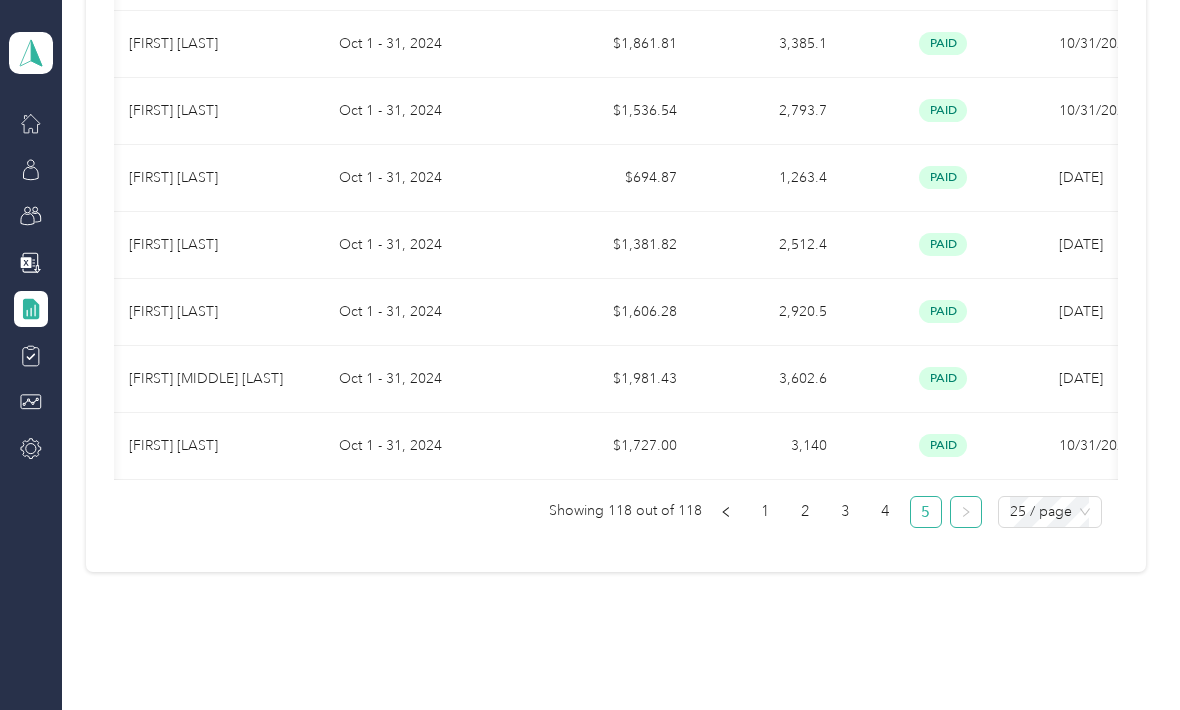 scroll, scrollTop: 1201, scrollLeft: 0, axis: vertical 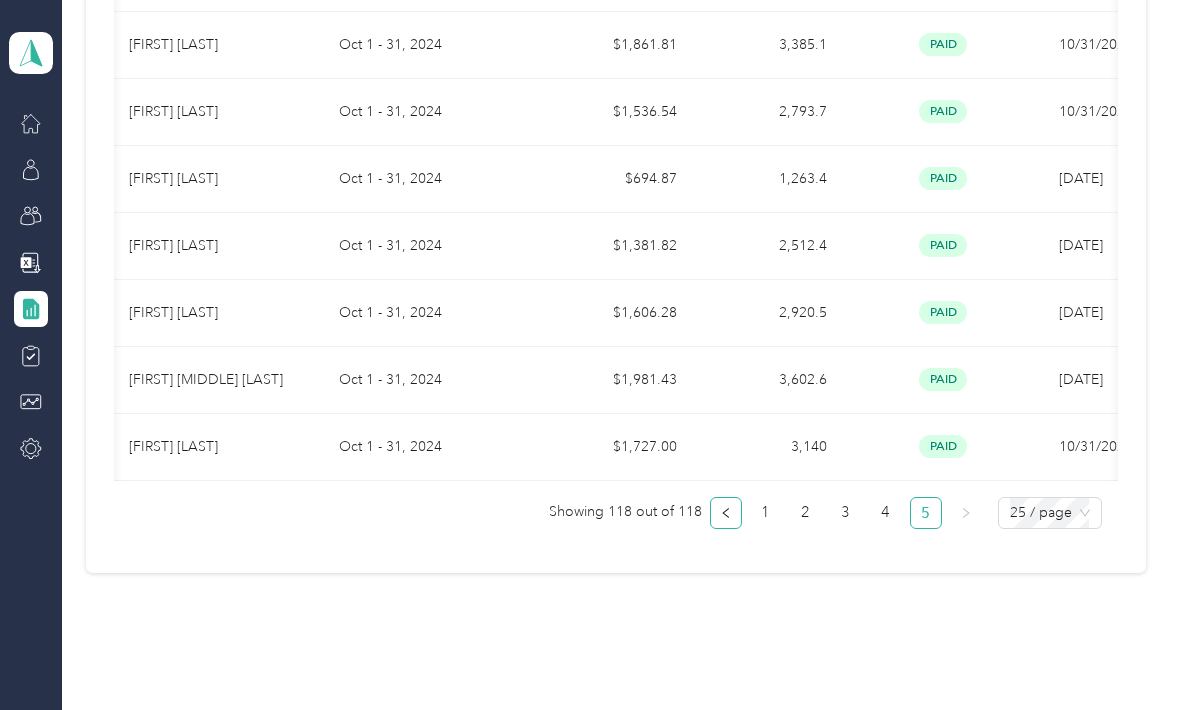 click 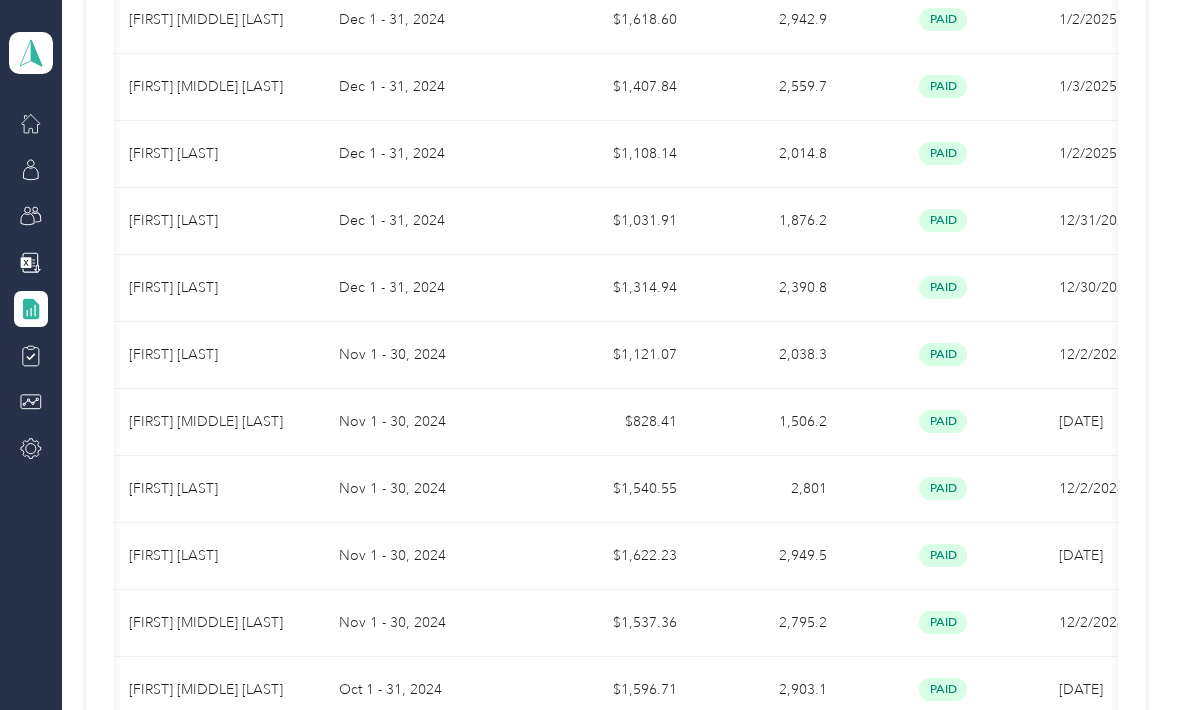 scroll, scrollTop: 1460, scrollLeft: 0, axis: vertical 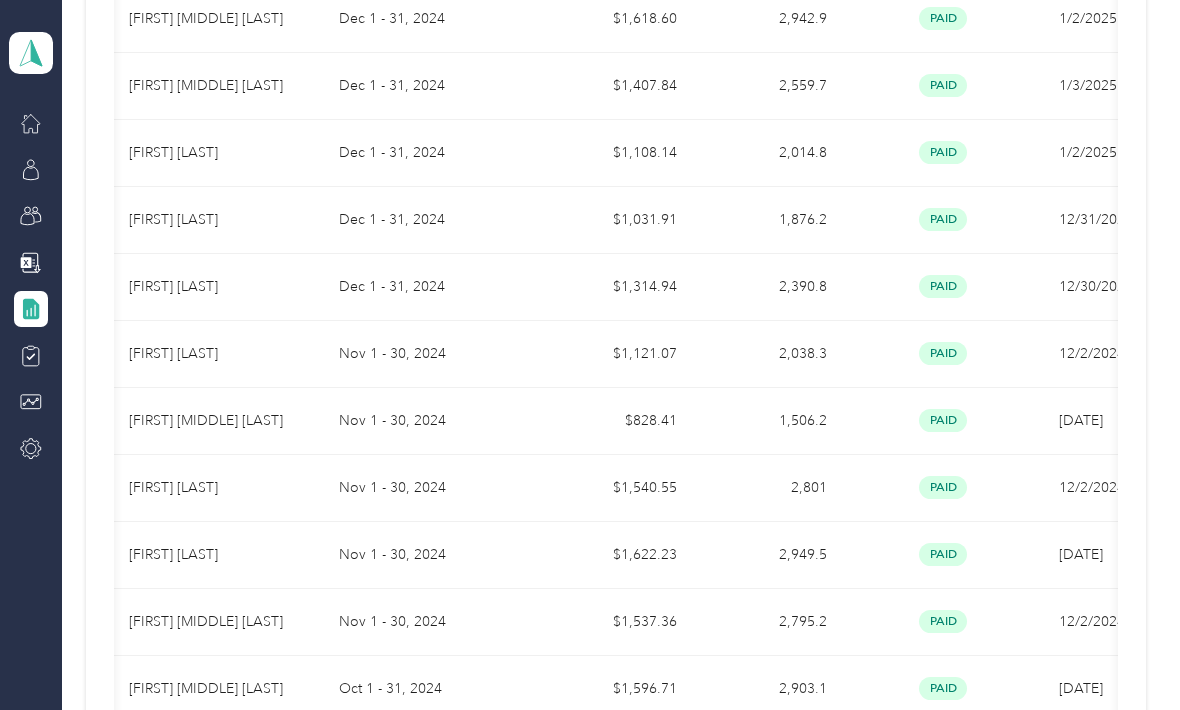 click at bounding box center [966, 755] 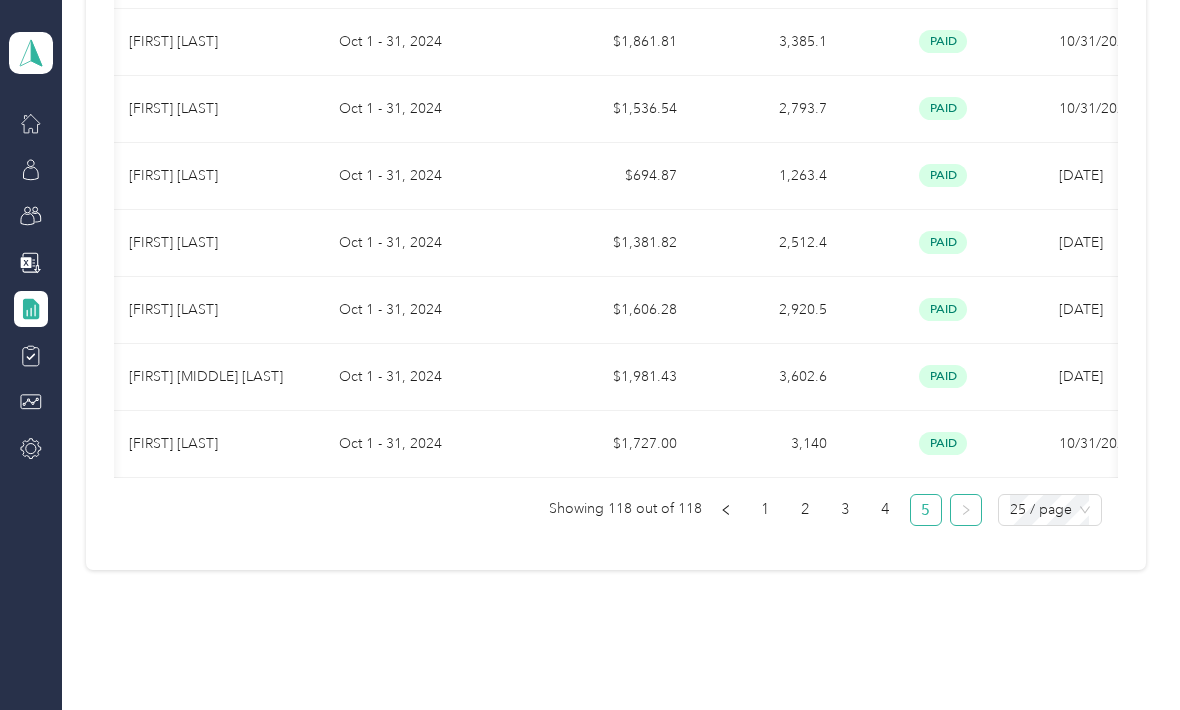 scroll, scrollTop: 1204, scrollLeft: 0, axis: vertical 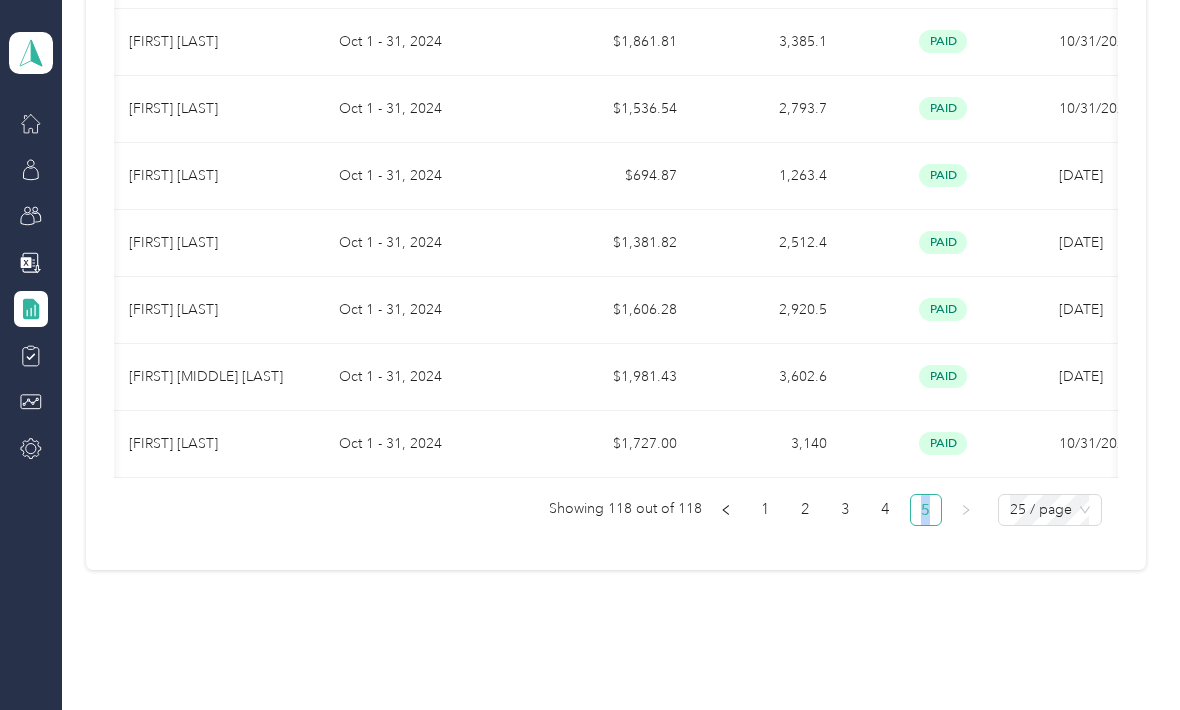 click on "Reports My Tasks 13 Needs my approval See reports   0 Needs my payment See reports My Tasks All Filters Download summary Member name Report name Total Miles Report status Submitted on Program Approvers                     [FIRST] [LAST] [MONTH] [DD], [YYYY] [CURRENCY][AMOUNT] [NUMBER] paid [MM]/[DD]/[YYYY] Flooring Services CPM + Compliance   You    [FIRST] [LAST] [MONTH] [DD], [YYYY] [CURRENCY][AMOUNT] [NUMBER] paid [MM]/[DD]/[YYYY] Flooring Services CPM + Compliance   You    [FIRST] [LAST] [MONTH] [DD], [YYYY] [CURRENCY][AMOUNT] [NUMBER] paid [MM]/[DD]/[YYYY] Flooring Services CPM + Compliance   You    [FIRST] [LAST] [MONTH] [DD], [YYYY] [CURRENCY][AMOUNT] [NUMBER] paid [MM]/[DD]/[YYYY] Flooring Services CPM + Compliance   You    [FIRST] [LAST] [MONTH] [DD], [YYYY] [CURRENCY][AMOUNT] [NUMBER] paid [MM]/[DD]/[YYYY] Flooring Services CPM + Compliance   You    [FIRST] [LAST] [MONTH] [DD], [YYYY] [CURRENCY][AMOUNT] [NUMBER] paid [MM]/[DD]/[YYYY] Flooring Services CPM + Compliance   You    [CURRENCY][AMOUNT]" at bounding box center [616, -263] 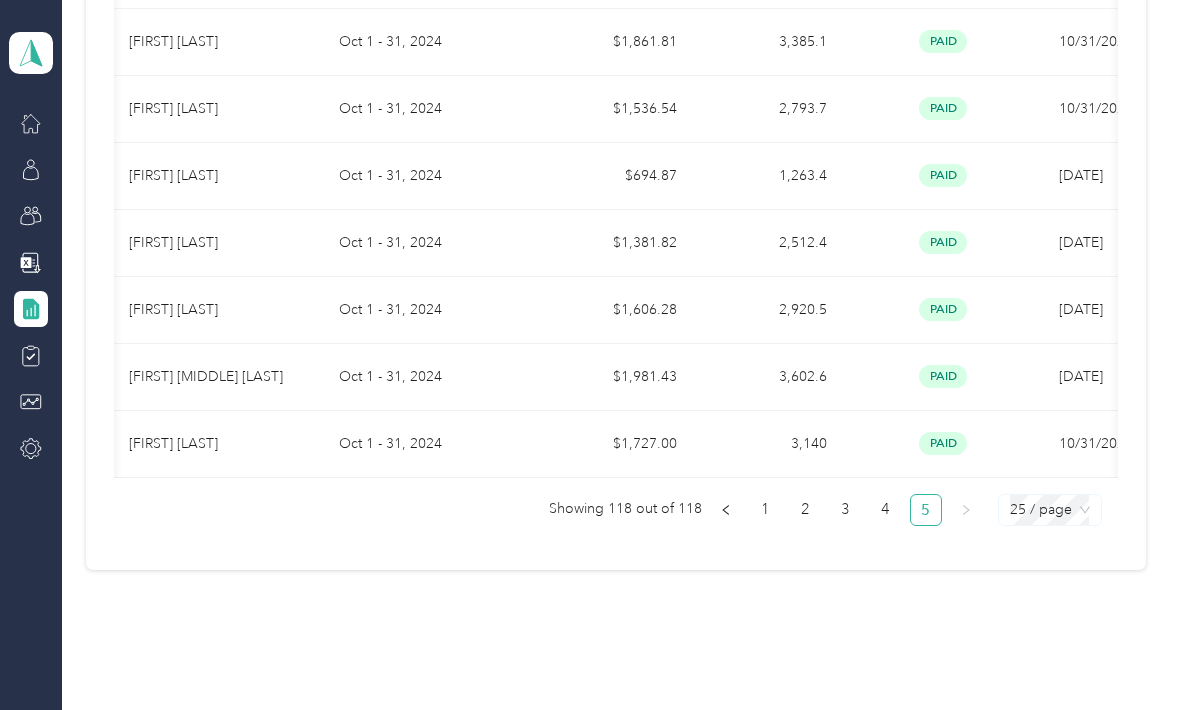 click on "25 / page" at bounding box center (1050, 510) 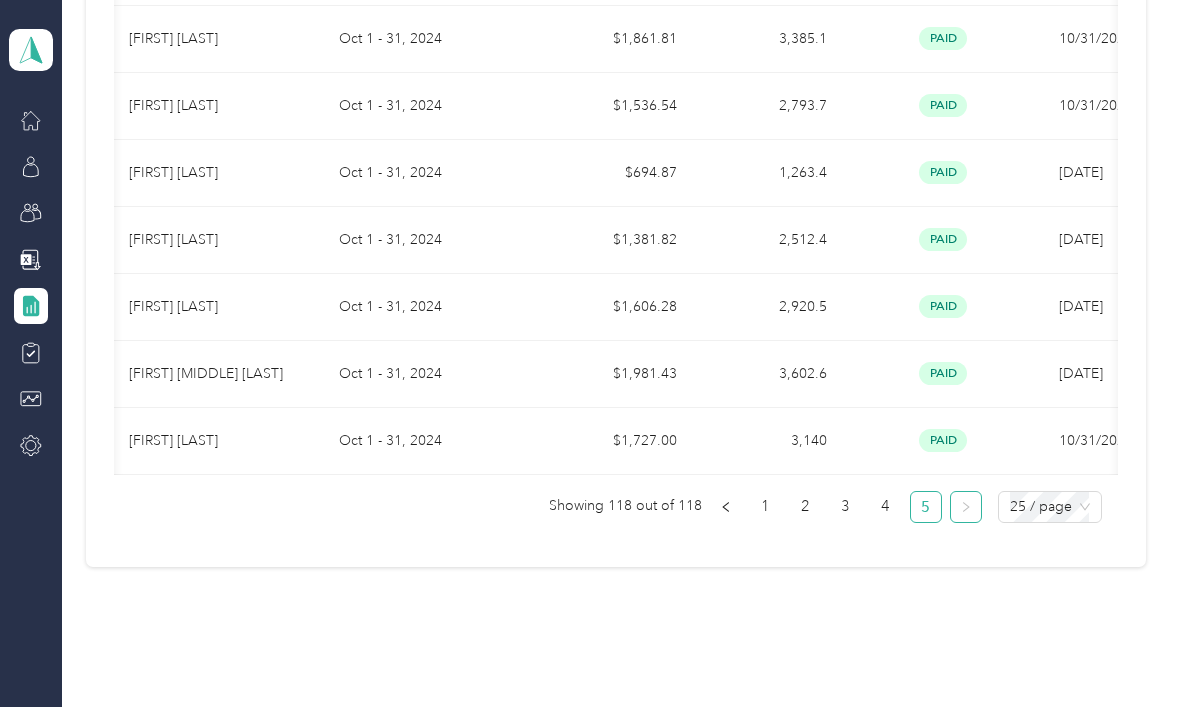 scroll, scrollTop: 0, scrollLeft: 0, axis: both 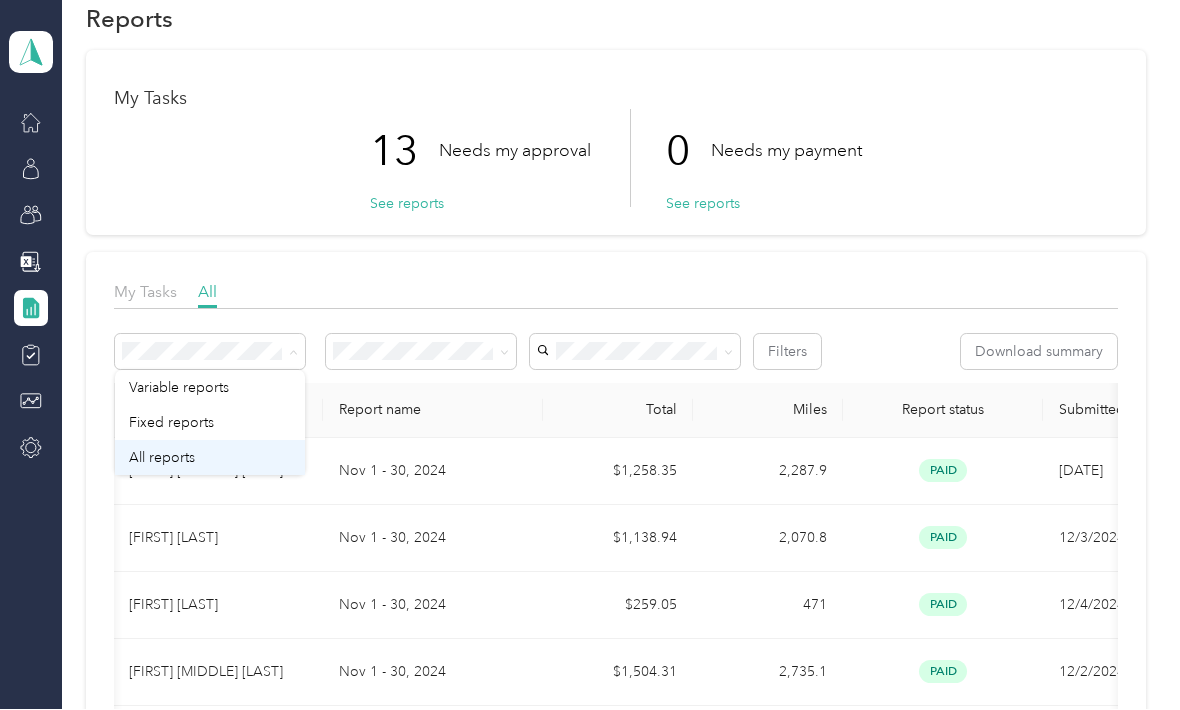 click on "All reports" at bounding box center (210, 458) 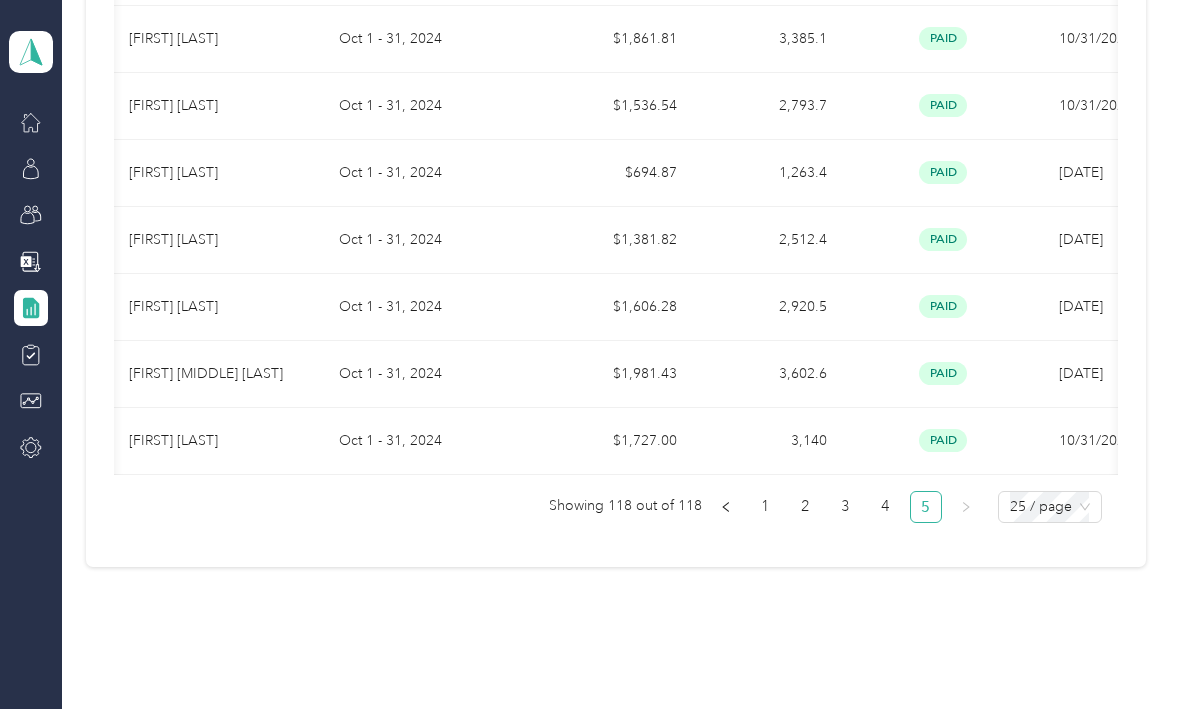 scroll, scrollTop: 1204, scrollLeft: 0, axis: vertical 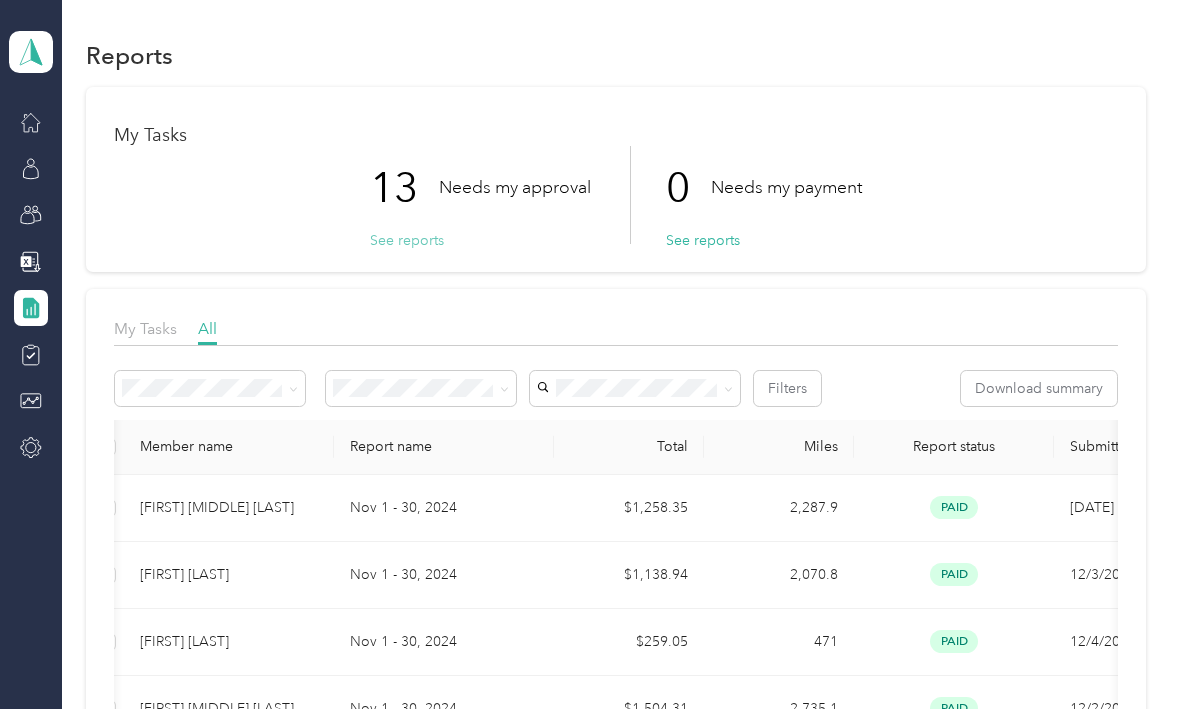 click on "See reports" at bounding box center (407, 241) 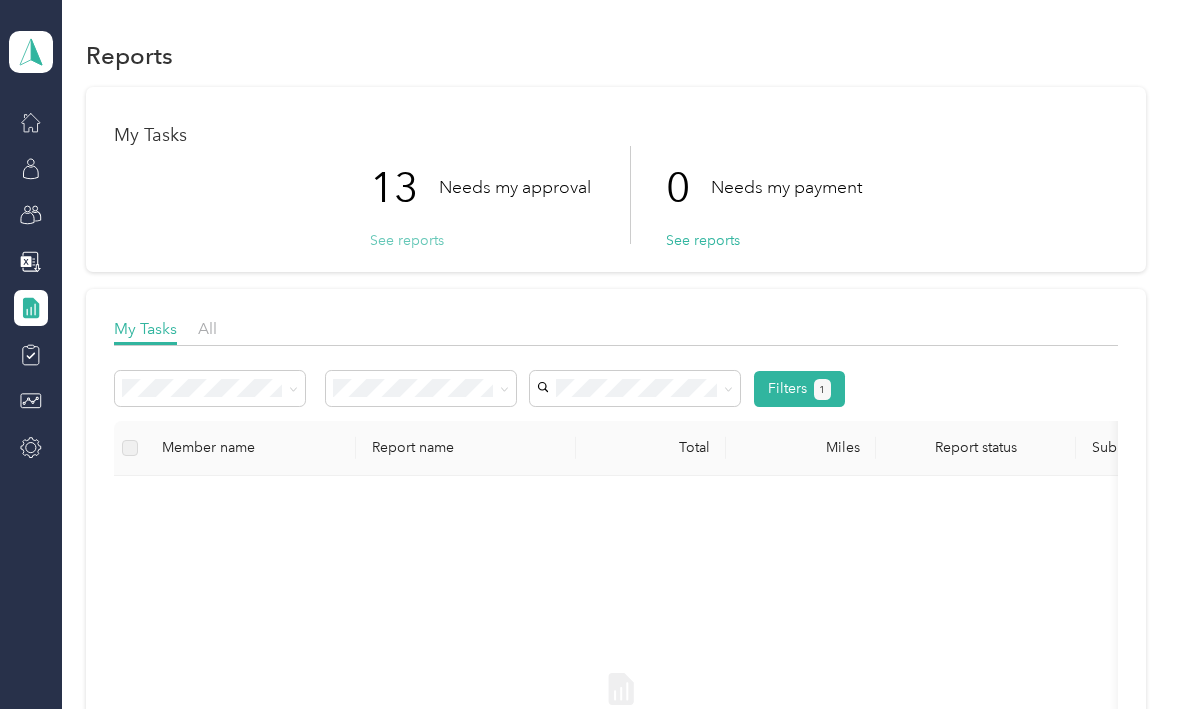 click on "See reports" at bounding box center (407, 241) 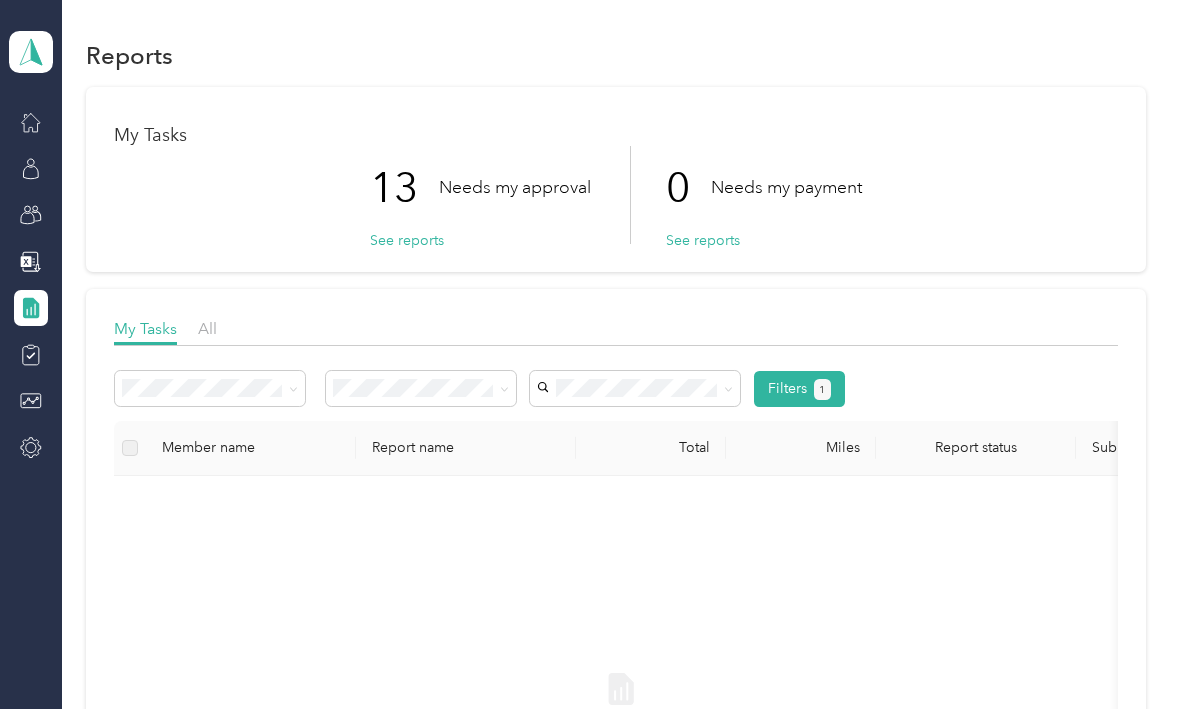 click on "My Tasks" at bounding box center (615, 136) 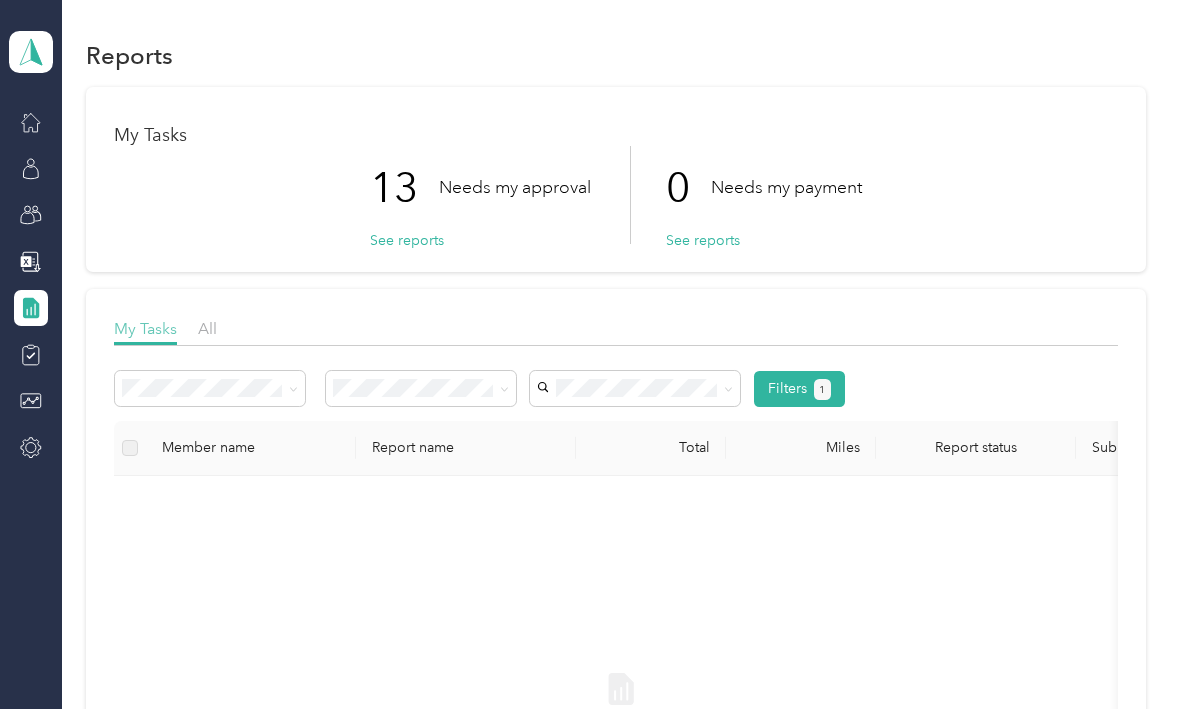 click on "My Tasks" at bounding box center [145, 329] 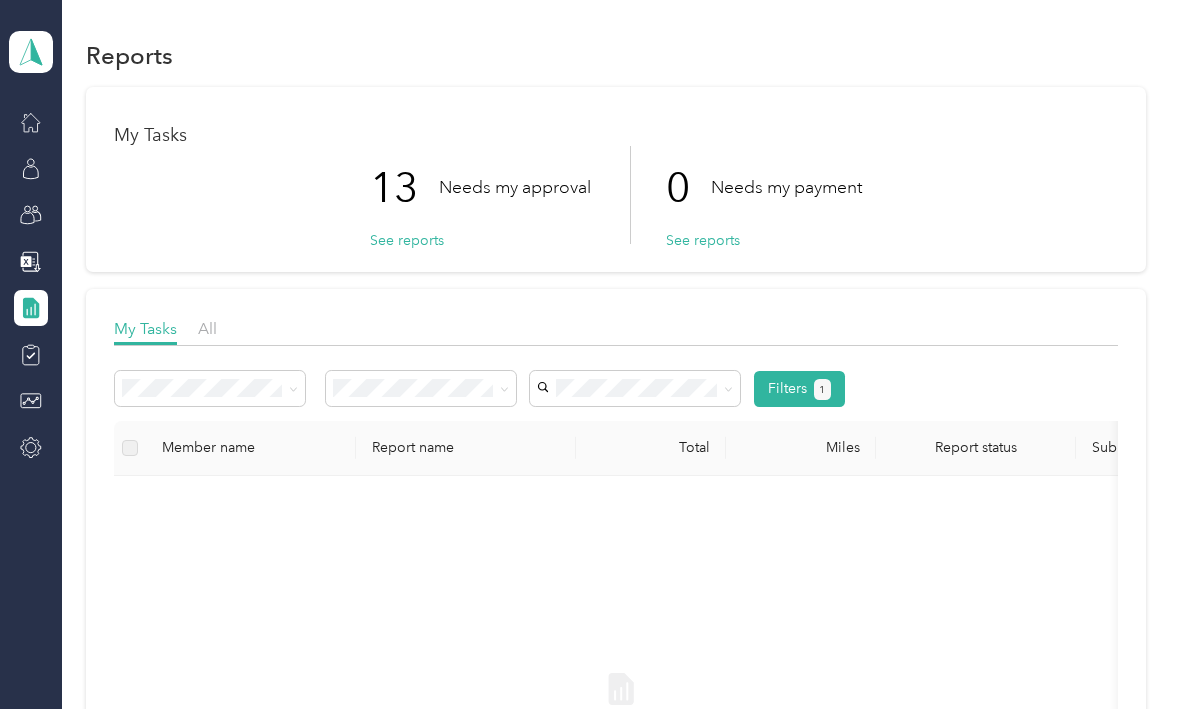 click on "Needs approval from [NAME]" at bounding box center [480, 189] 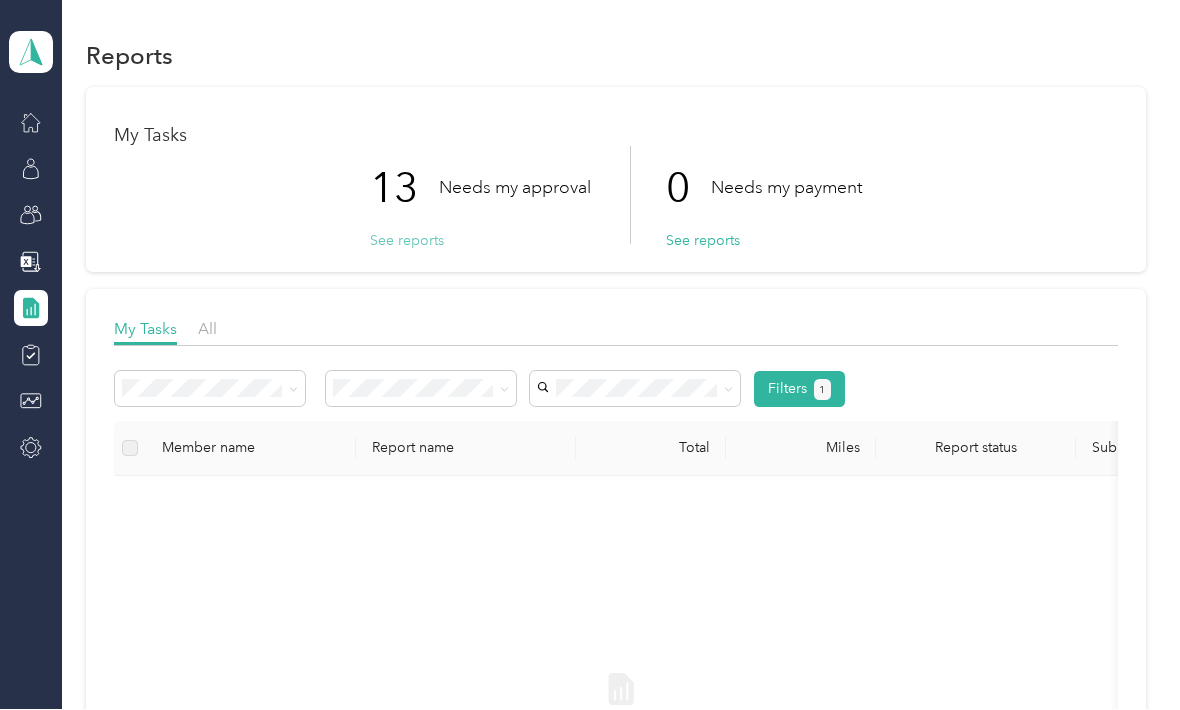 click on "See reports" at bounding box center (407, 241) 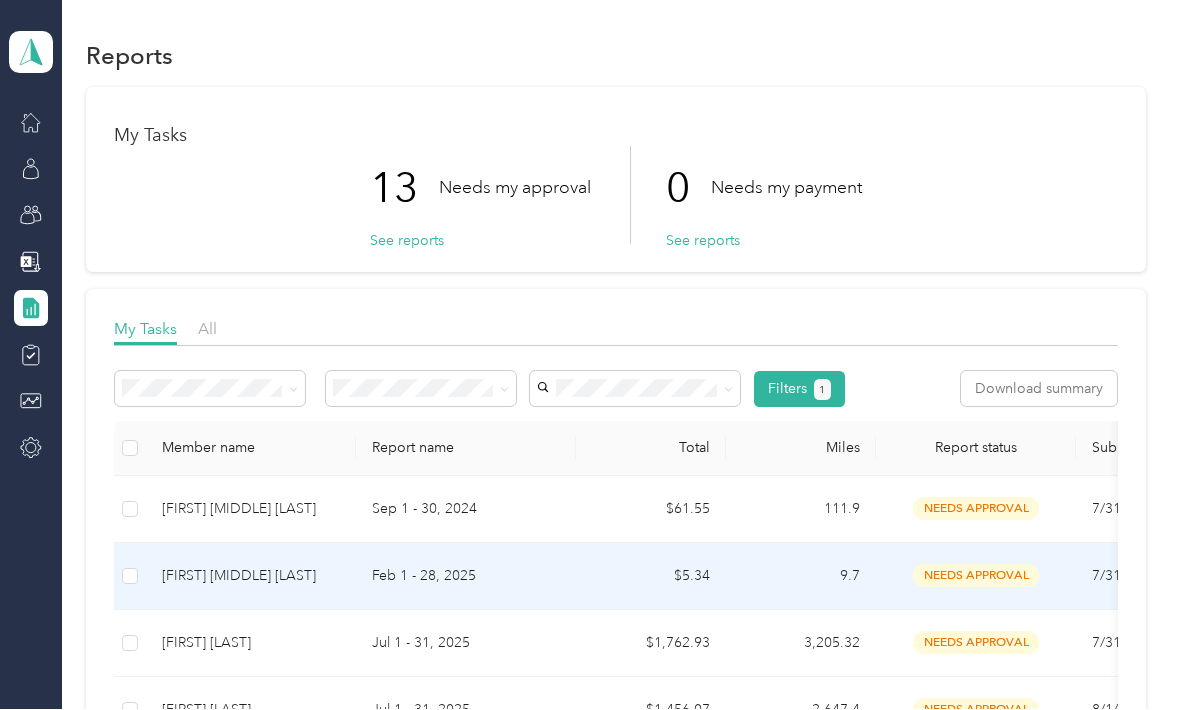 click on "$1,762.93" at bounding box center (651, 644) 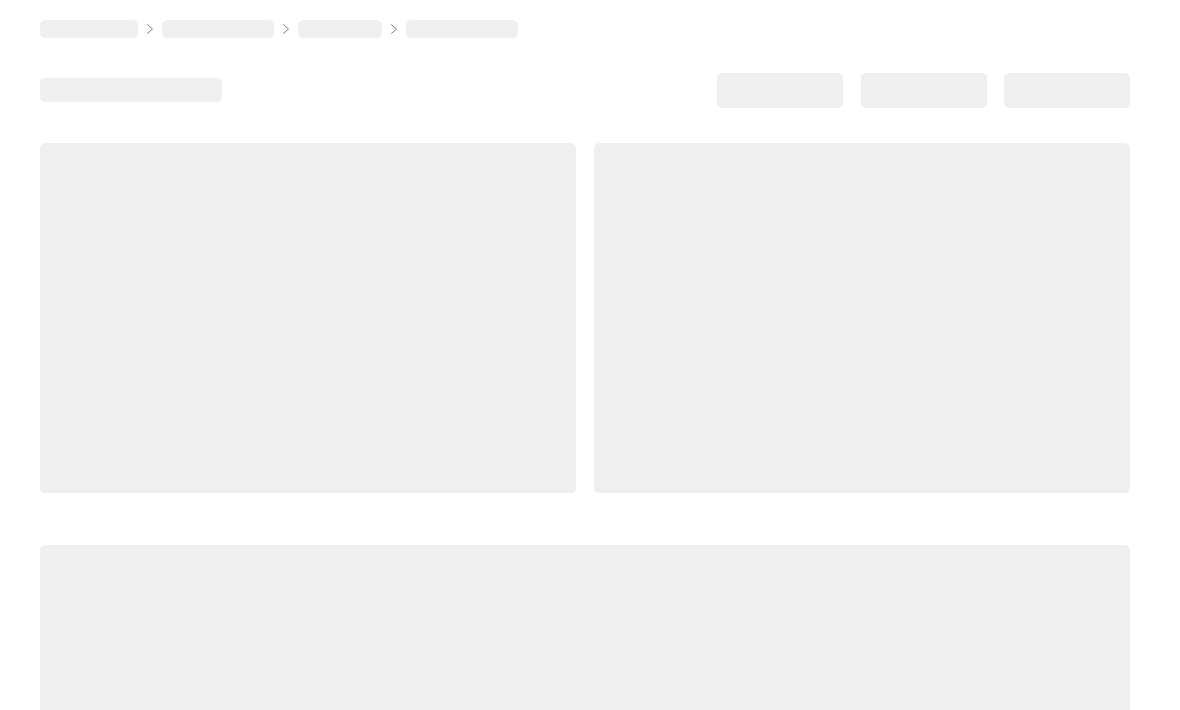 scroll, scrollTop: 0, scrollLeft: 0, axis: both 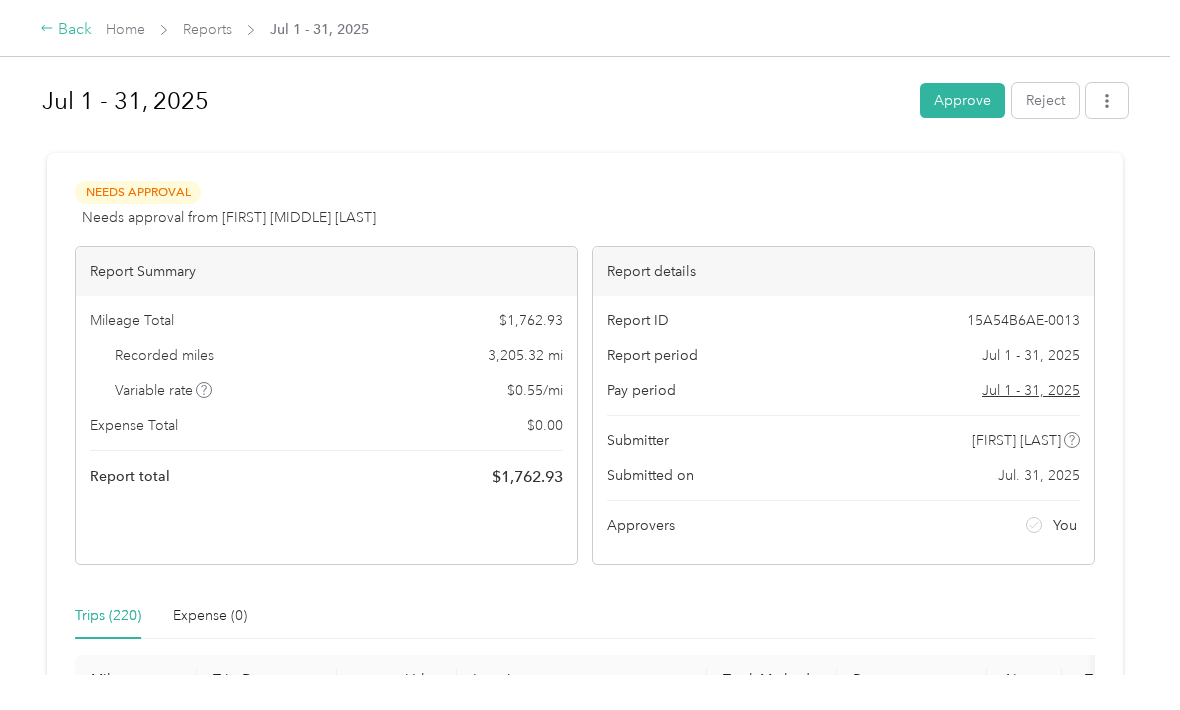 click on "Back" at bounding box center [66, 30] 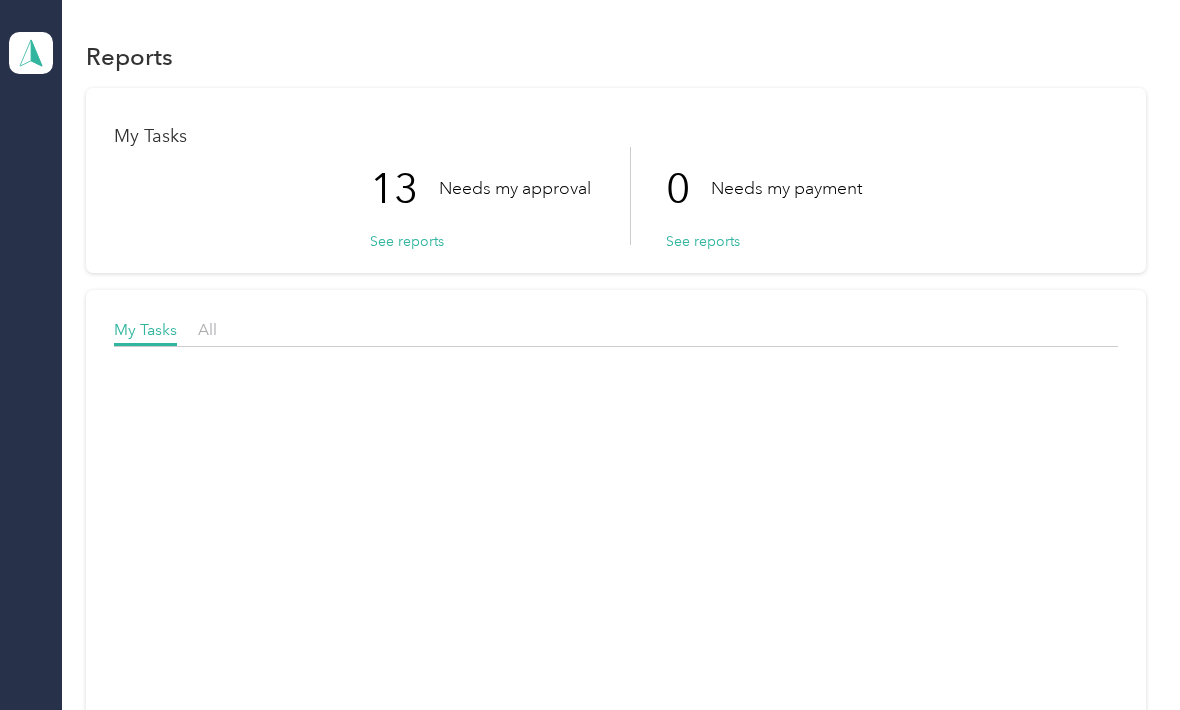 scroll, scrollTop: 66, scrollLeft: 0, axis: vertical 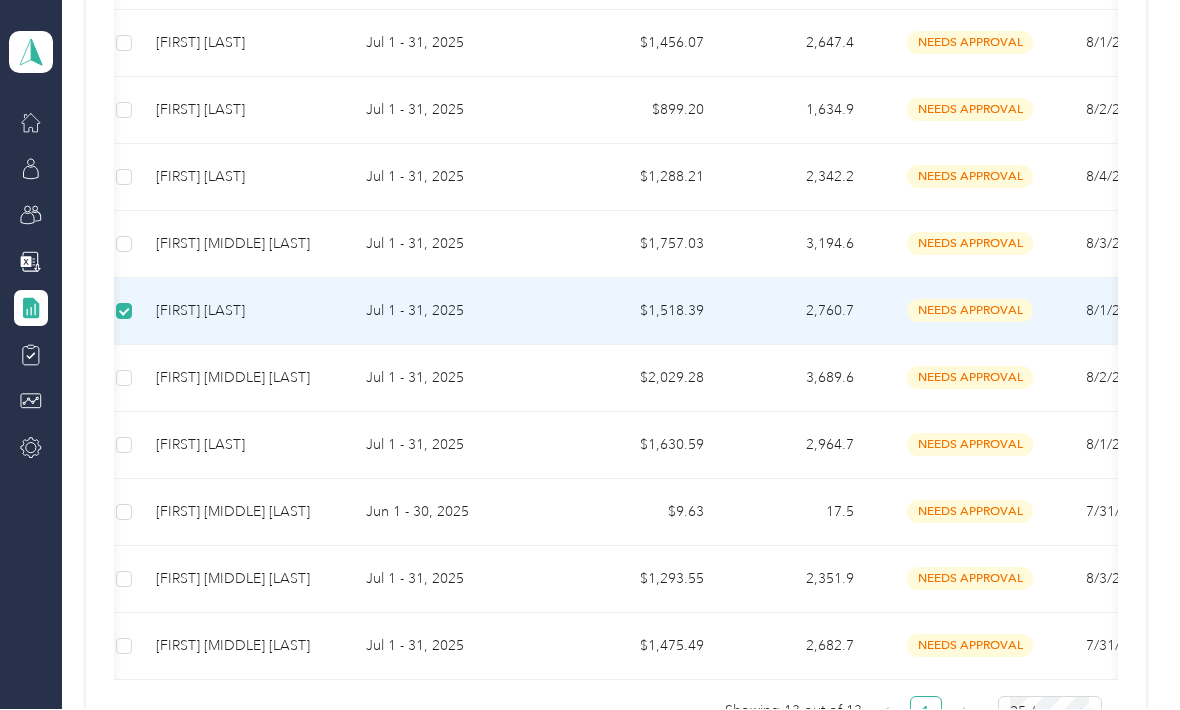 click on "My Tasks All Approve Reject Selecting [NUMBER] of [NUMBER]
reports Cancel Member name Report name Total Miles Report status Submitted on Program Approvers                     [FIRST] [LAST]	 [LAST] [MONTH] - [MONTH], [YEAR] $[NUMBER] [NUMBER] needs approval [MONTH]/[DAY]/[YEAR] Flooring Services CPM + Compliance   You    [FIRST] [LAST] [LAST] [MONTH] - [MONTH], [YEAR] $[NUMBER] [NUMBER] needs approval [MONTH]/[DAY]/[YEAR] Flooring Services CPM + Compliance   You    [FIRST] [LAST] [MONTH] - [MONTH], [YEAR] $[NUMBER] [NUMBER] needs approval [MONTH]/[DAY]/[YEAR] Flooring Services CPM + Compliance   You    [FIRST] [LAST] [MONTH] - [MONTH], [YEAR] $[NUMBER] [NUMBER] needs approval [MONTH]/[DAY]/[YEAR] Flooring Services CPM + Compliance   You    [FIRST] [LAST] [MONTH] - [MONTH], [YEAR] $[NUMBER] [NUMBER] needs approval [MONTH]/[DAY]/[YEAR] Flooring Services CPM + Compliance   You    [FIRST] [LAST] [MONTH] - [MONTH], [YEAR] $[NUMBER] [NUMBER] needs approval [MONTH]/[DAY]/[YEAR] Flooring Services CPM + Compliance   You    [FIRST] [LAST] [MONTH] - [MONTH], [YEAR] $[NUMBER] [NUMBER] needs approval [MONTH]/[DAY]/[YEAR] Flooring Services CPM + Compliance   You    [FIRST] [LAST] [MONTH] - [MONTH], [YEAR] $[NUMBER] [NUMBER] needs approval [MONTH]/[DAY]/[YEAR]" at bounding box center [615, 198] 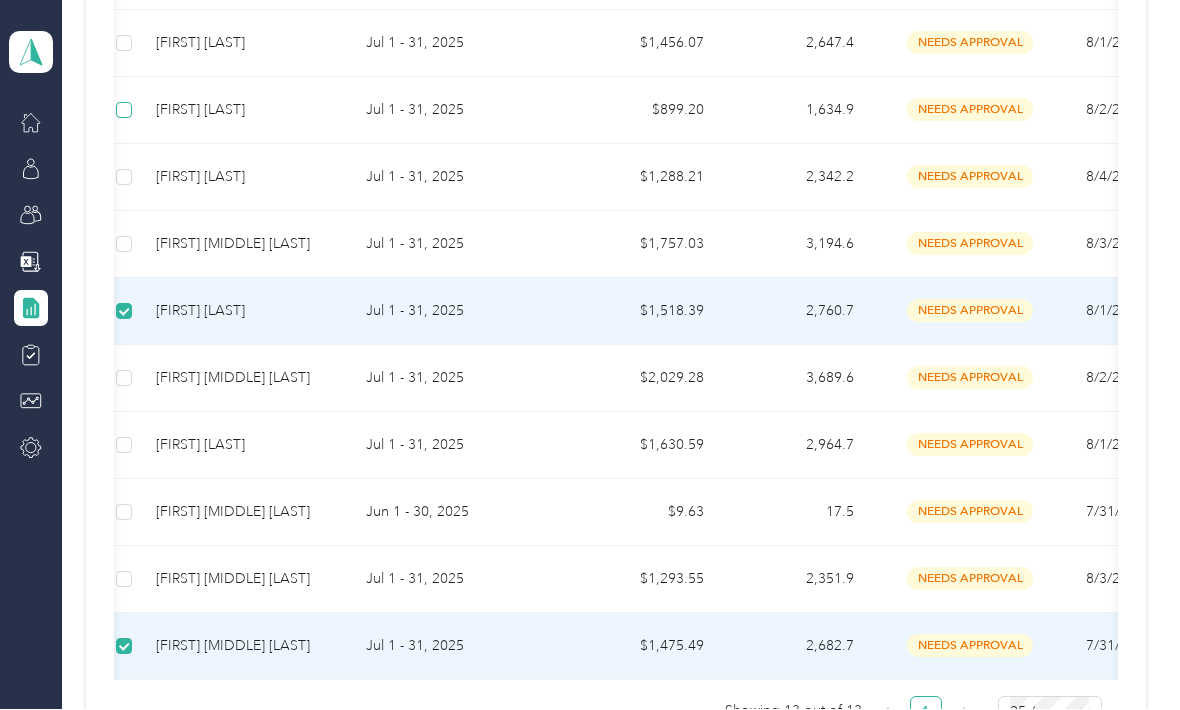 click at bounding box center (124, 111) 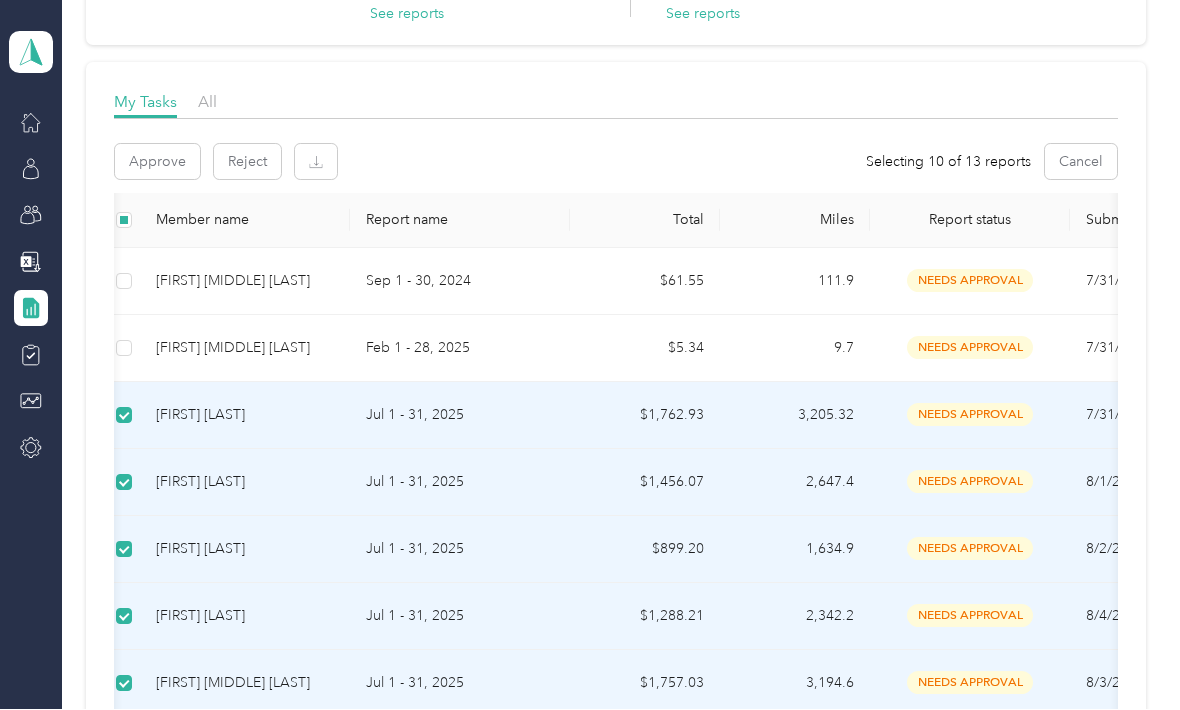 scroll, scrollTop: 225, scrollLeft: 0, axis: vertical 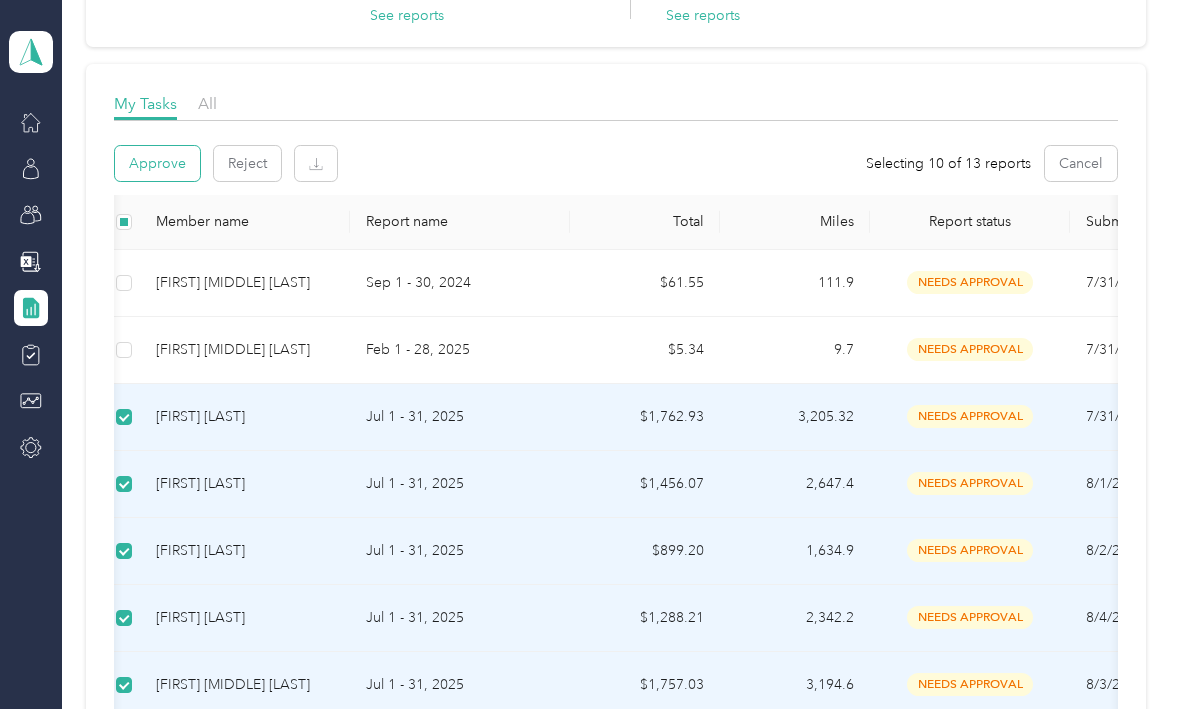 click on "Approve" at bounding box center (157, 164) 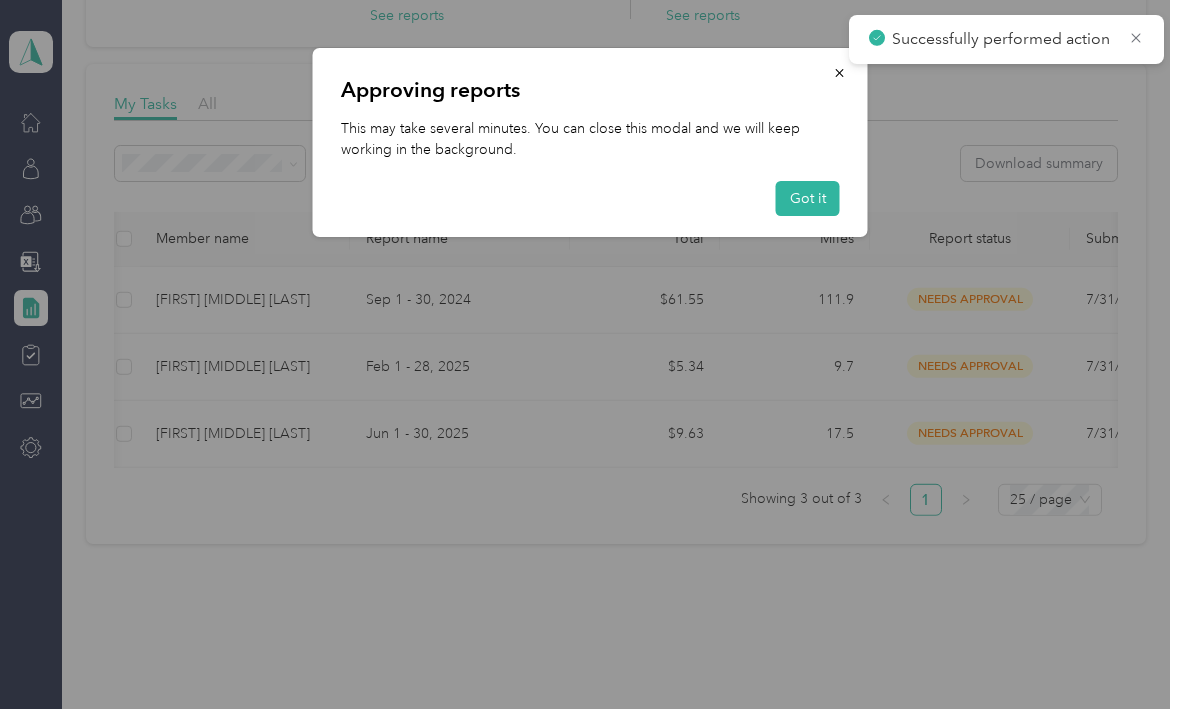 scroll, scrollTop: 200, scrollLeft: 0, axis: vertical 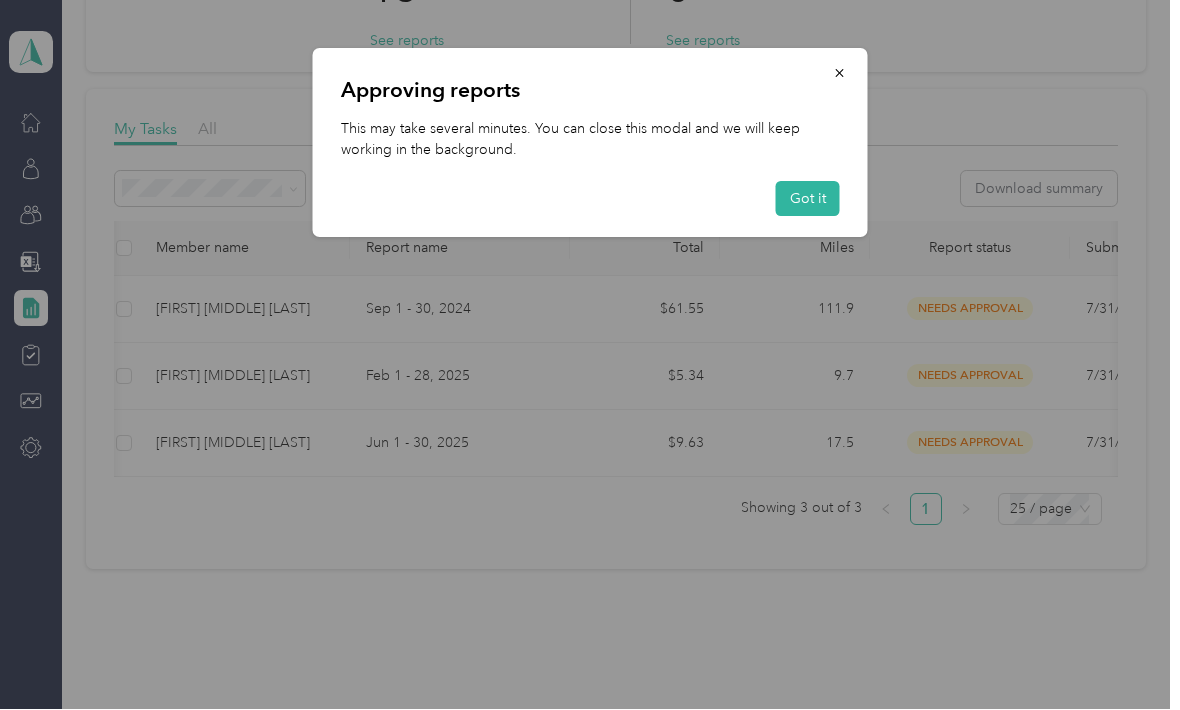 click at bounding box center (590, 355) 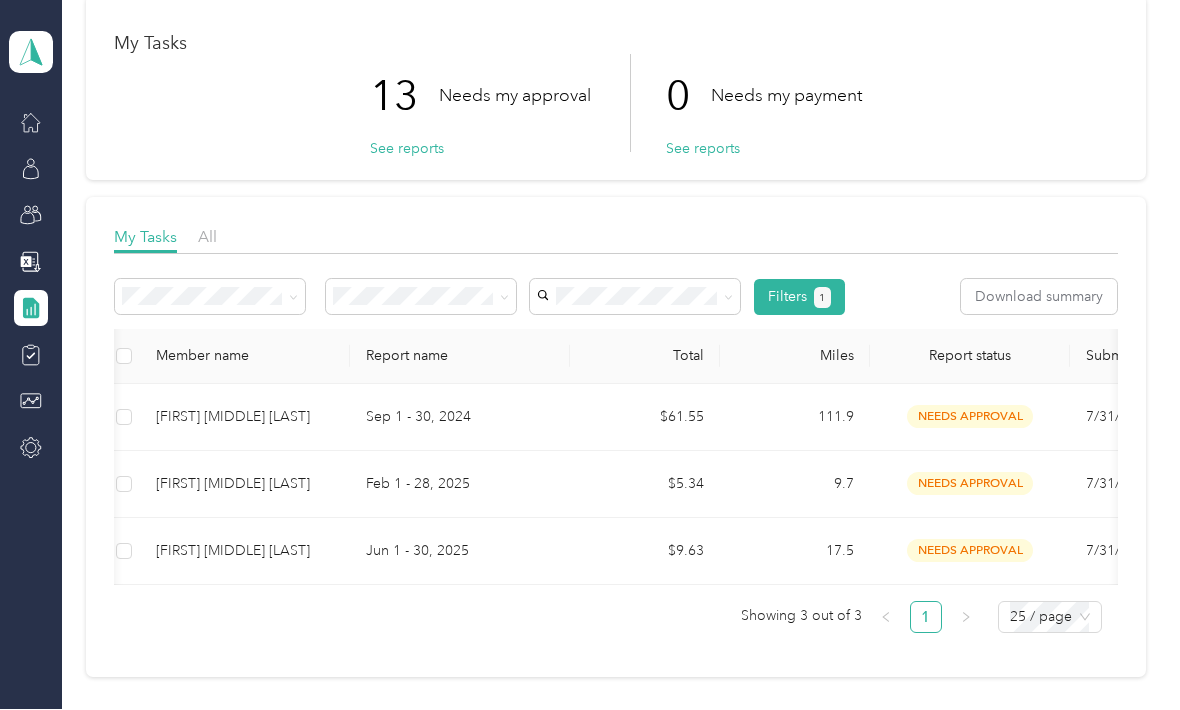 scroll, scrollTop: 90, scrollLeft: 0, axis: vertical 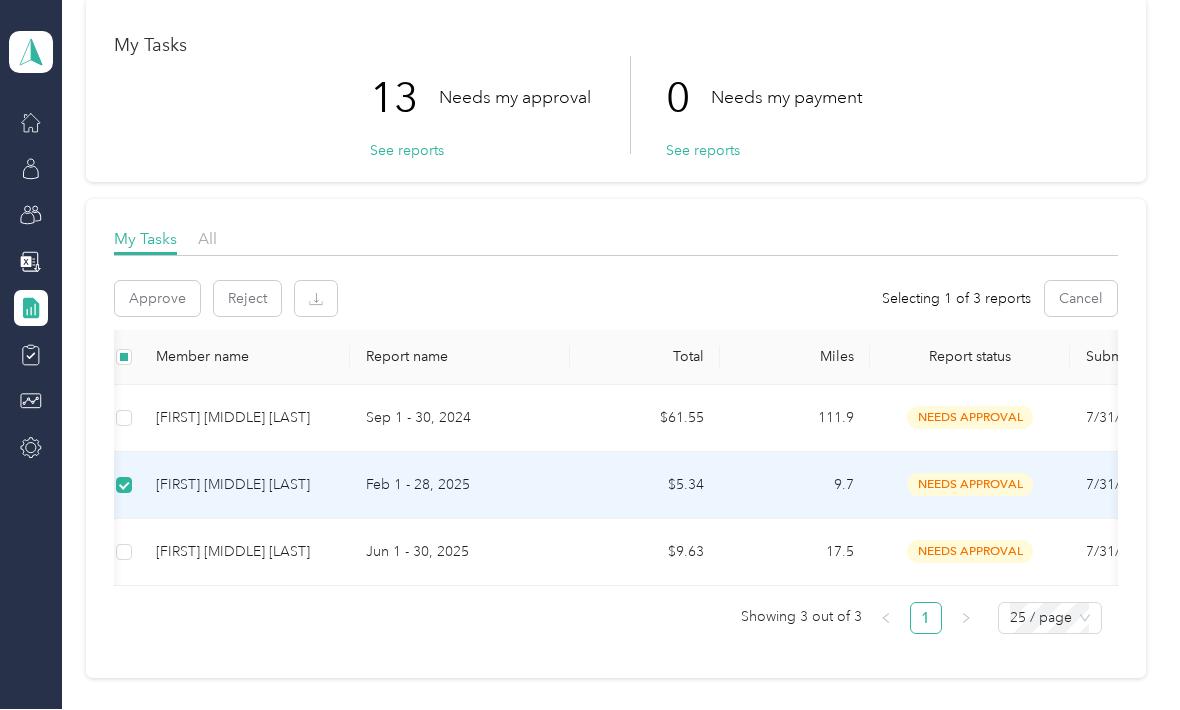 click on "My Tasks All" at bounding box center [615, 242] 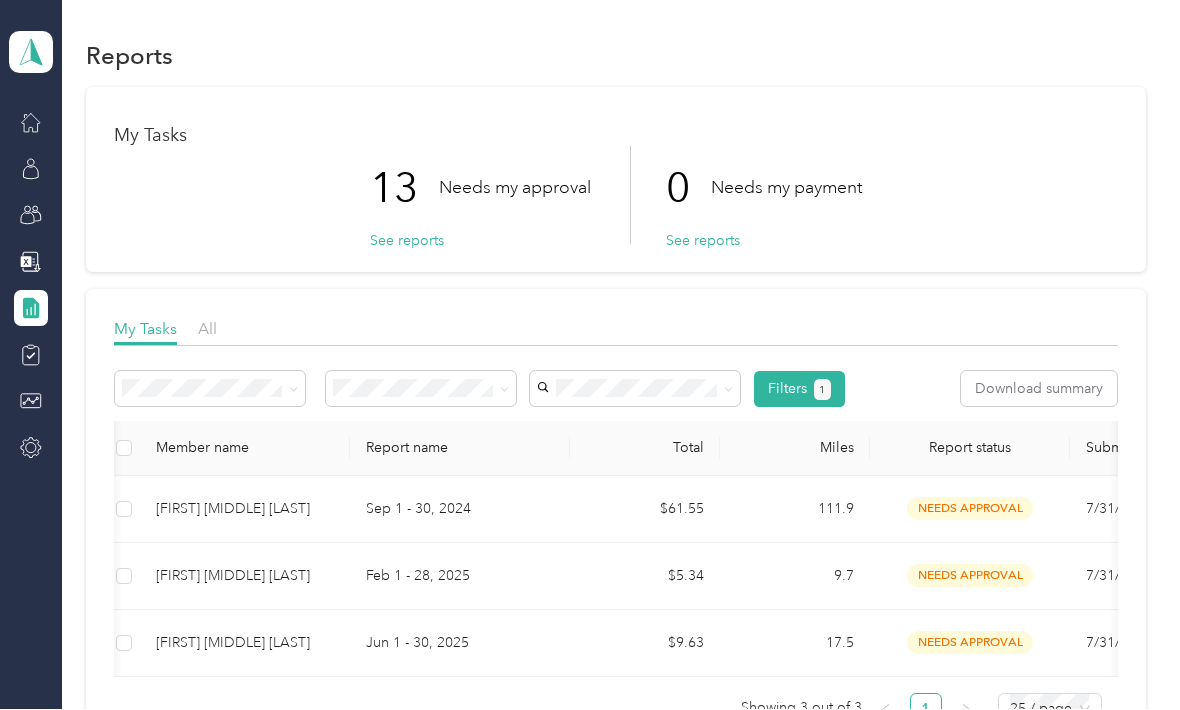 scroll, scrollTop: 0, scrollLeft: 0, axis: both 